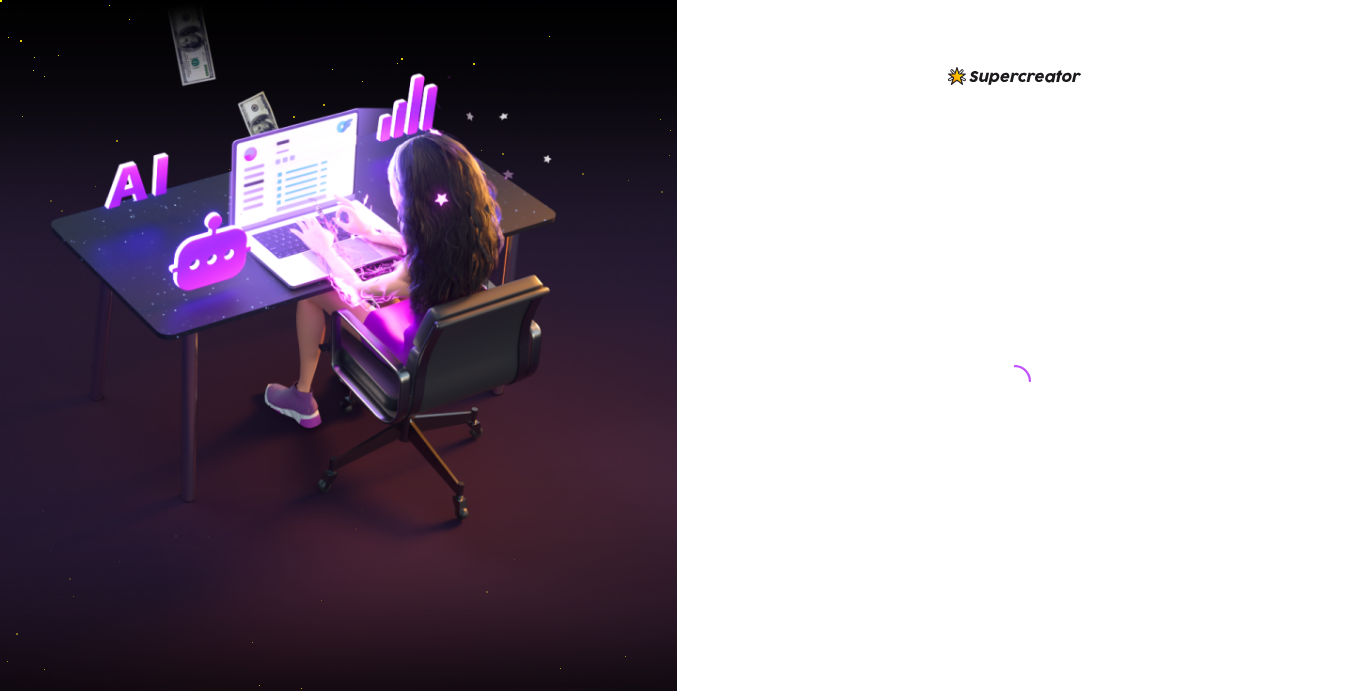 scroll, scrollTop: 0, scrollLeft: 0, axis: both 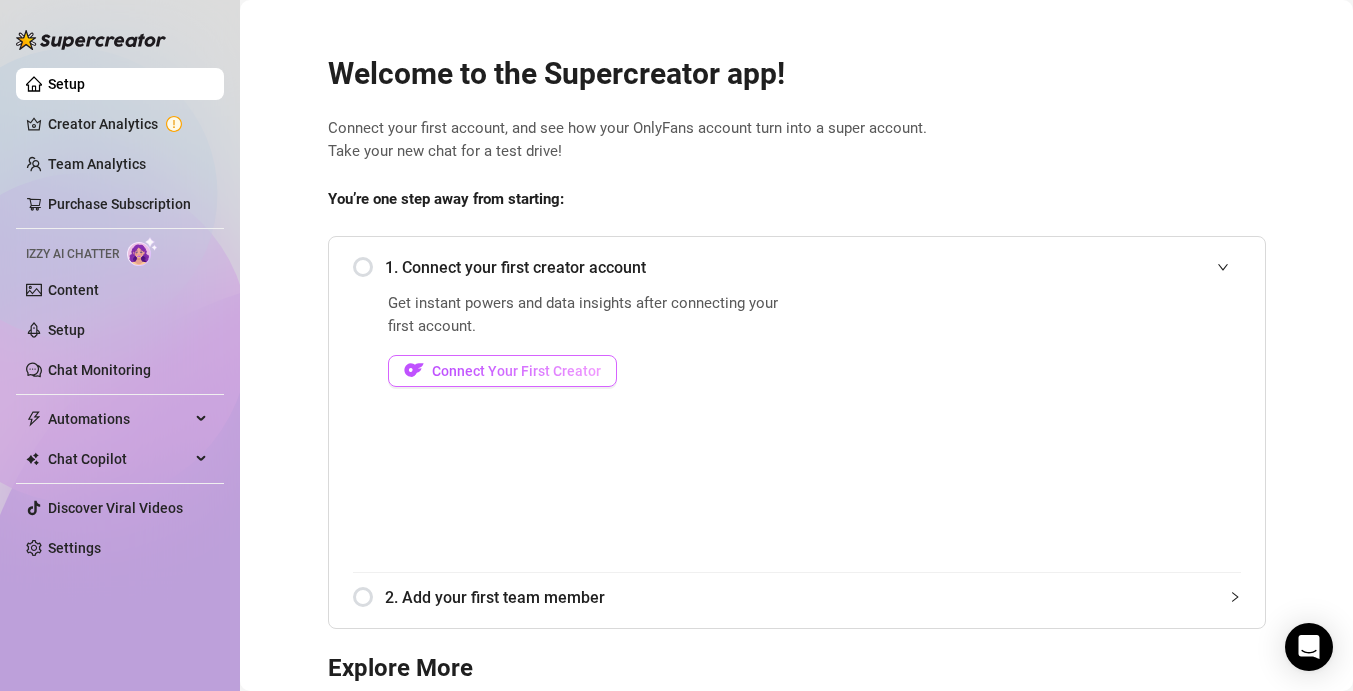 click on "Connect Your First Creator" at bounding box center (516, 371) 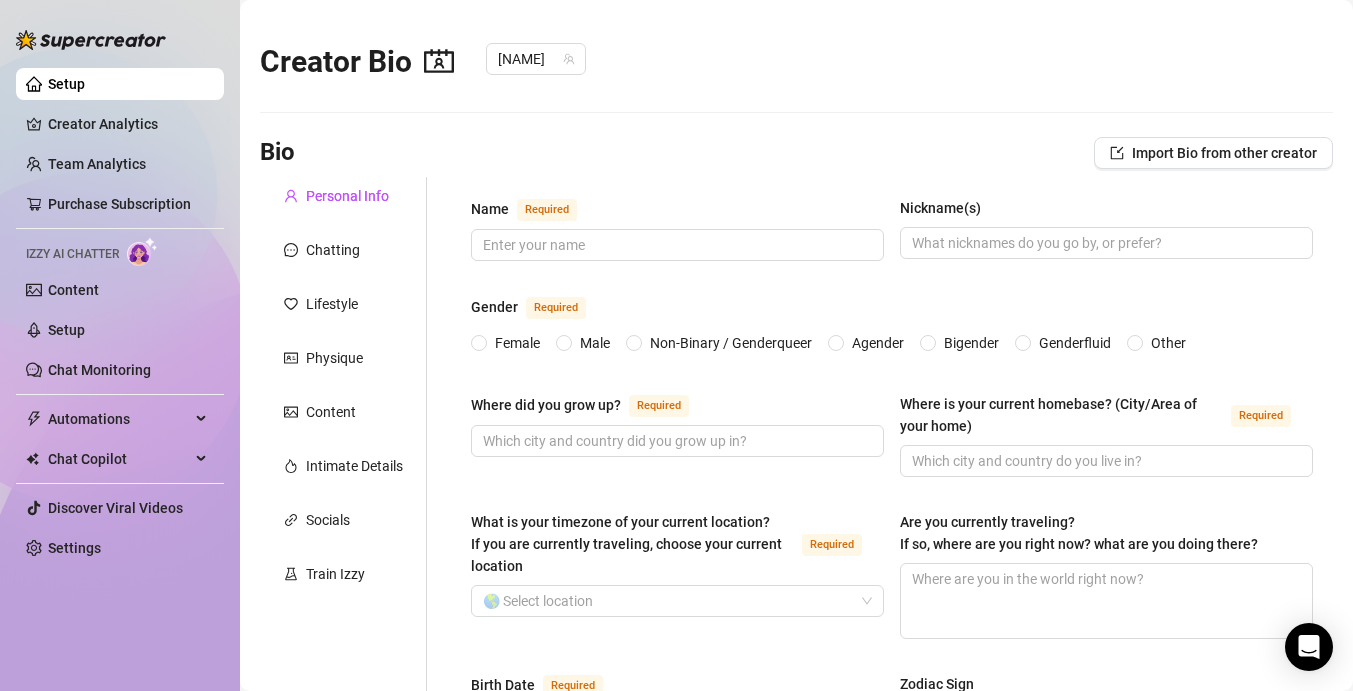 type 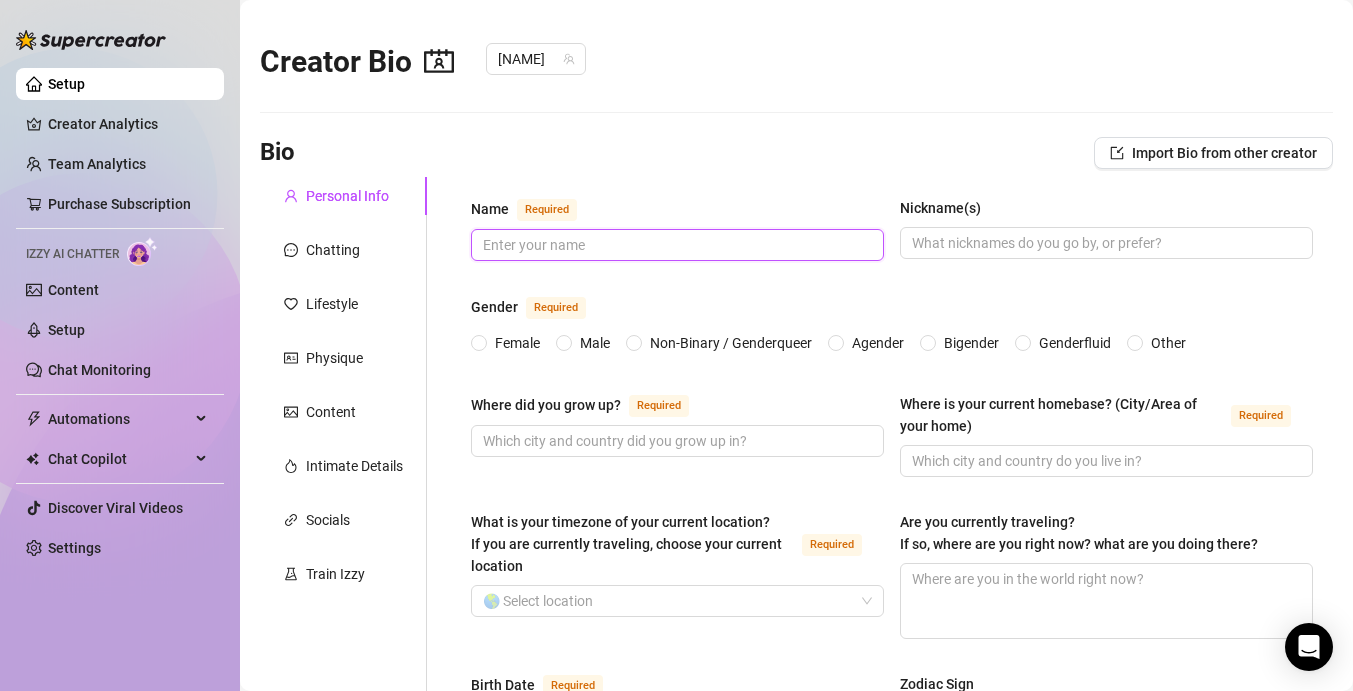 click on "Name Required" at bounding box center (675, 245) 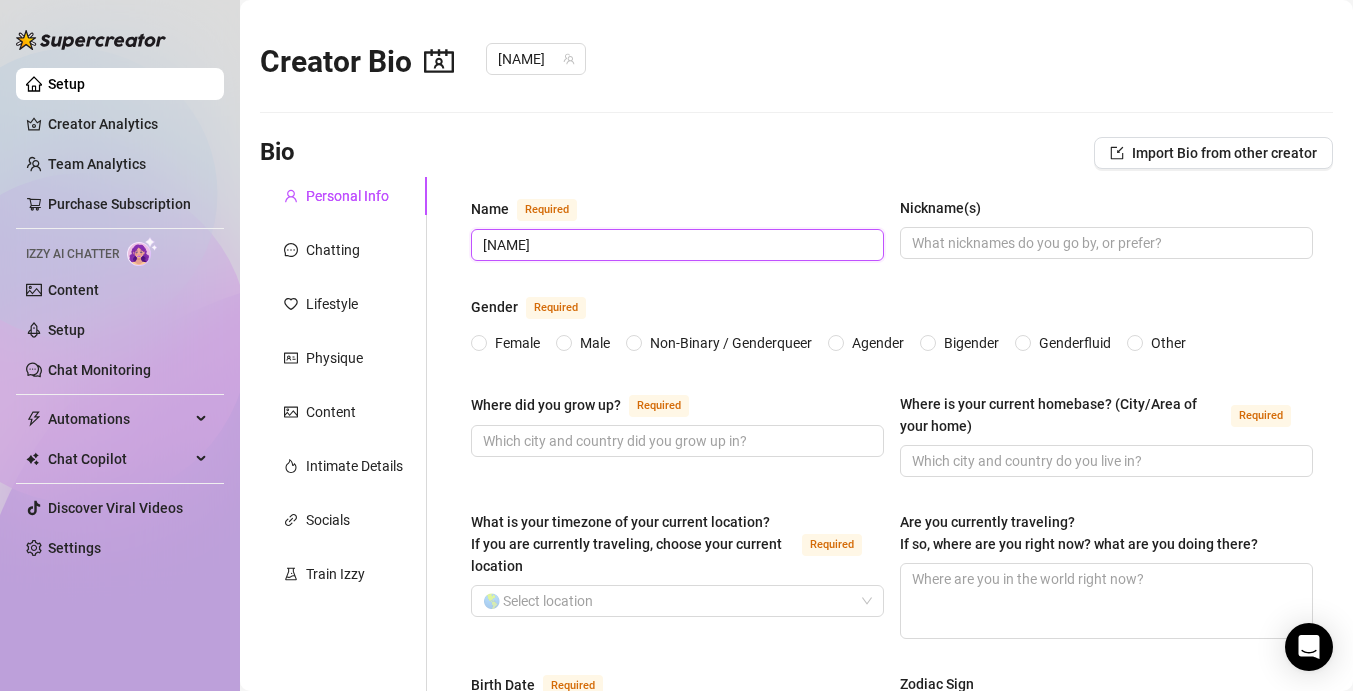 type on "[NAME]" 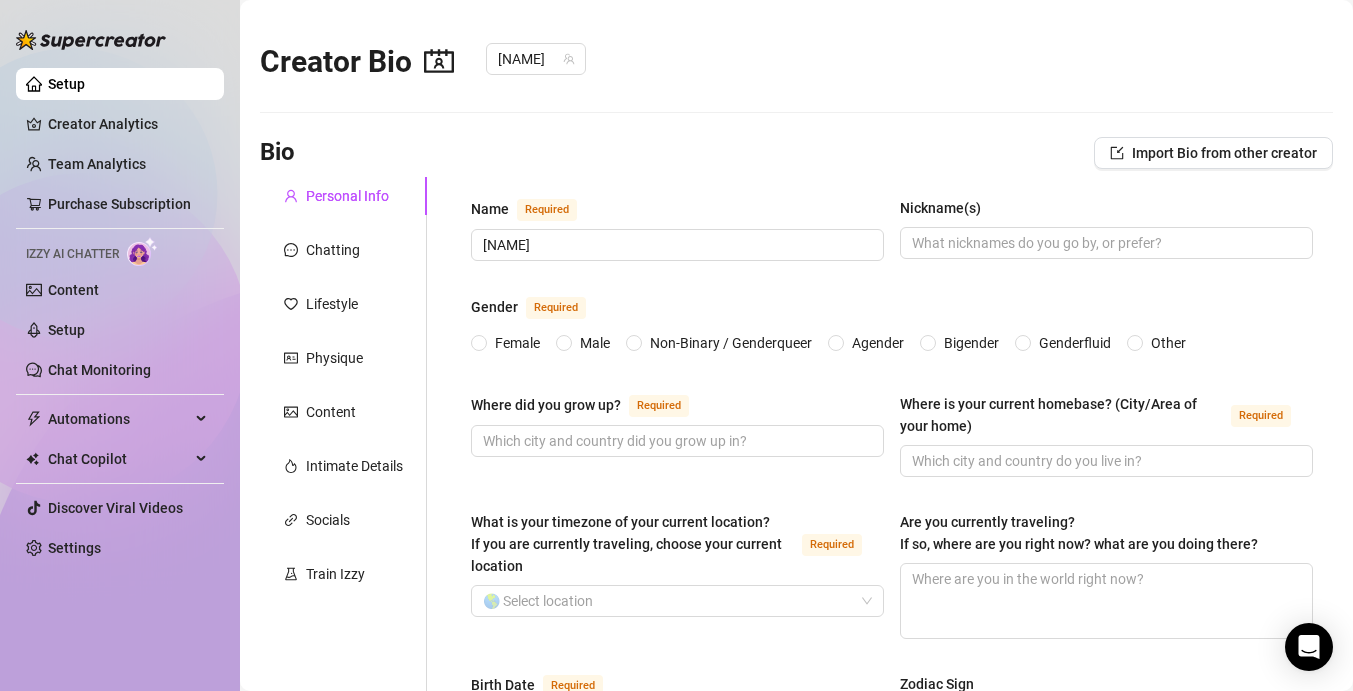 click on "Name Required [NAME] Nickname(s)" at bounding box center (892, 238) 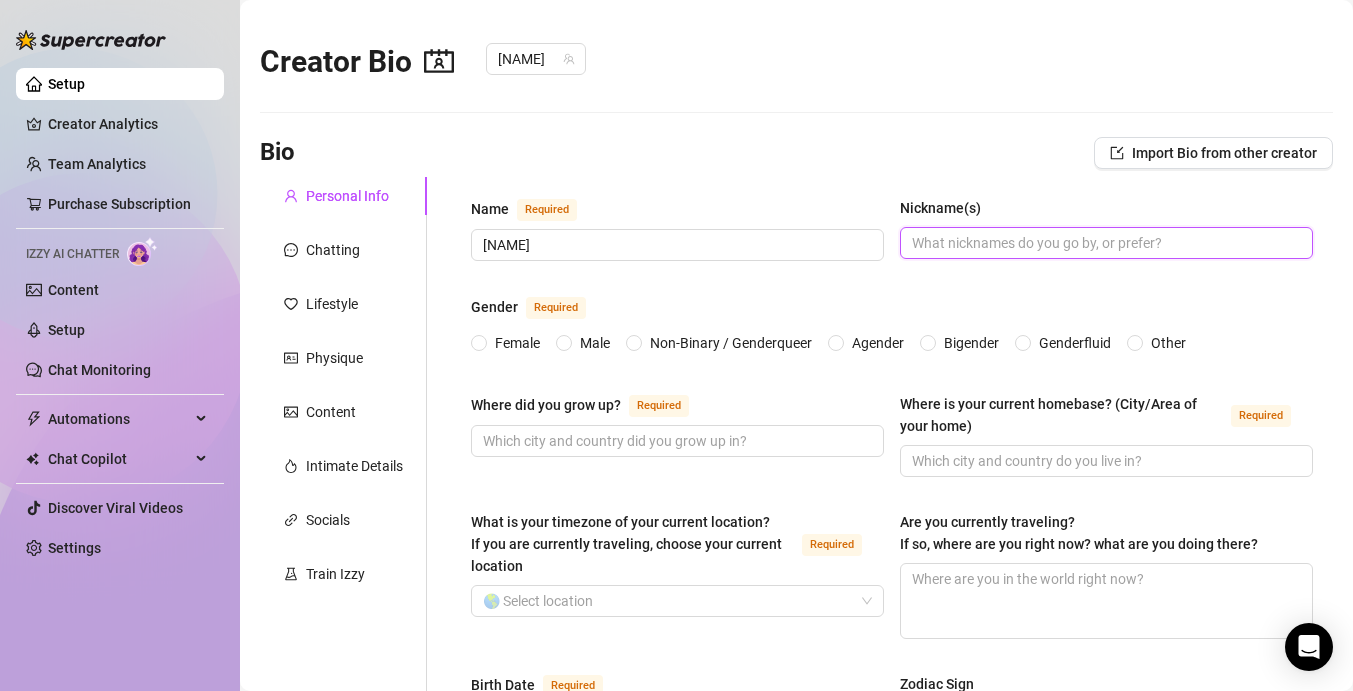 click on "Nickname(s)" at bounding box center (1104, 243) 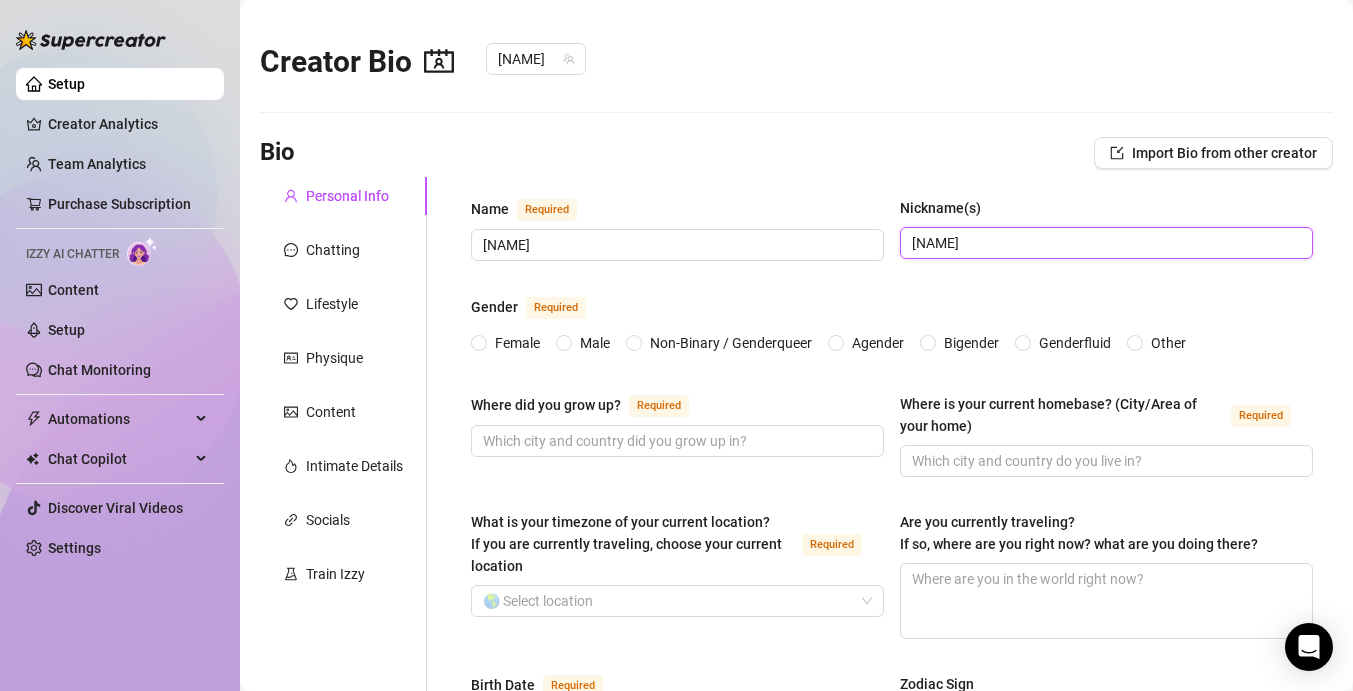type on "[NAME]" 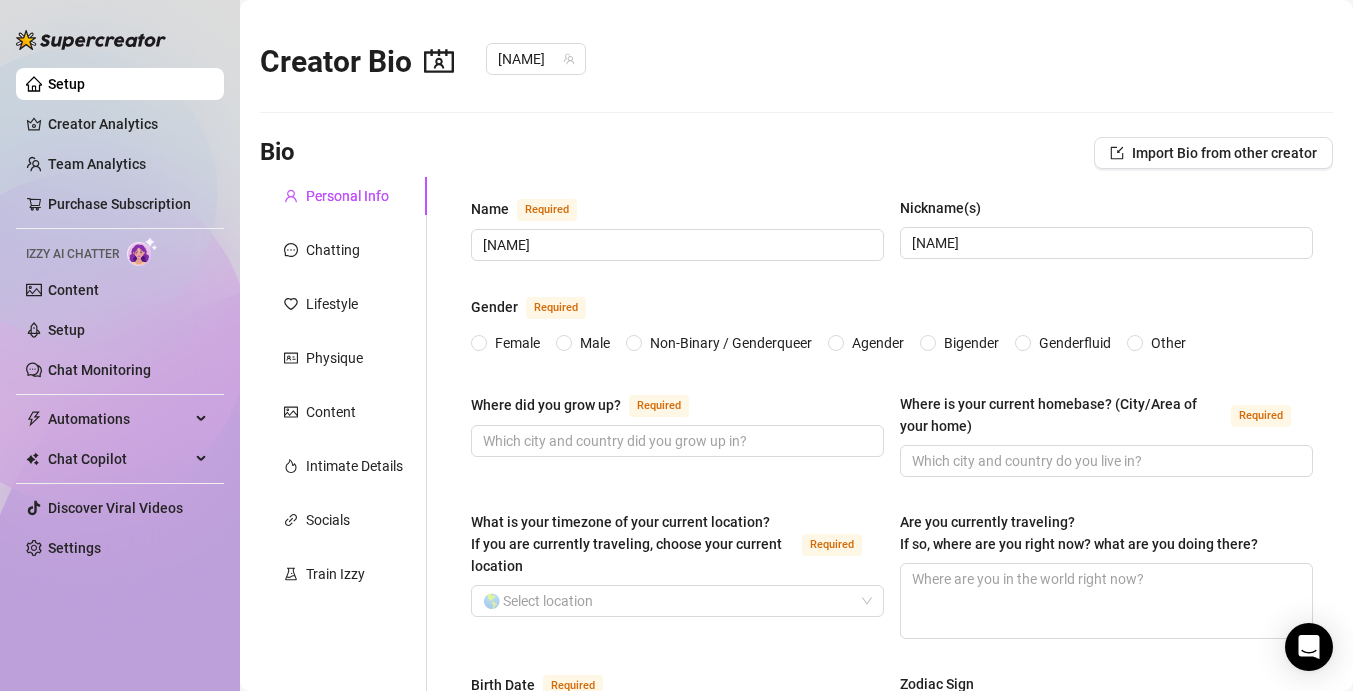 click on "Female" at bounding box center [517, 343] 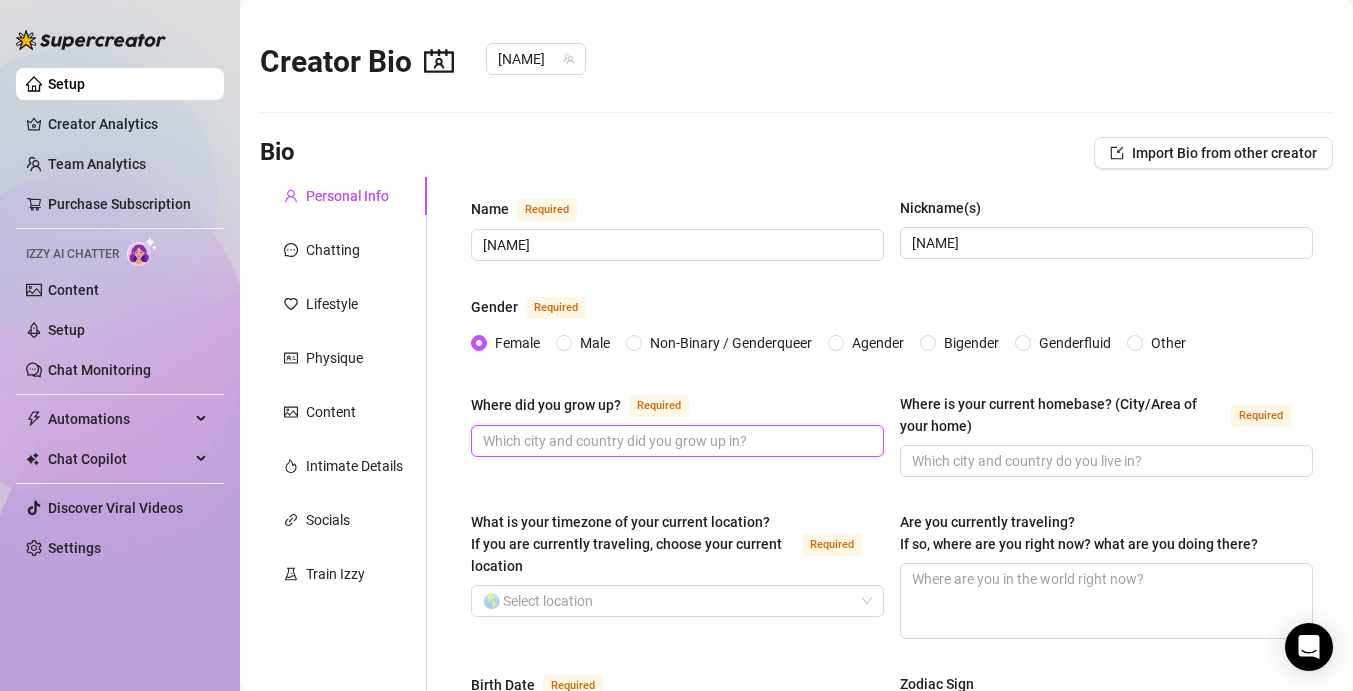 click on "Where did you grow up? Required" at bounding box center (675, 441) 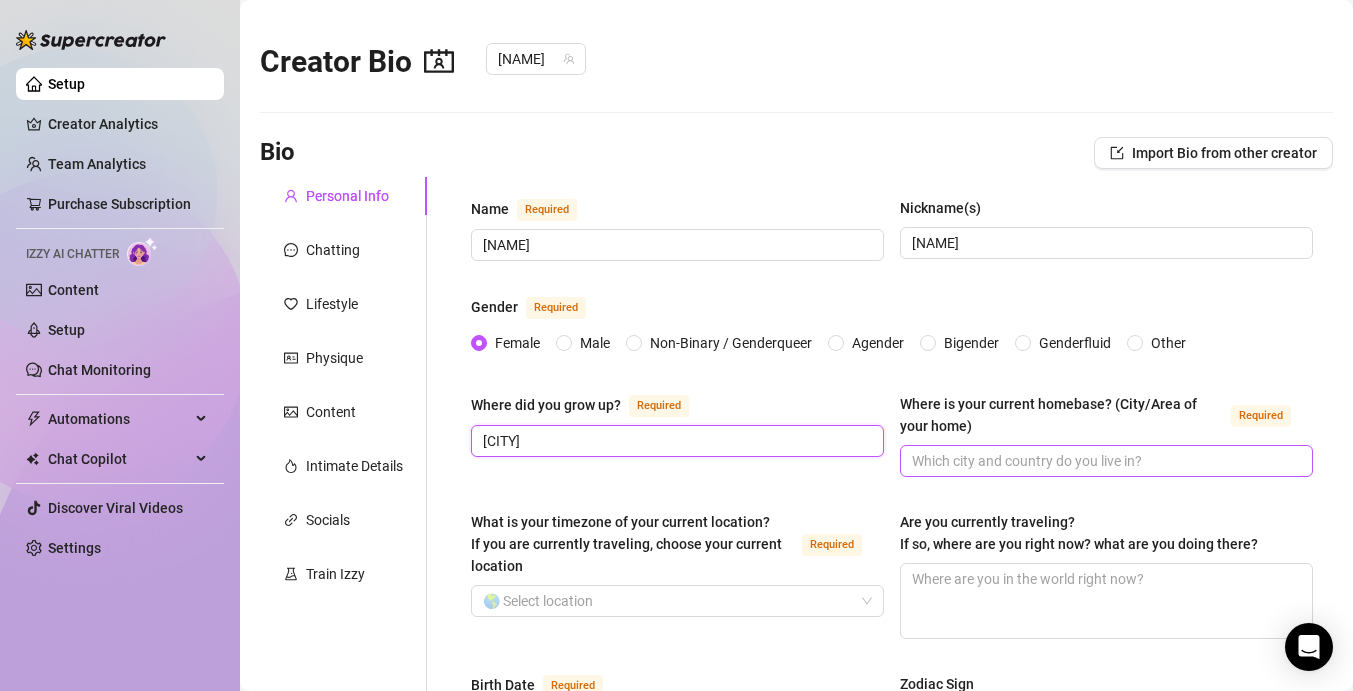 type on "[CITY]" 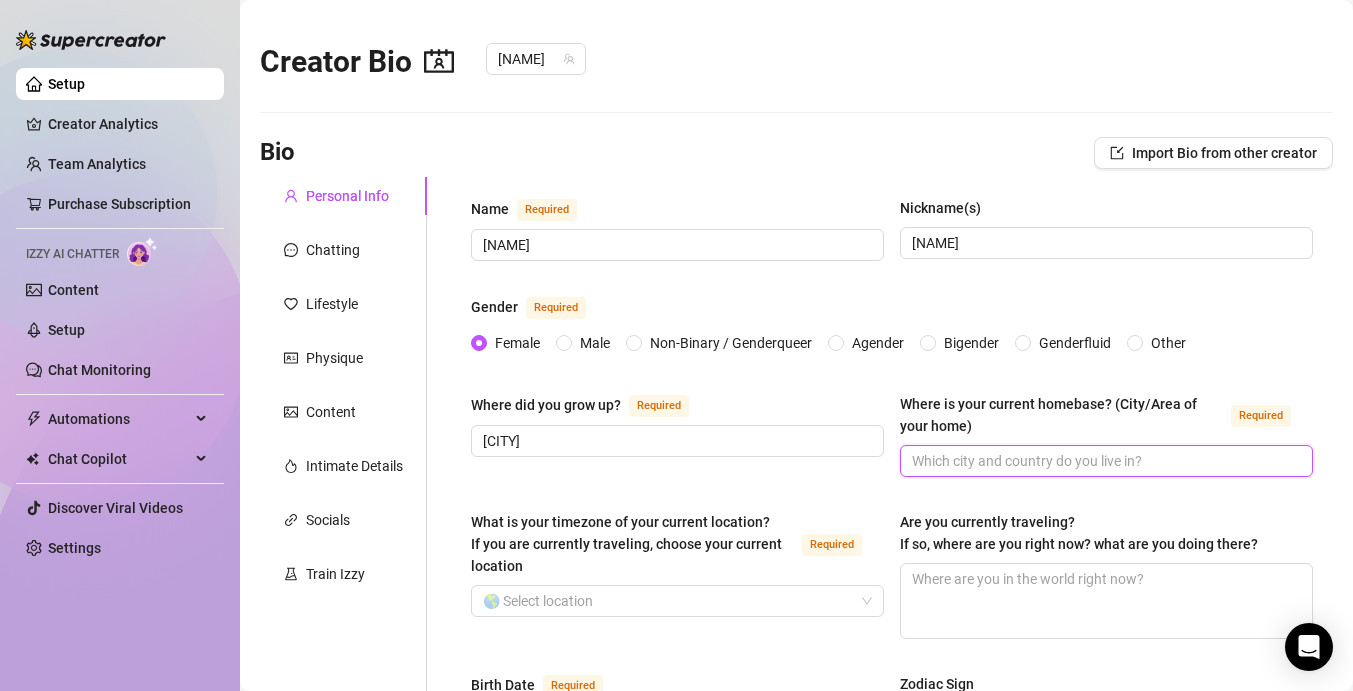 click on "Where is your current homebase? (City/Area of your home) Required" at bounding box center [1104, 461] 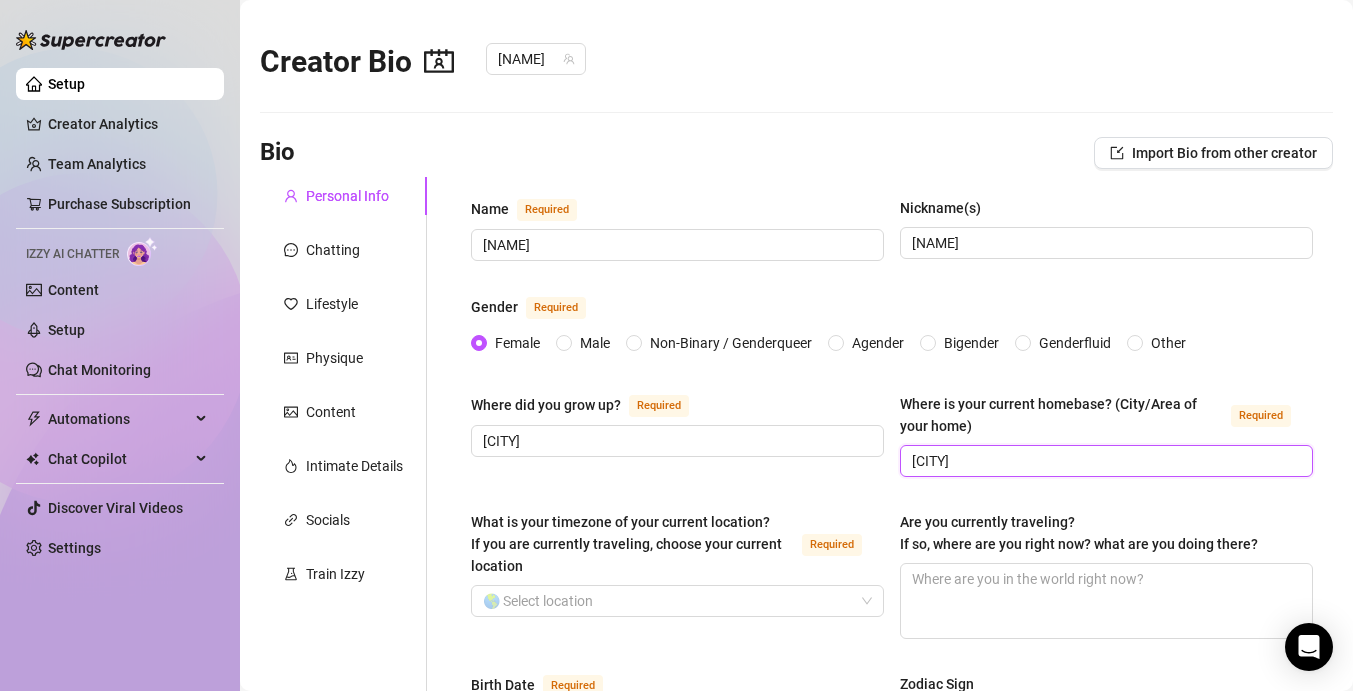 type on "[CITY]" 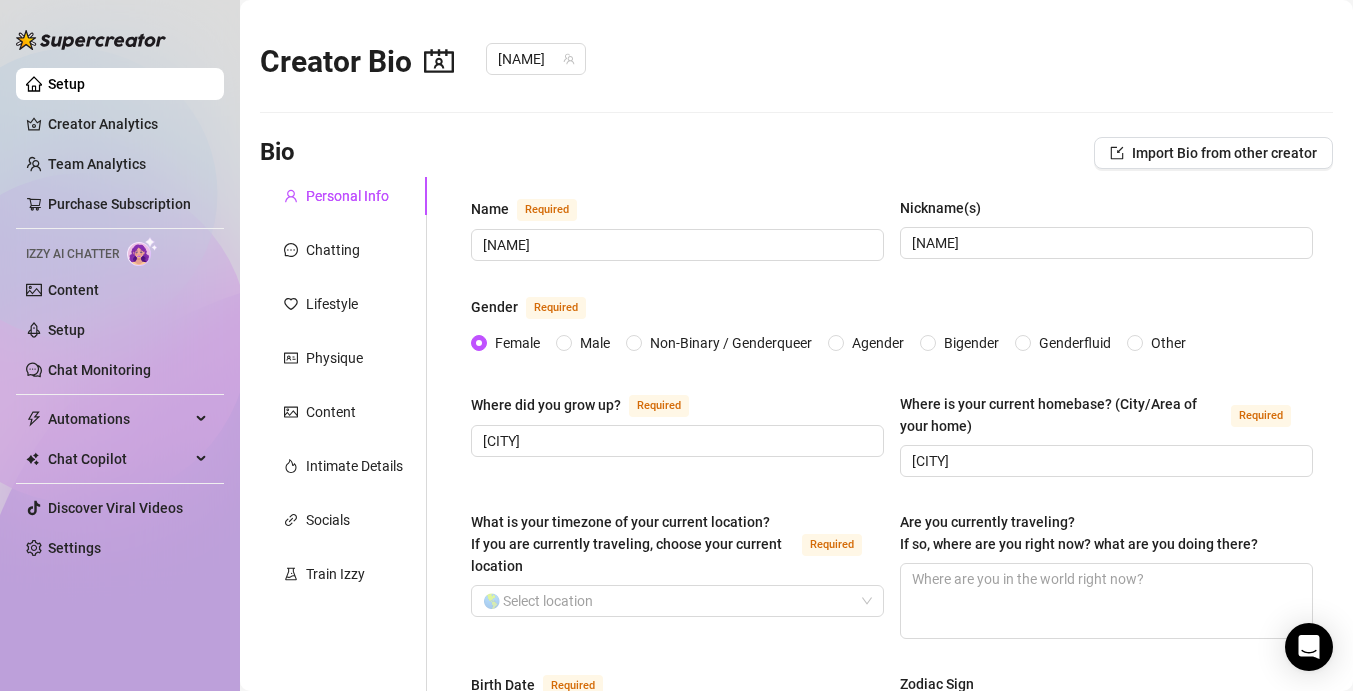 click on "What is your timezone of your current location? If you are currently traveling, choose your current location Required" at bounding box center (677, 548) 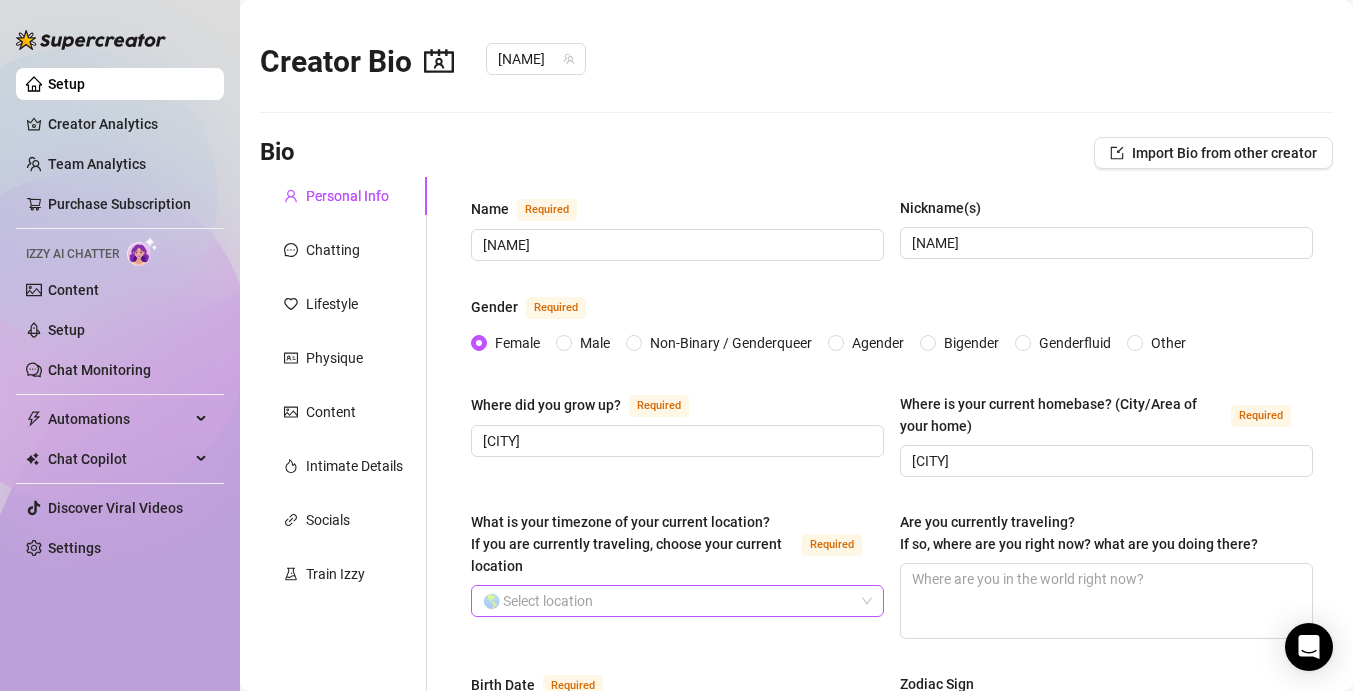 click on "What is your timezone of your current location? If you are currently traveling, choose your current location Required" at bounding box center (668, 601) 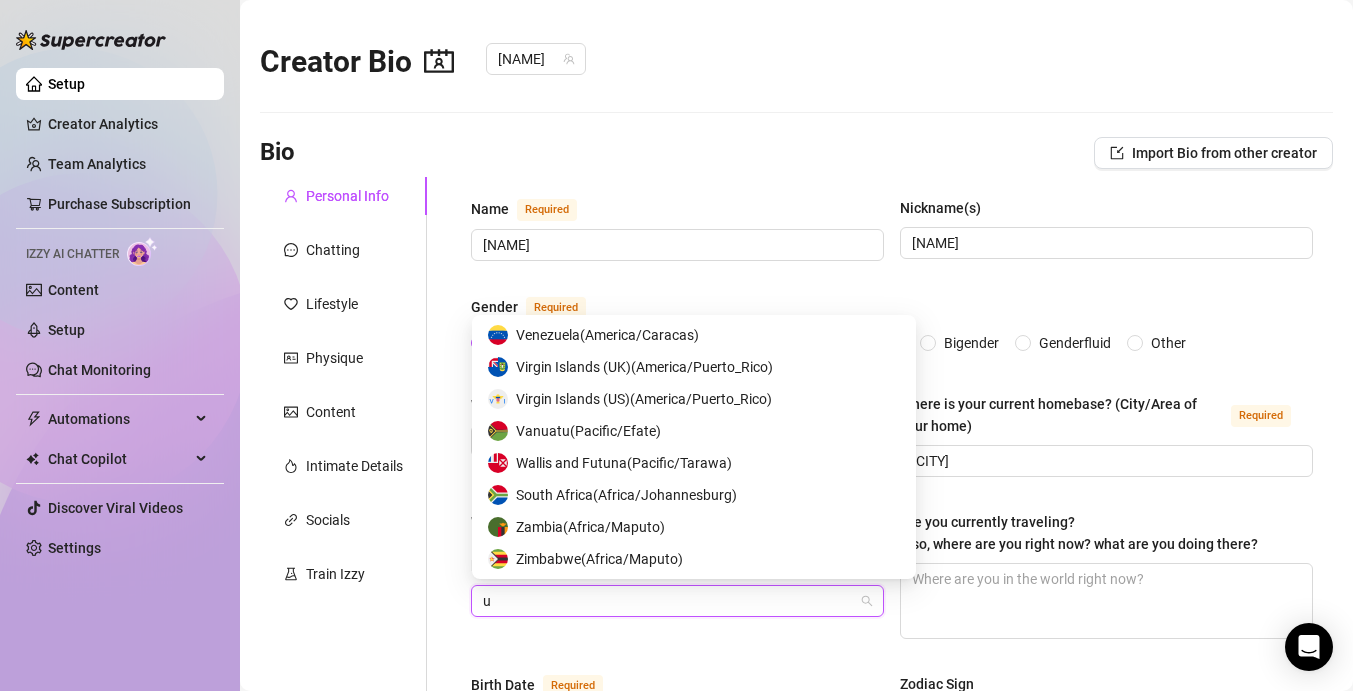 type on "un" 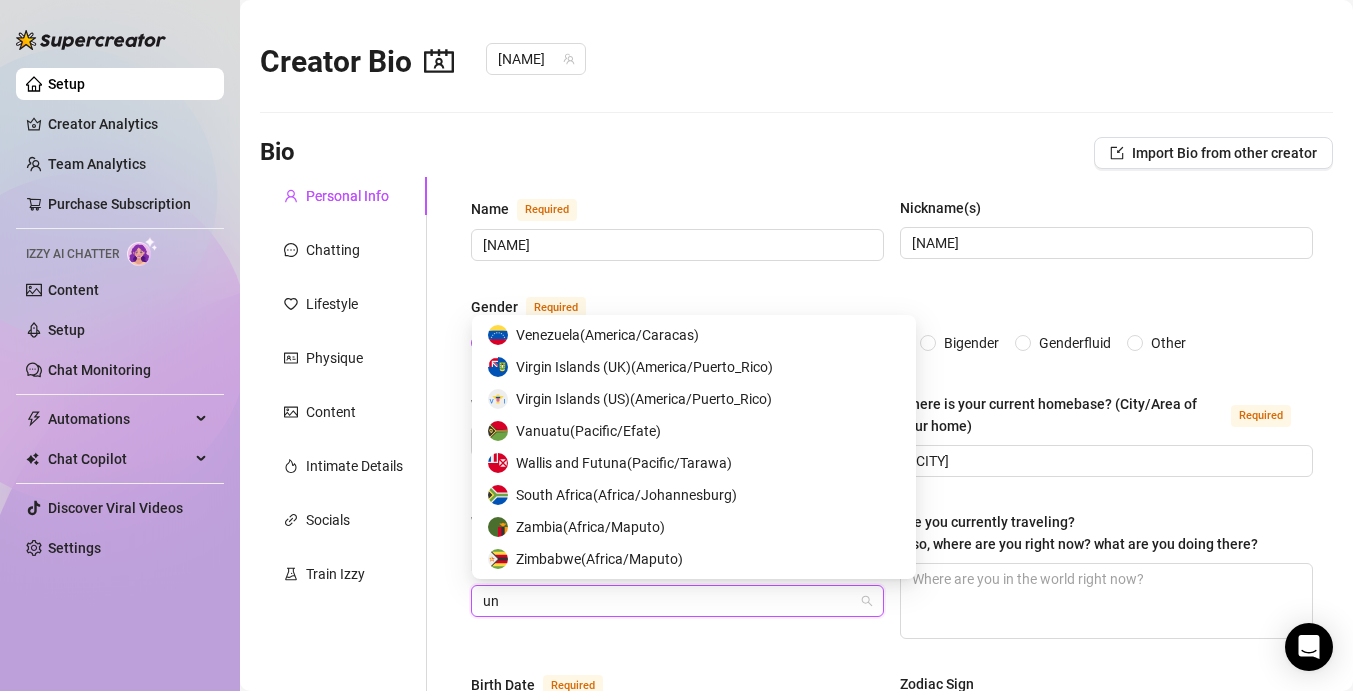 scroll, scrollTop: 448, scrollLeft: 0, axis: vertical 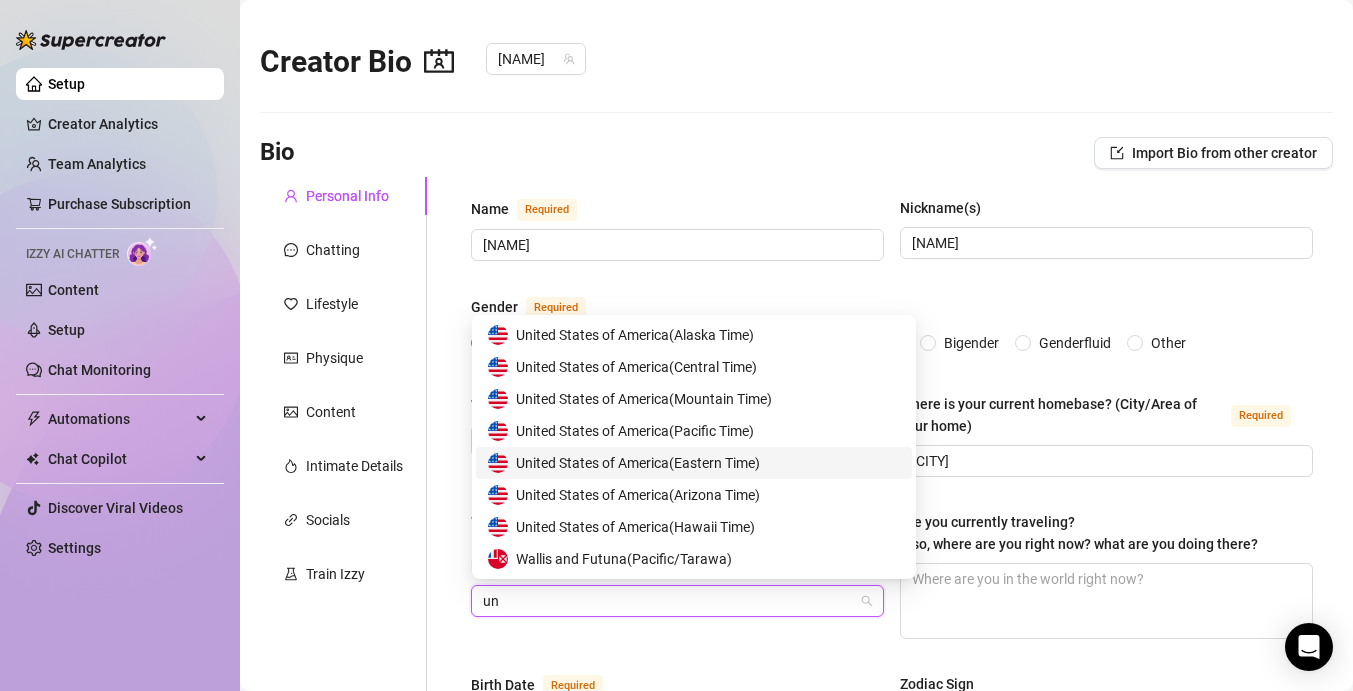 click on "United States of America  ( Eastern Time )" at bounding box center [638, 463] 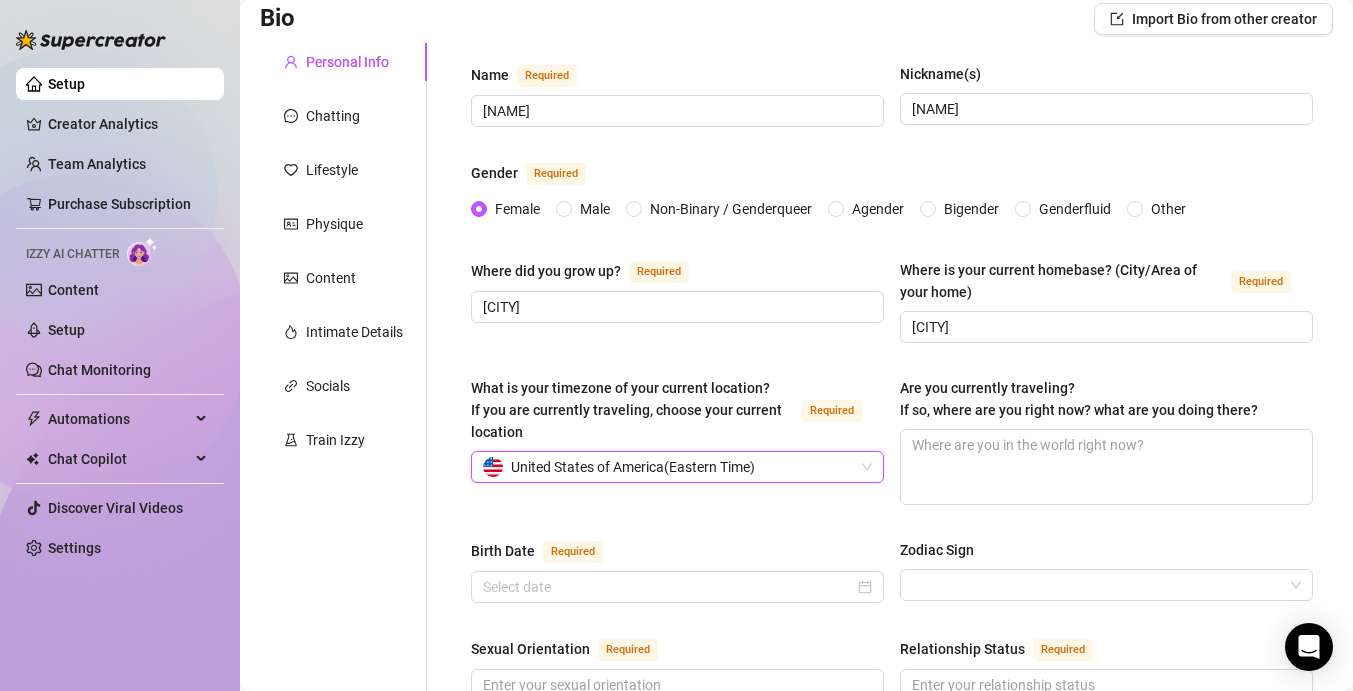 scroll, scrollTop: 322, scrollLeft: 0, axis: vertical 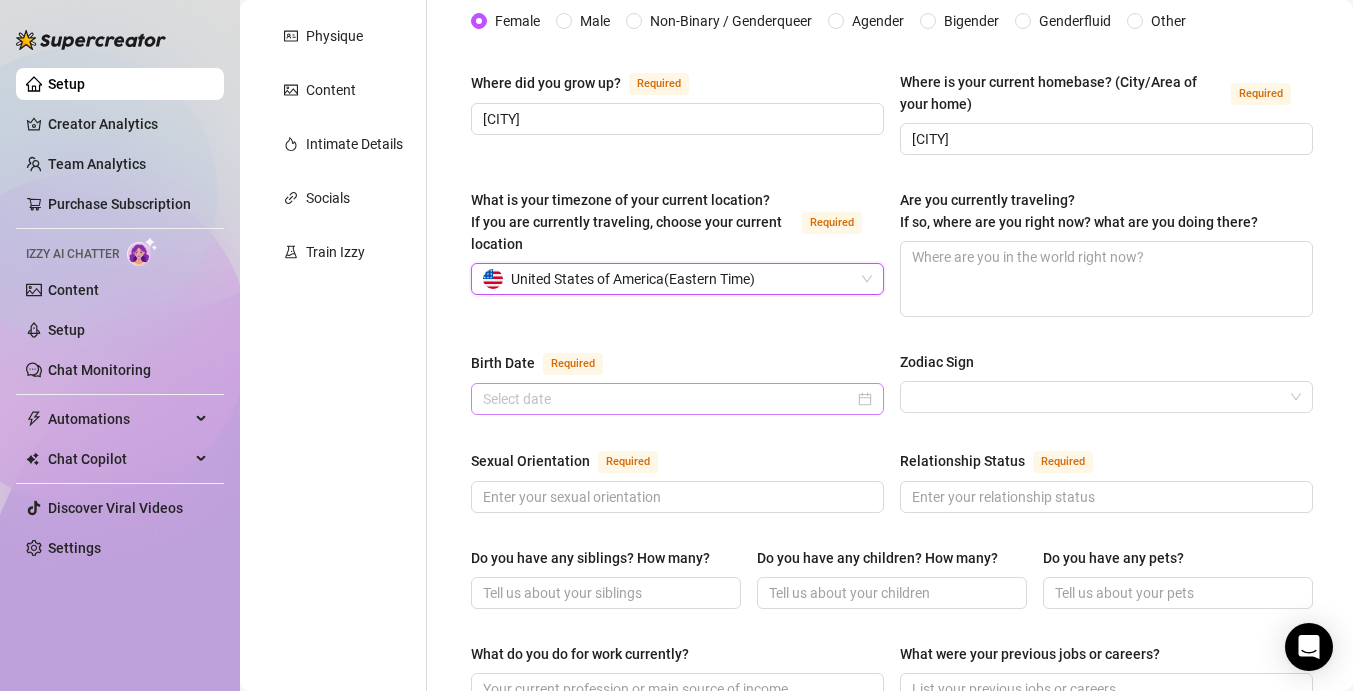 click at bounding box center [677, 399] 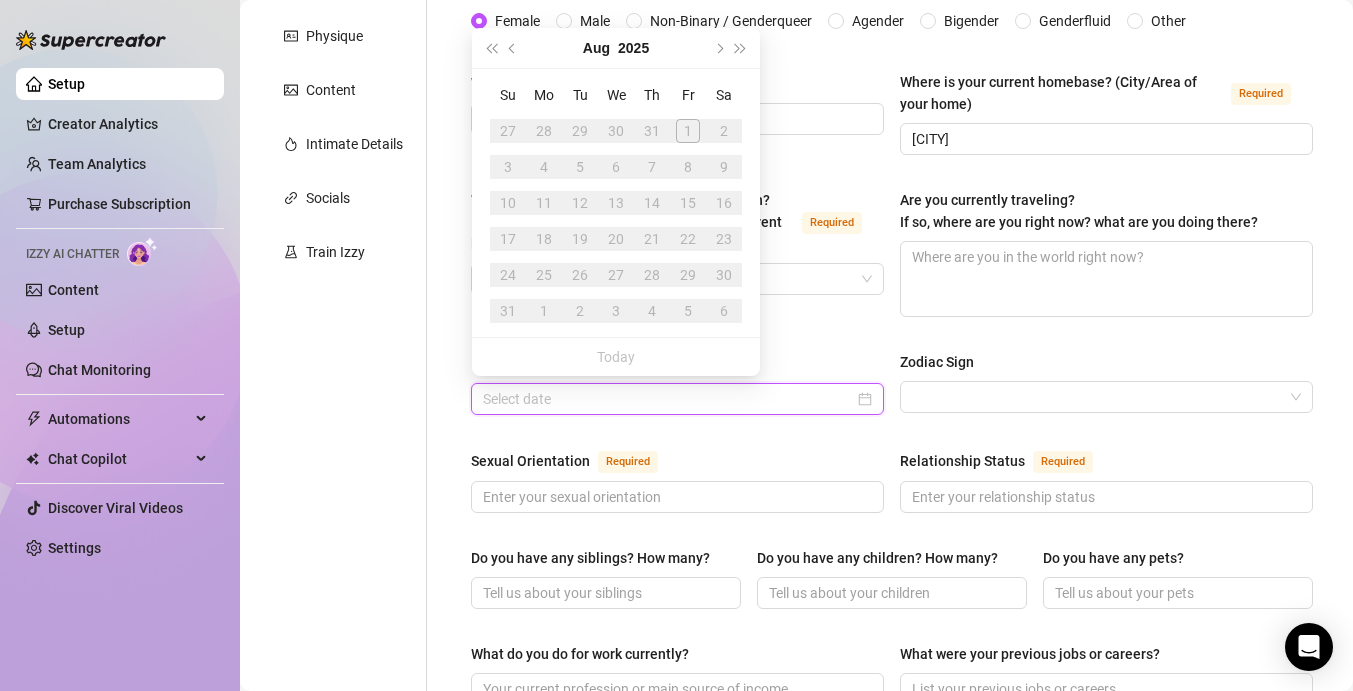 click on "Birth Date Required" at bounding box center (668, 399) 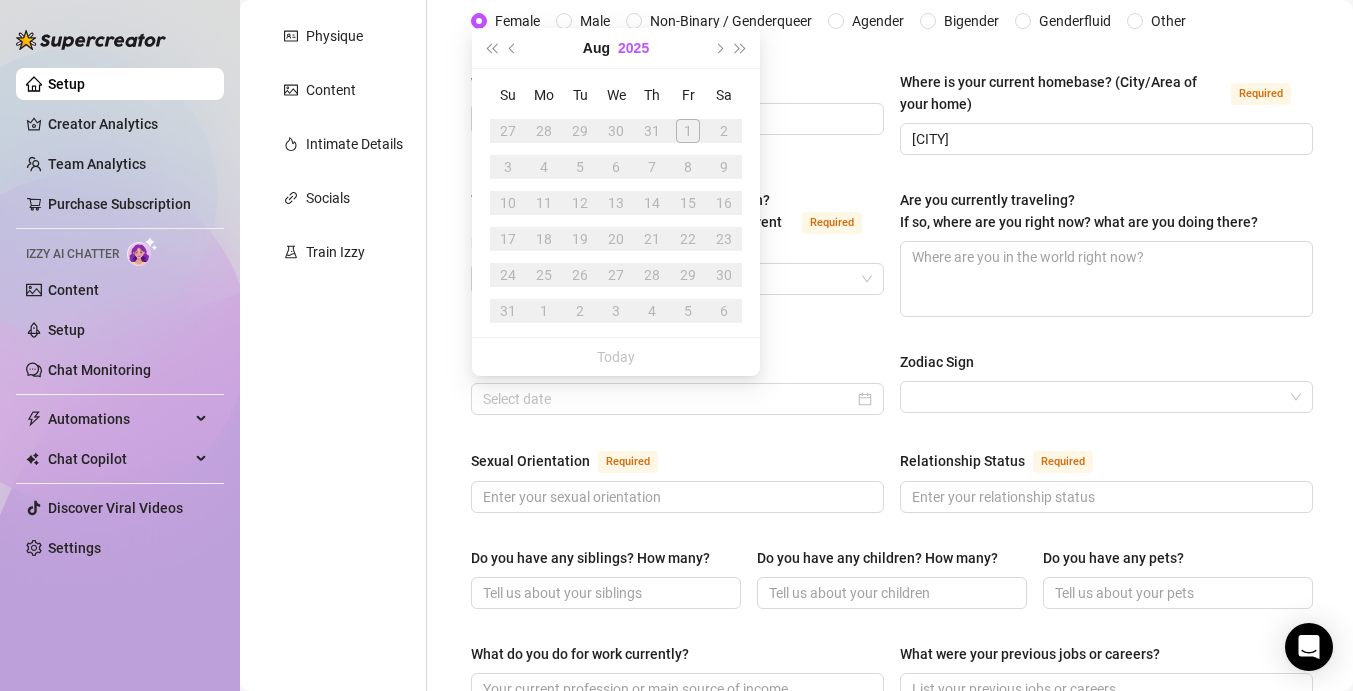 click on "2025" at bounding box center (633, 48) 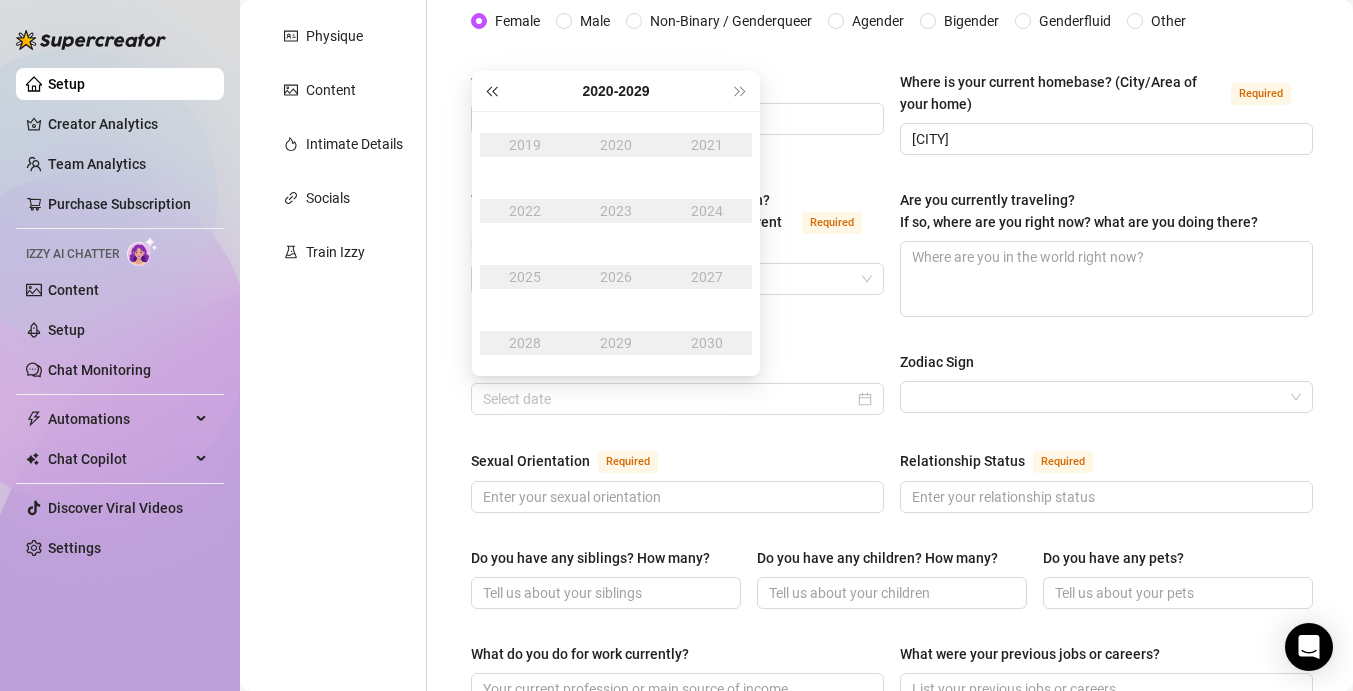click at bounding box center (491, 91) 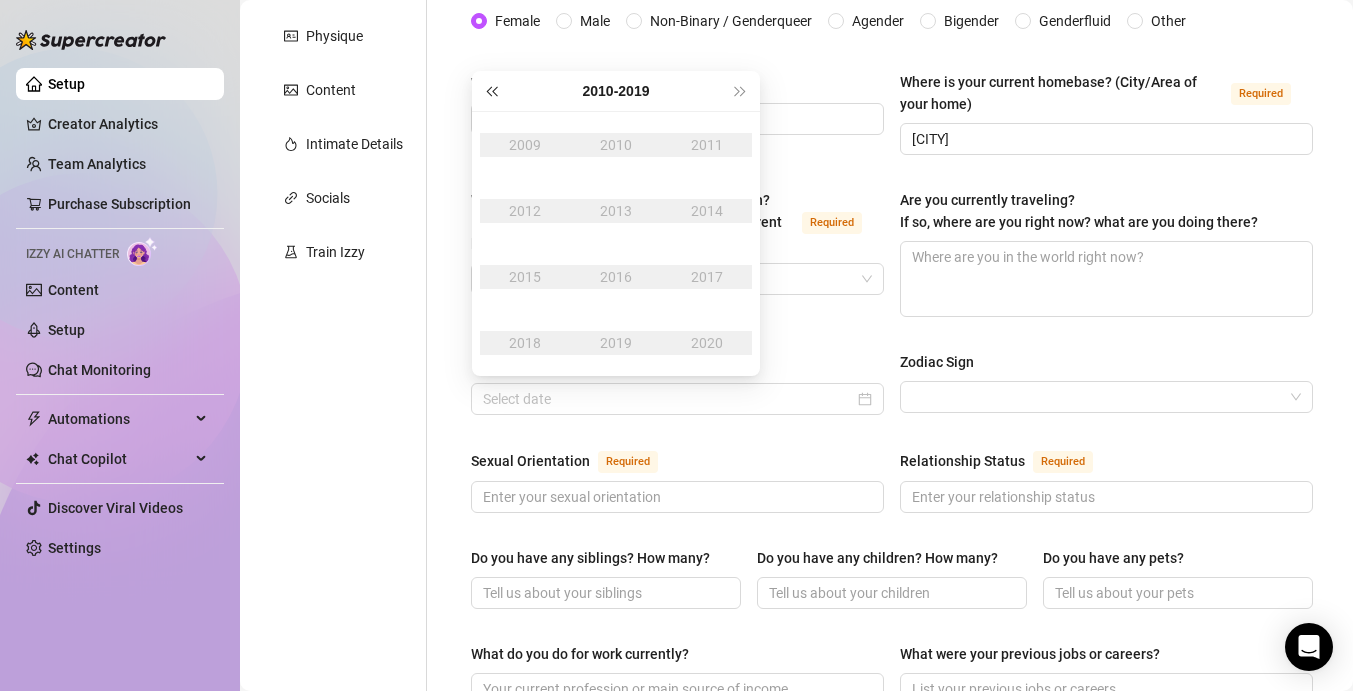 click at bounding box center [491, 91] 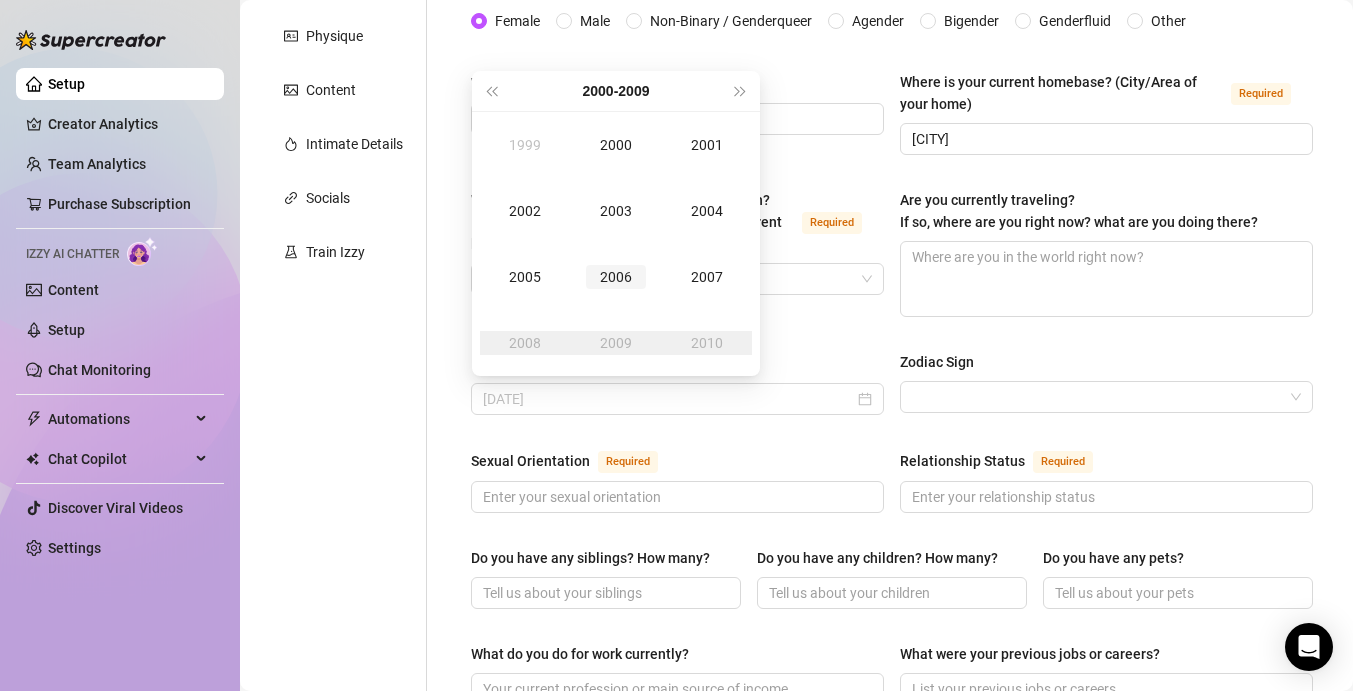 click on "2006" at bounding box center [616, 277] 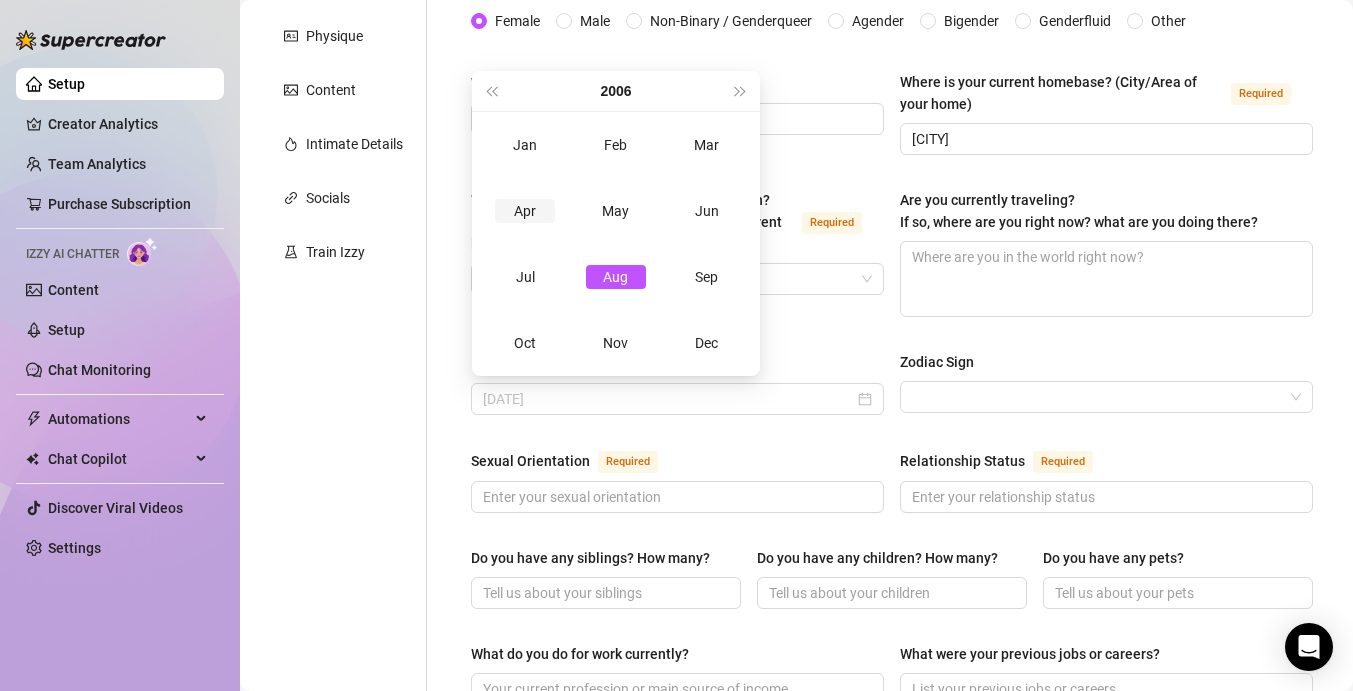 click on "Apr" at bounding box center (525, 211) 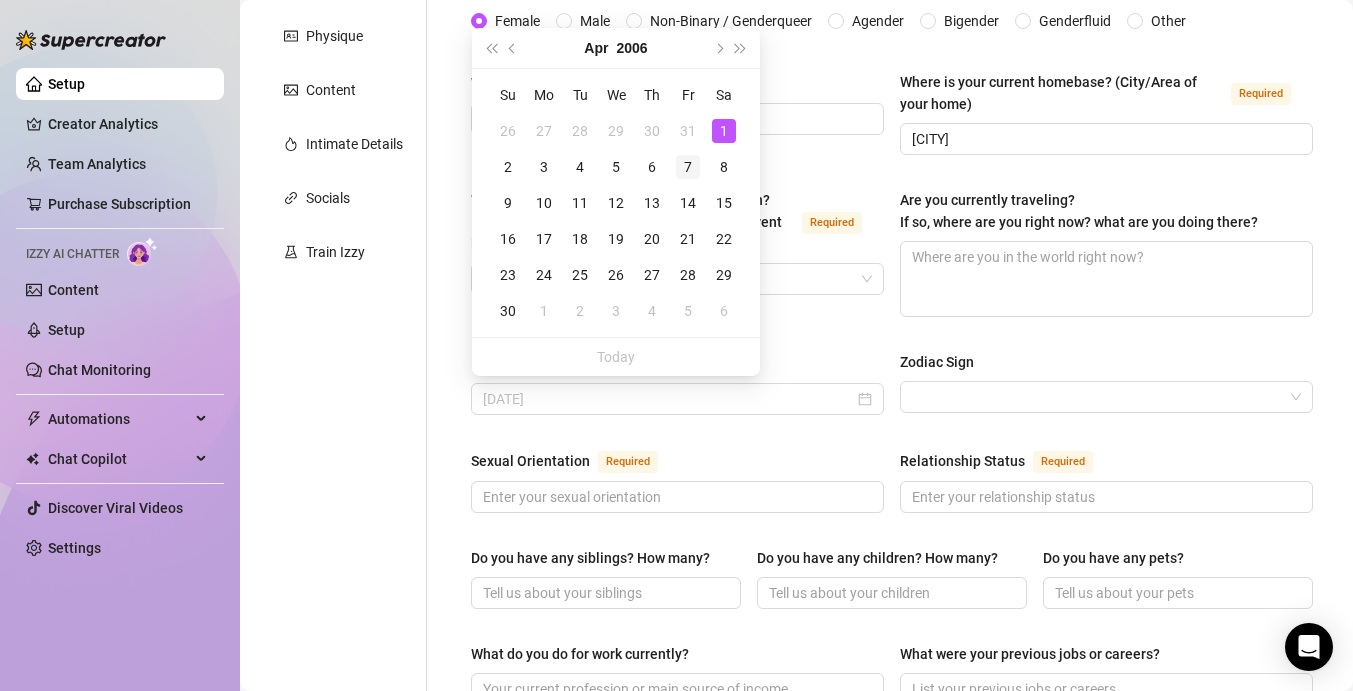 type on "[MONTH] [DAY], [YEAR]" 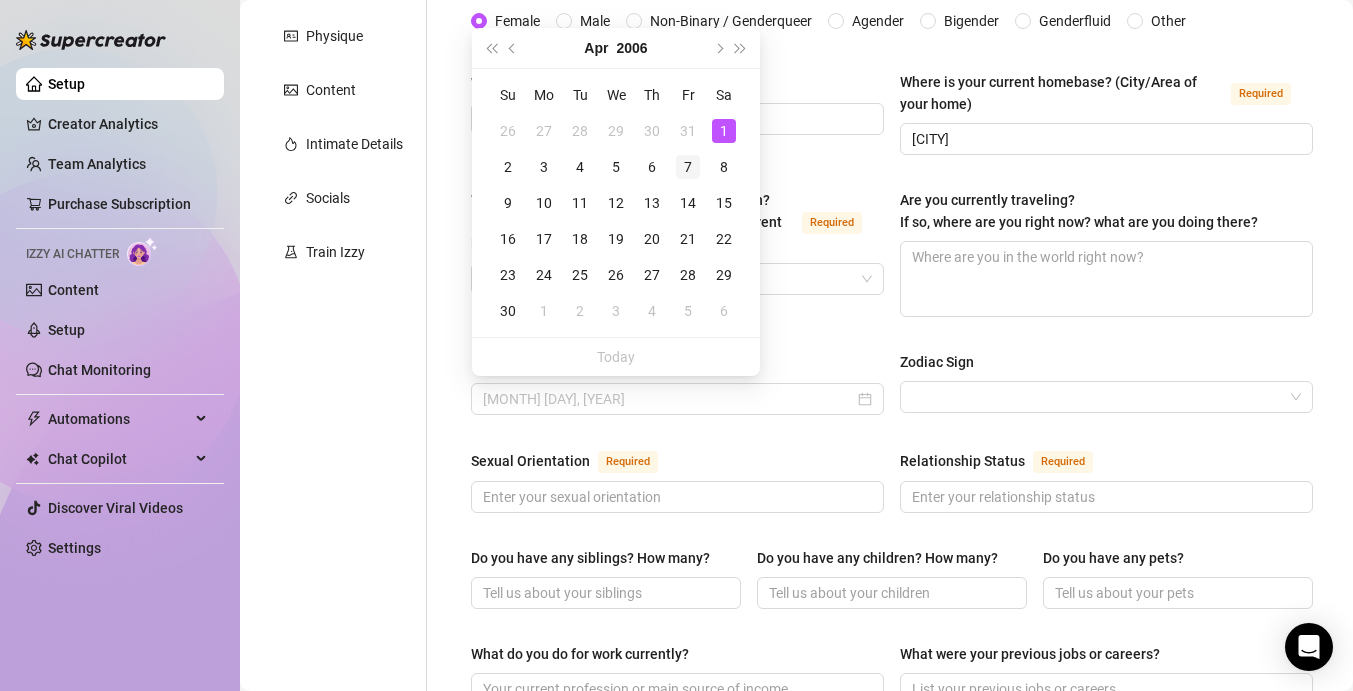 click on "7" at bounding box center [688, 167] 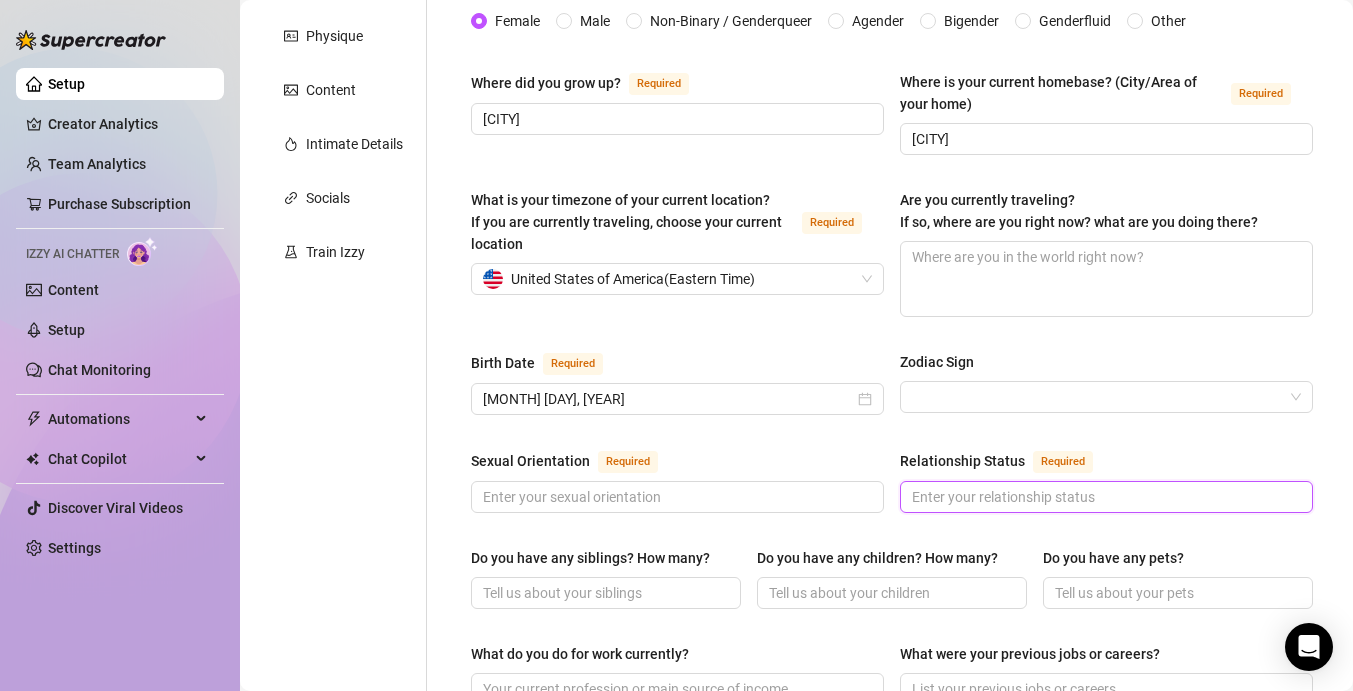 click on "Relationship Status Required" at bounding box center [1104, 497] 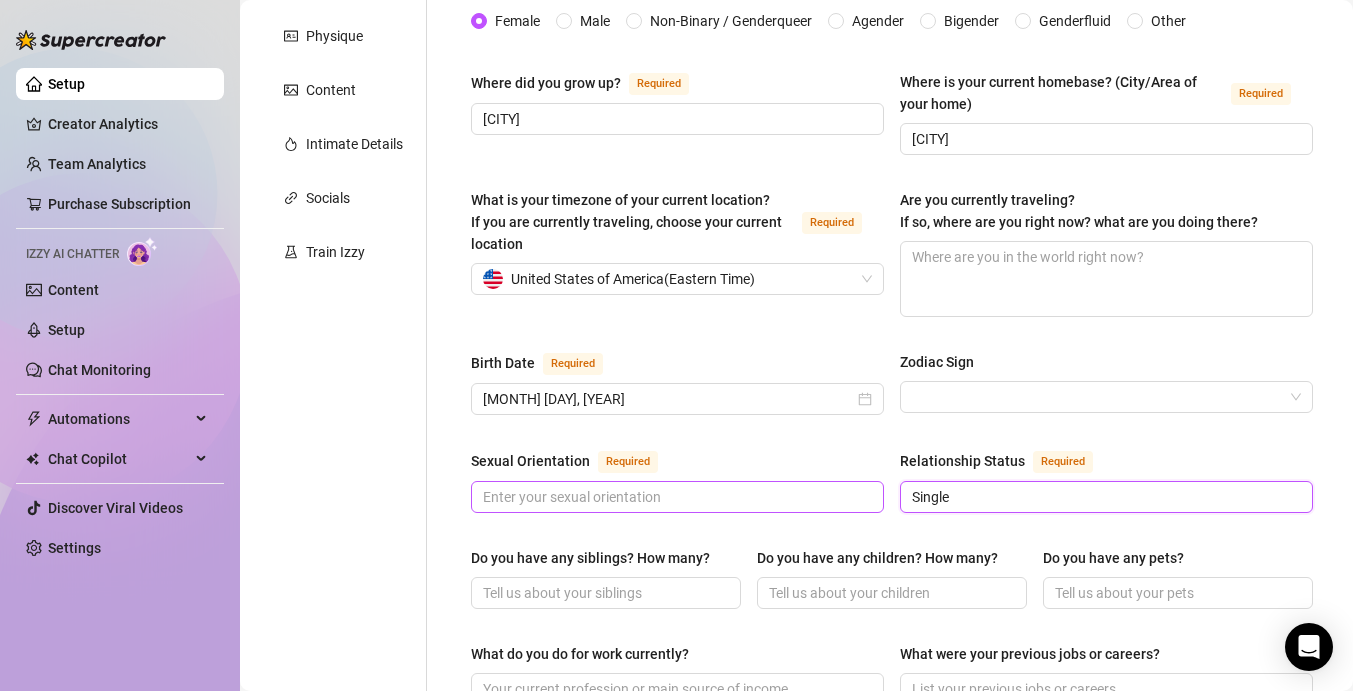 type on "Single" 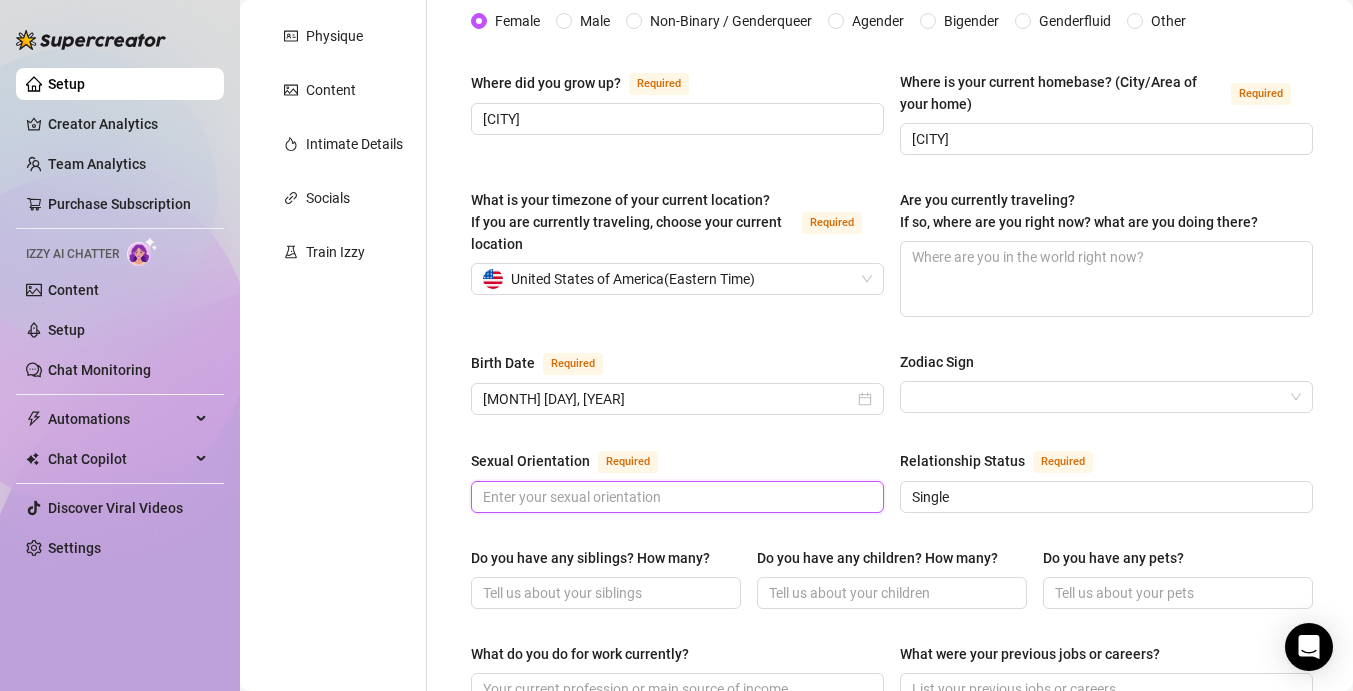 click on "Sexual Orientation Required" at bounding box center (675, 497) 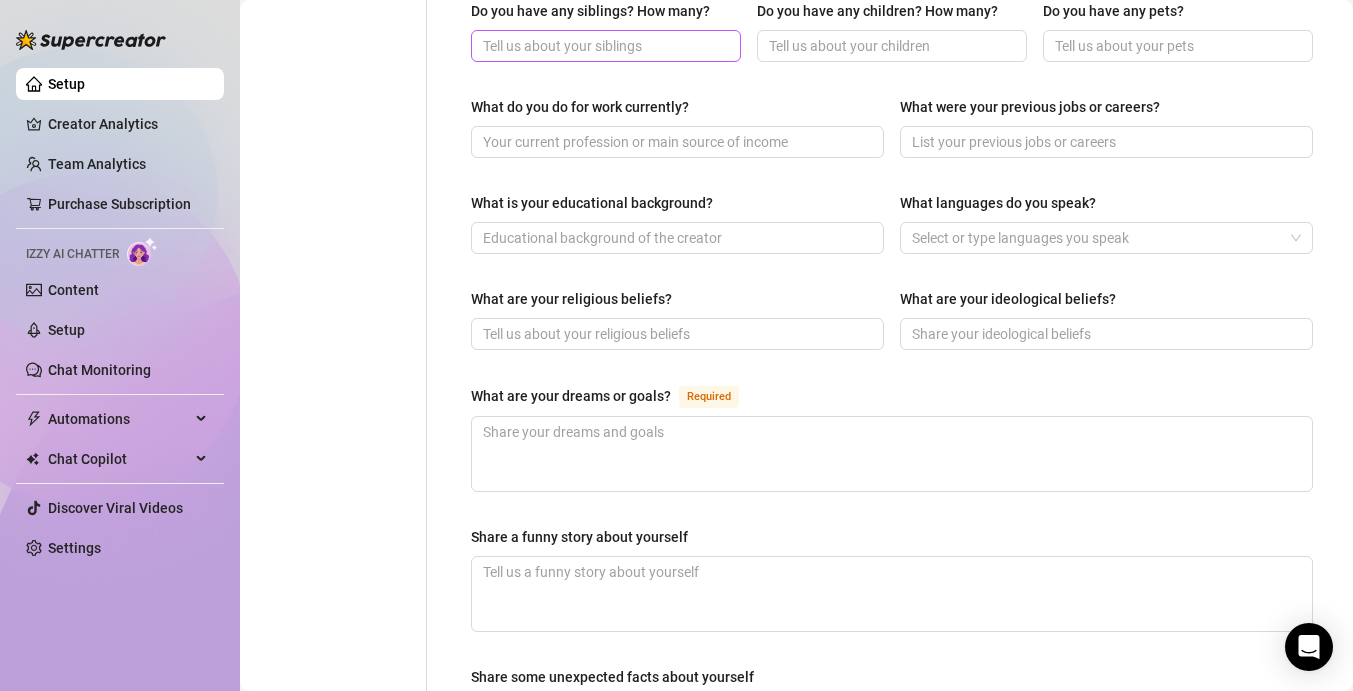 scroll, scrollTop: 878, scrollLeft: 0, axis: vertical 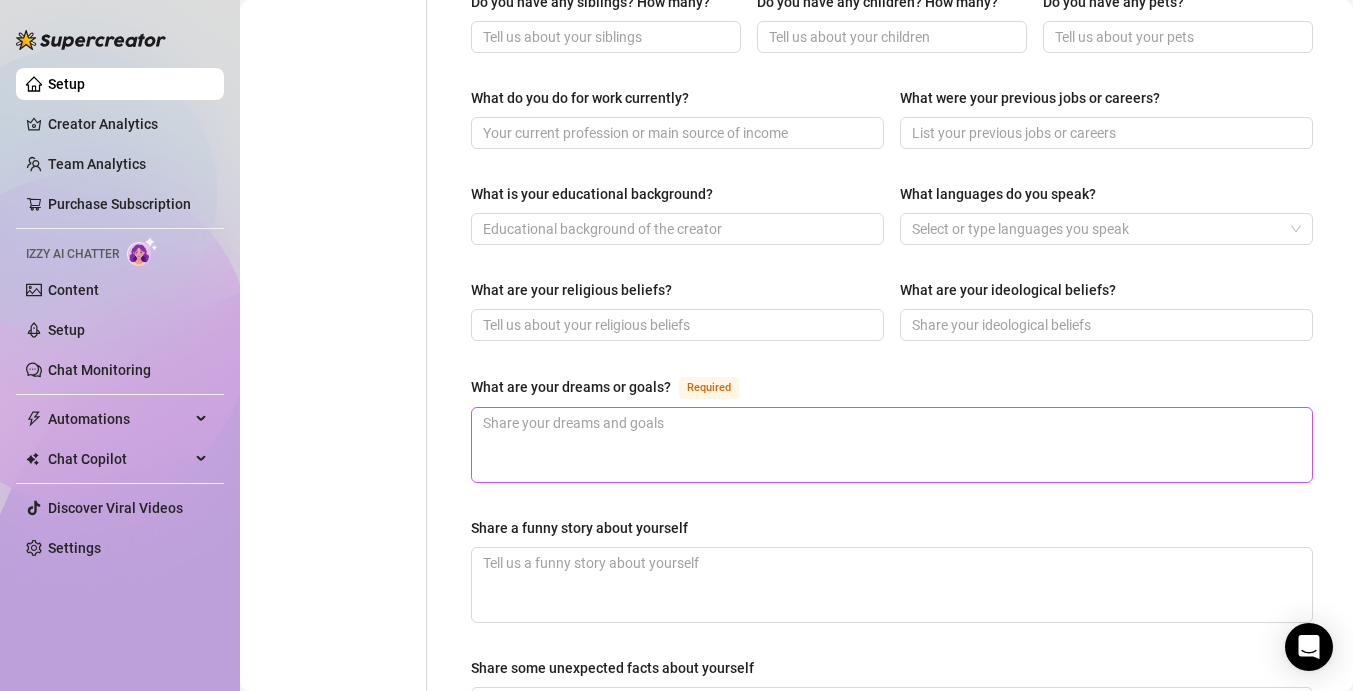 type on "Bisexual" 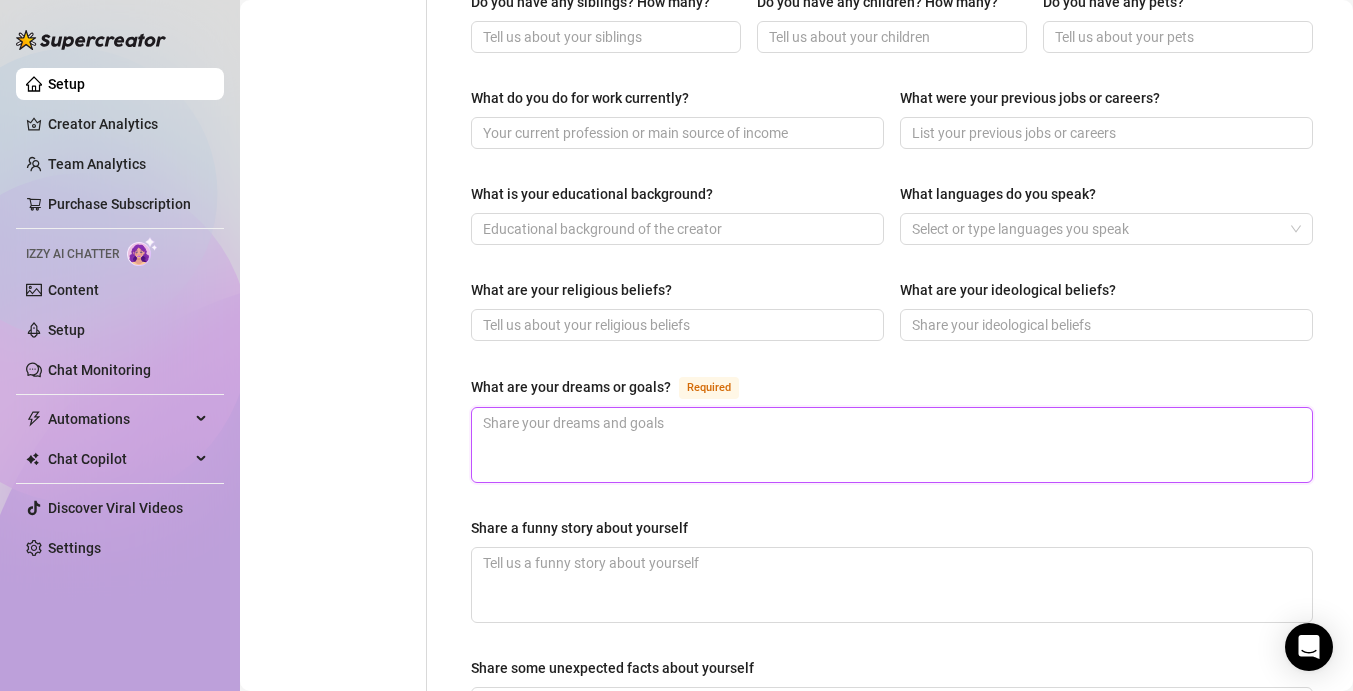click on "What are your dreams or goals? Required" at bounding box center [892, 445] 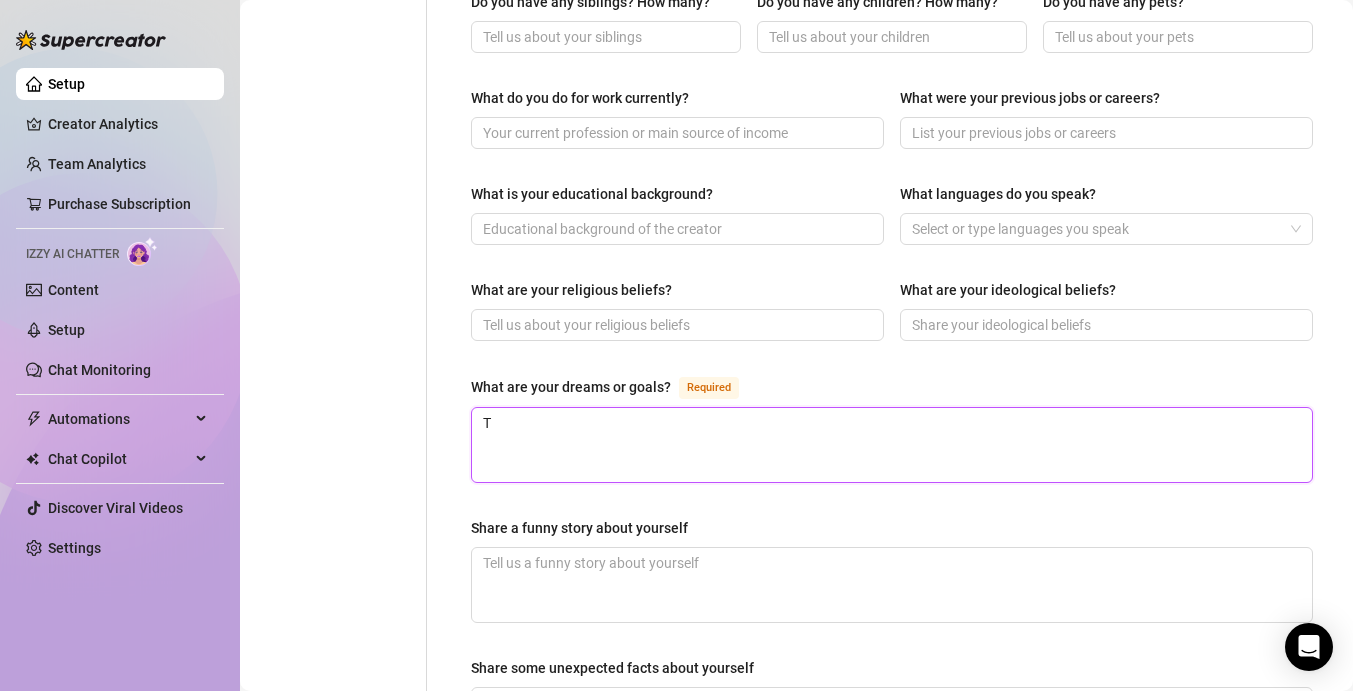 type 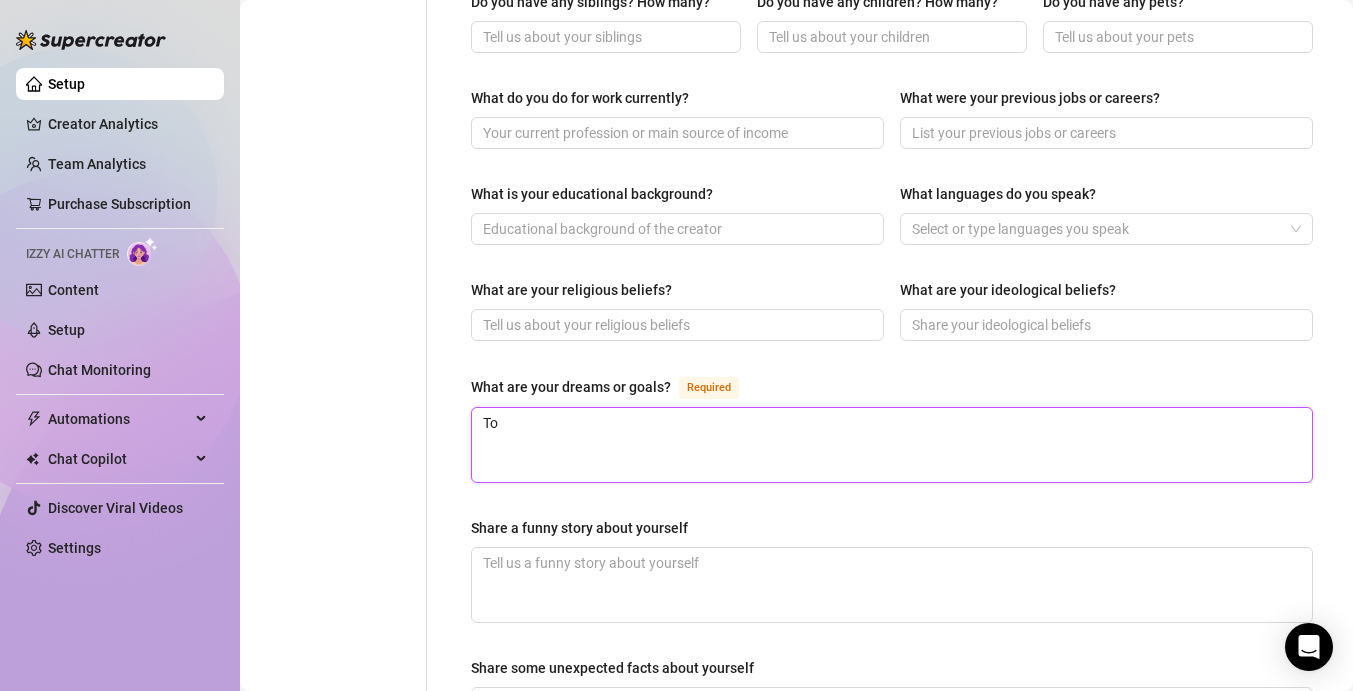 type 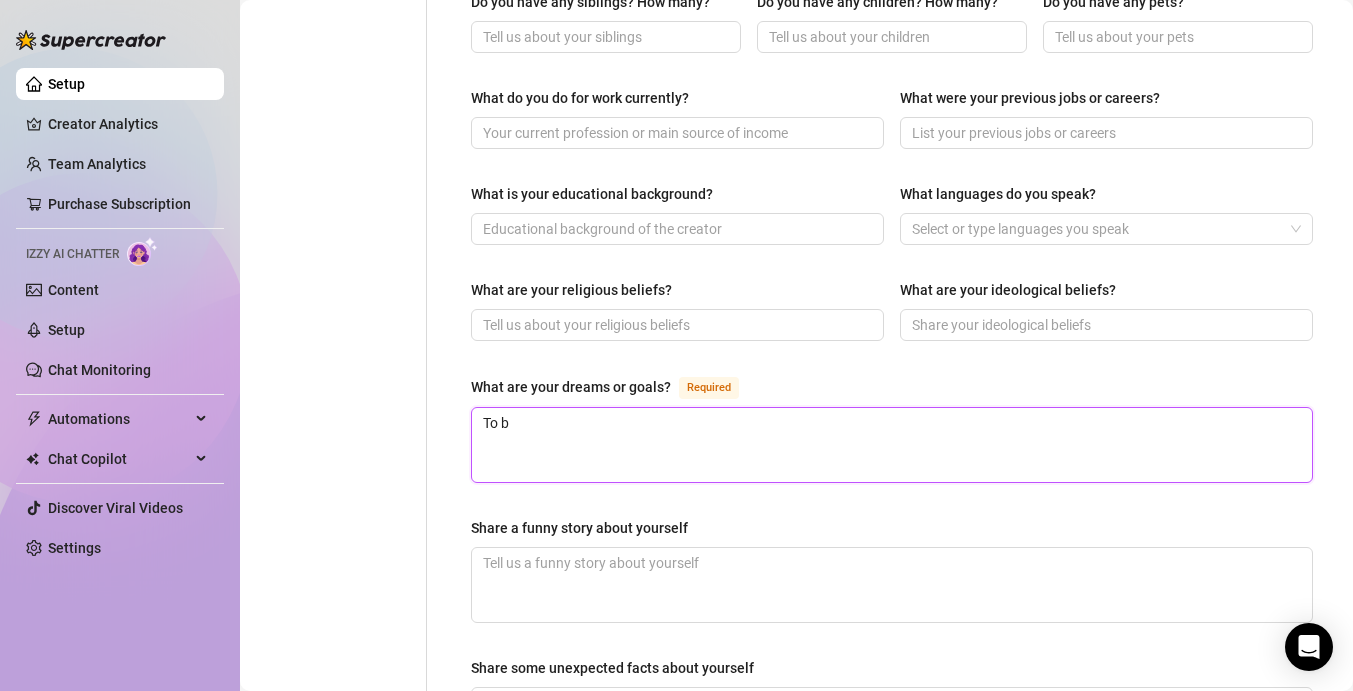 type 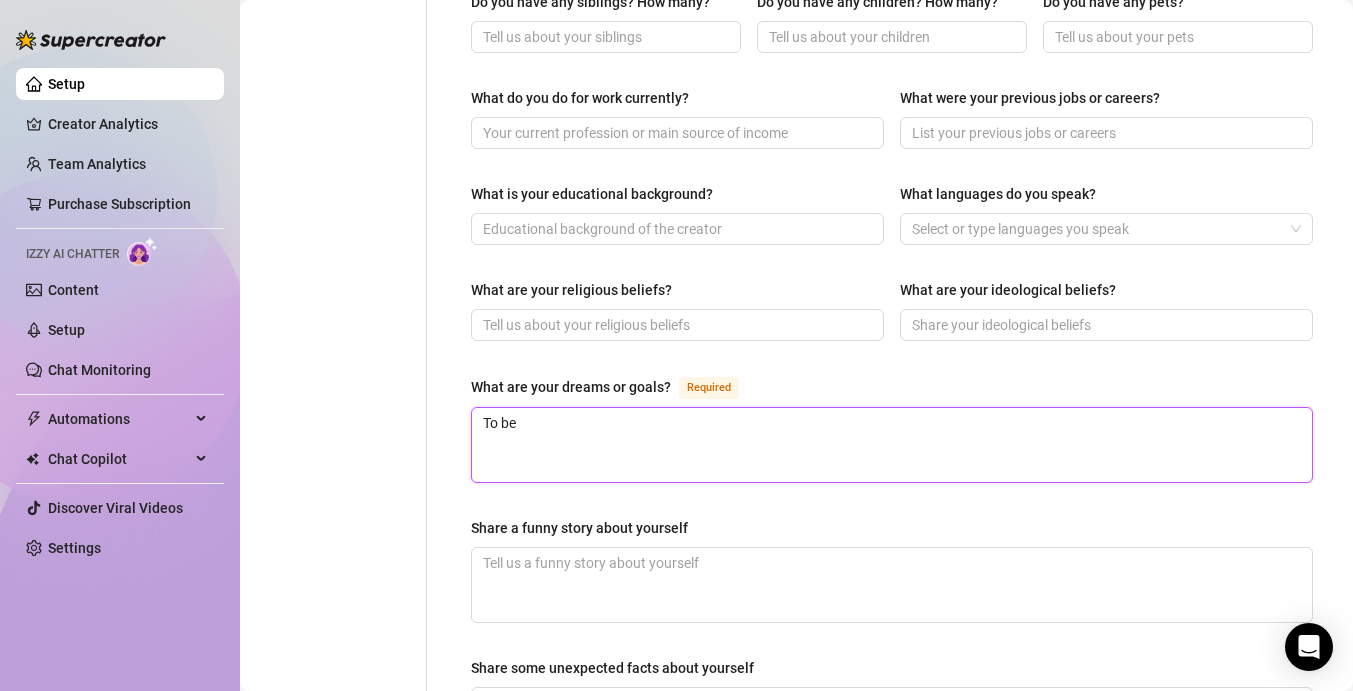 type 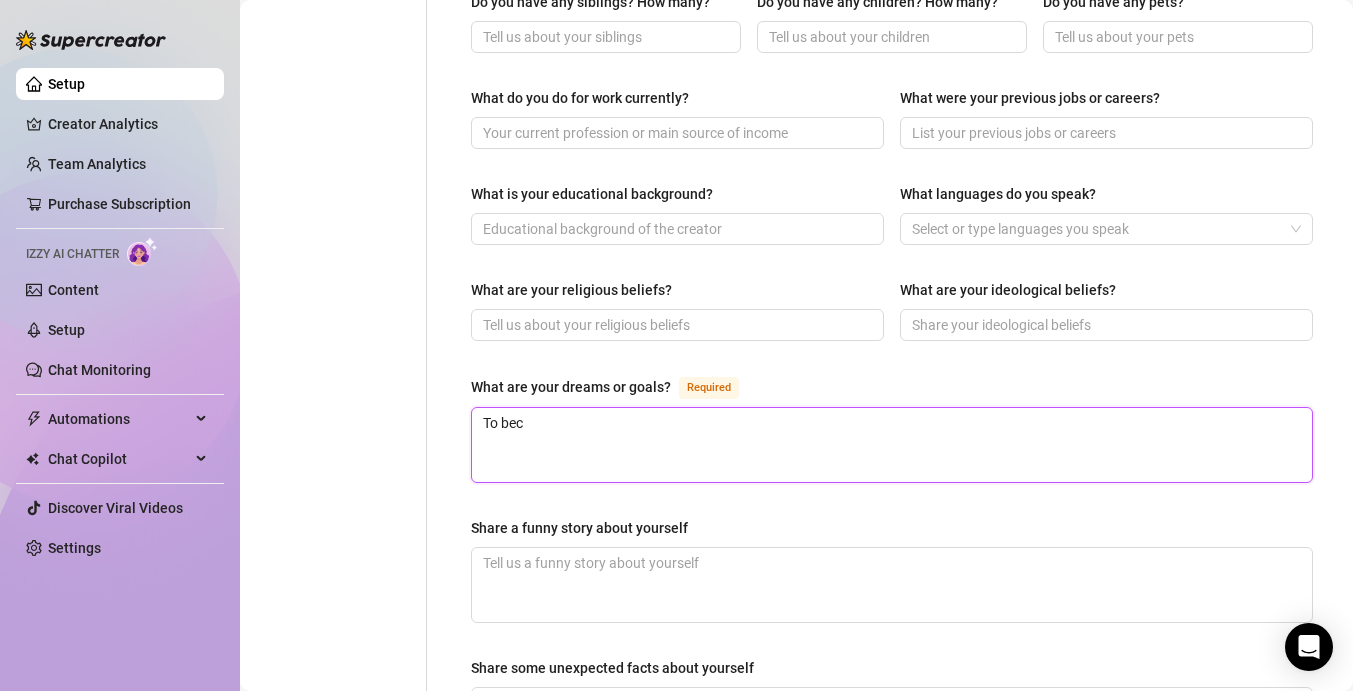 type 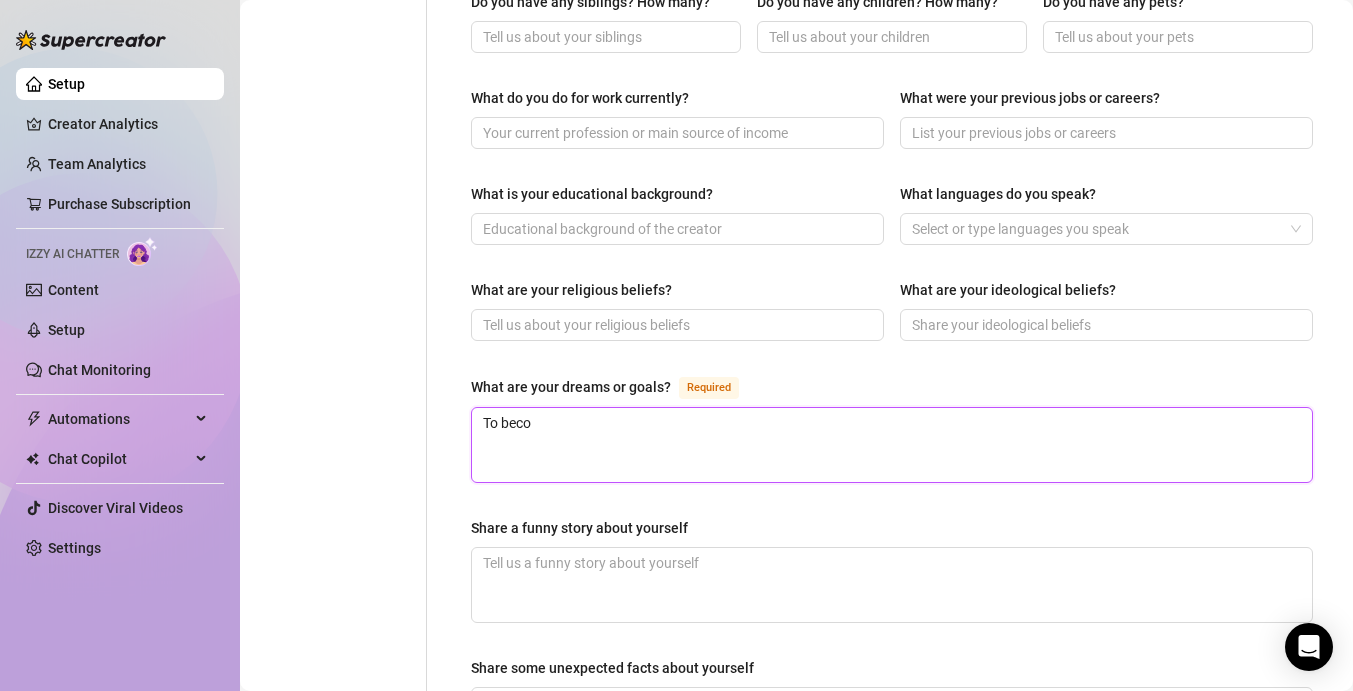 type 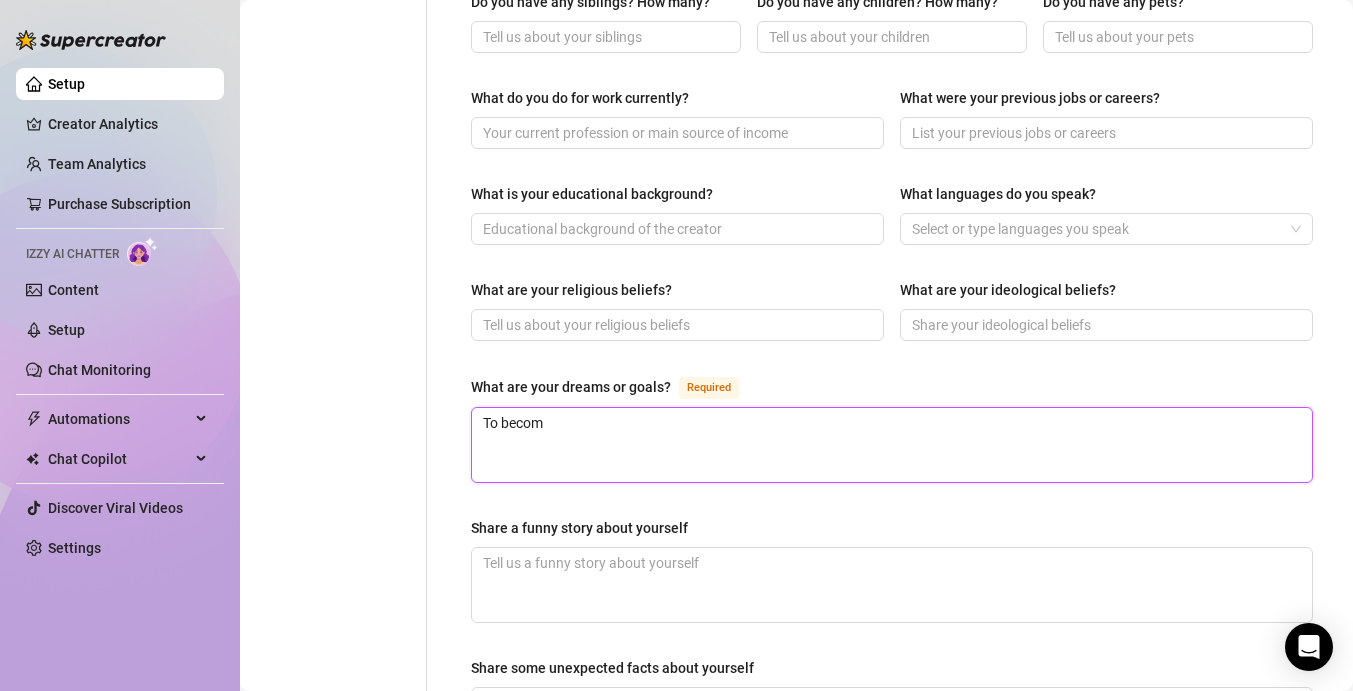 type 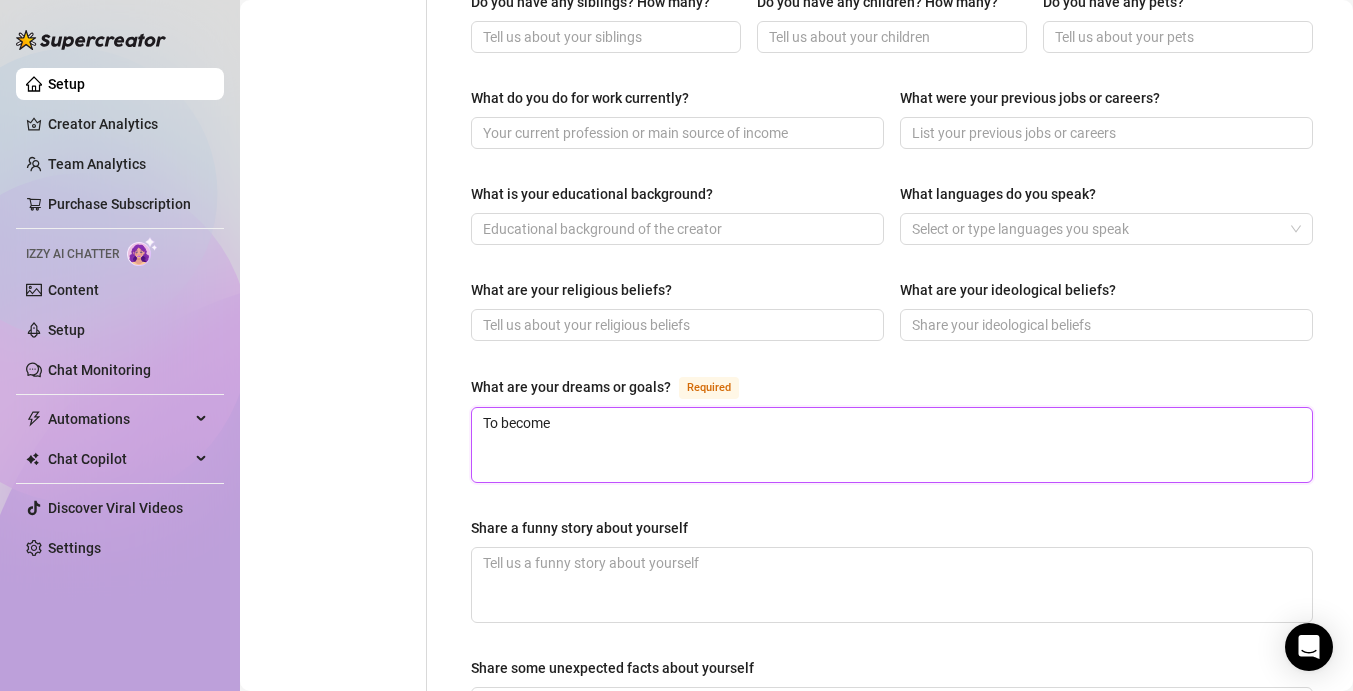 type on "To become" 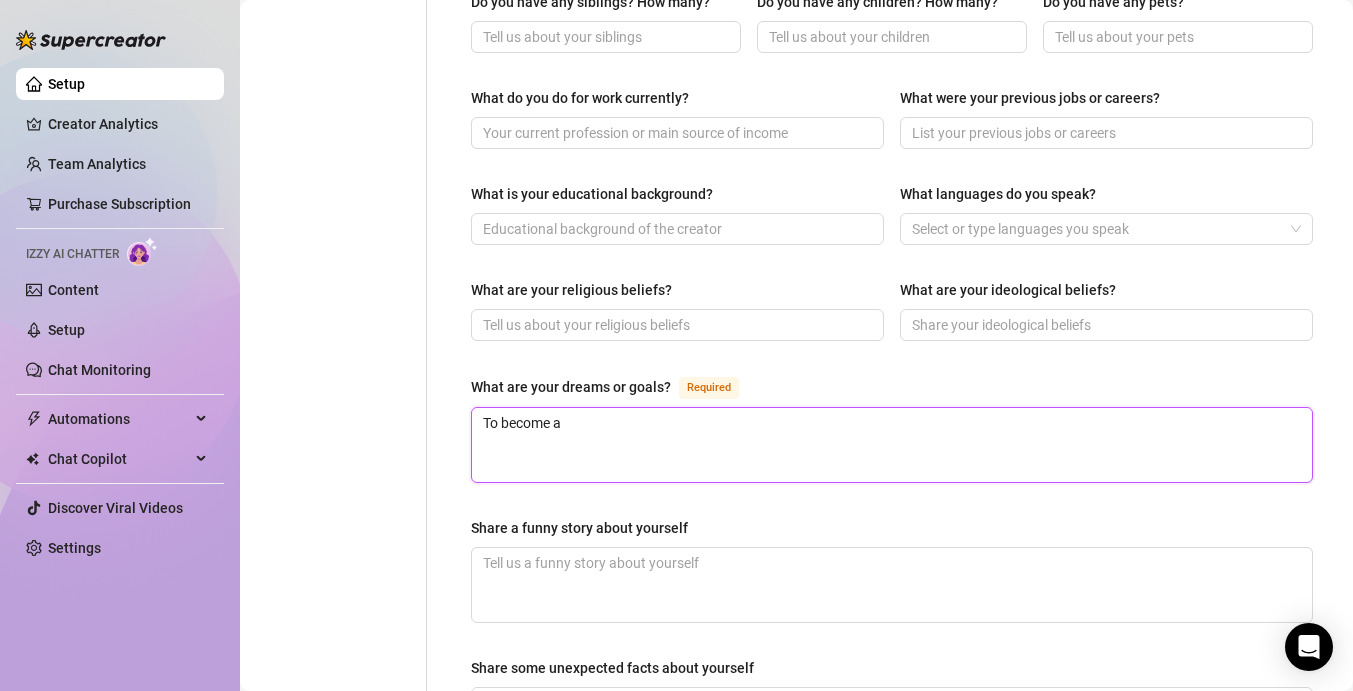 type 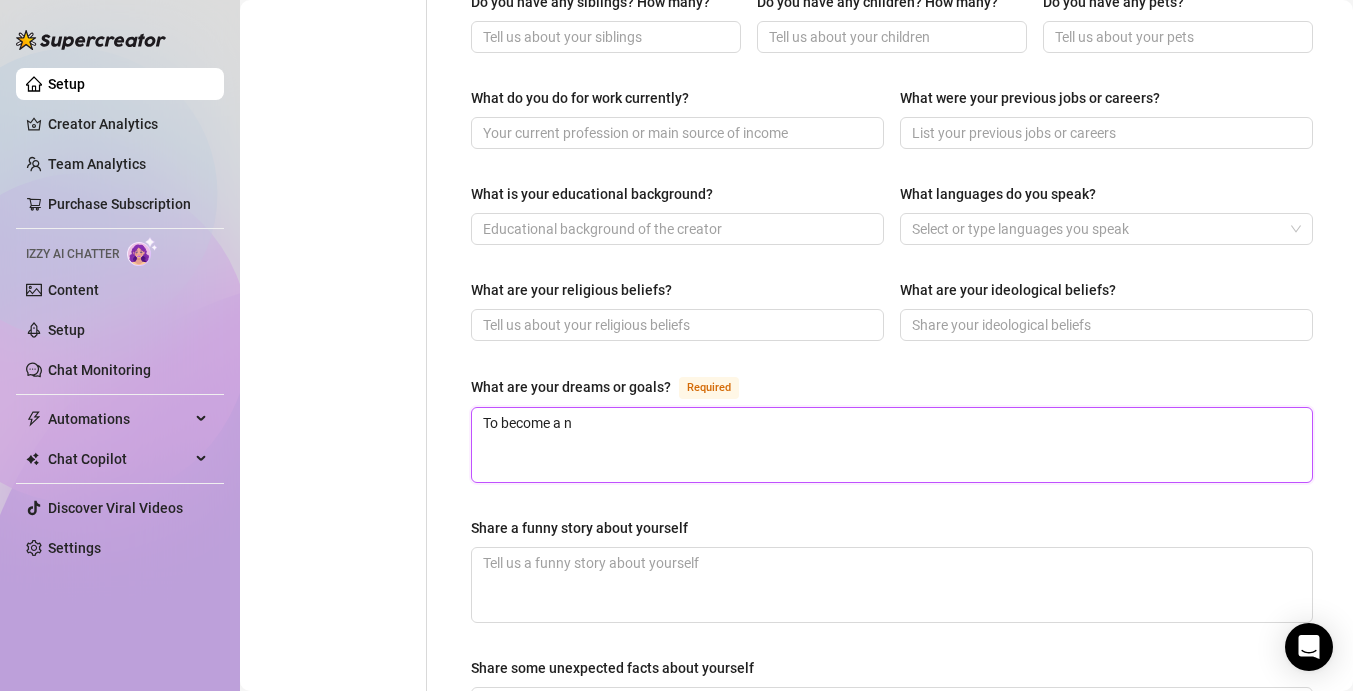 type 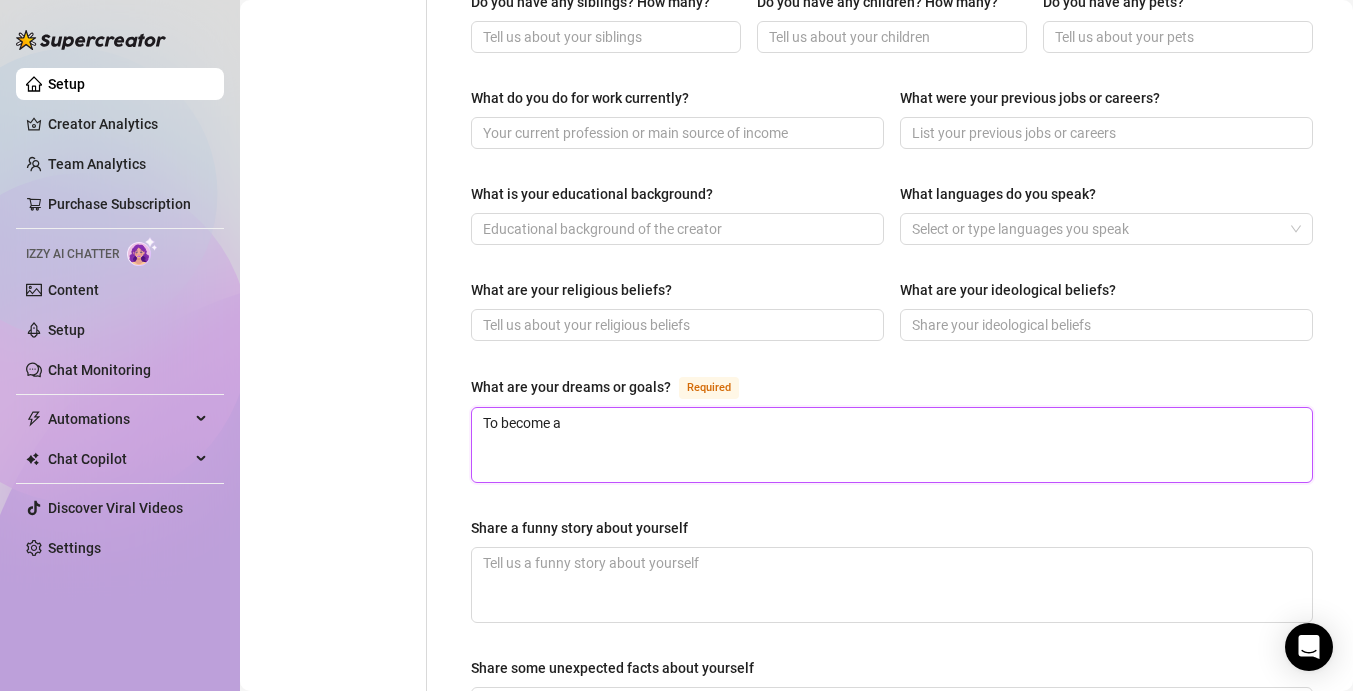 type 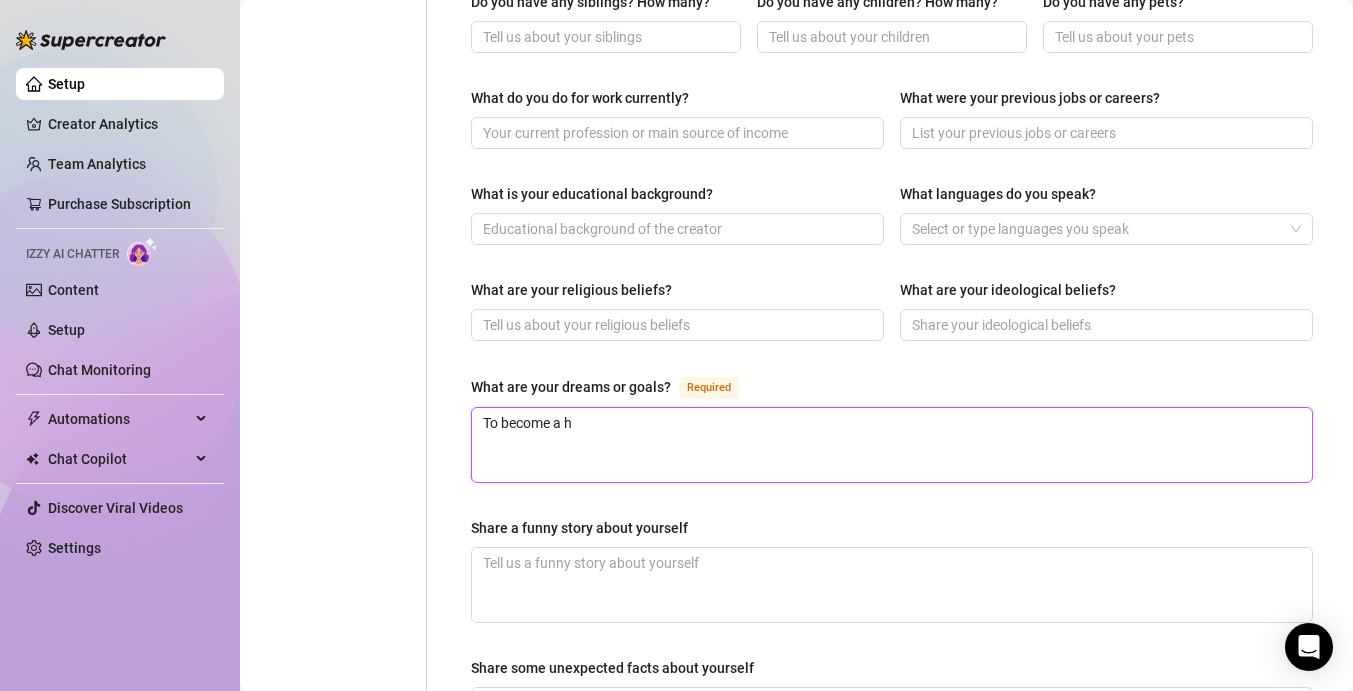 type 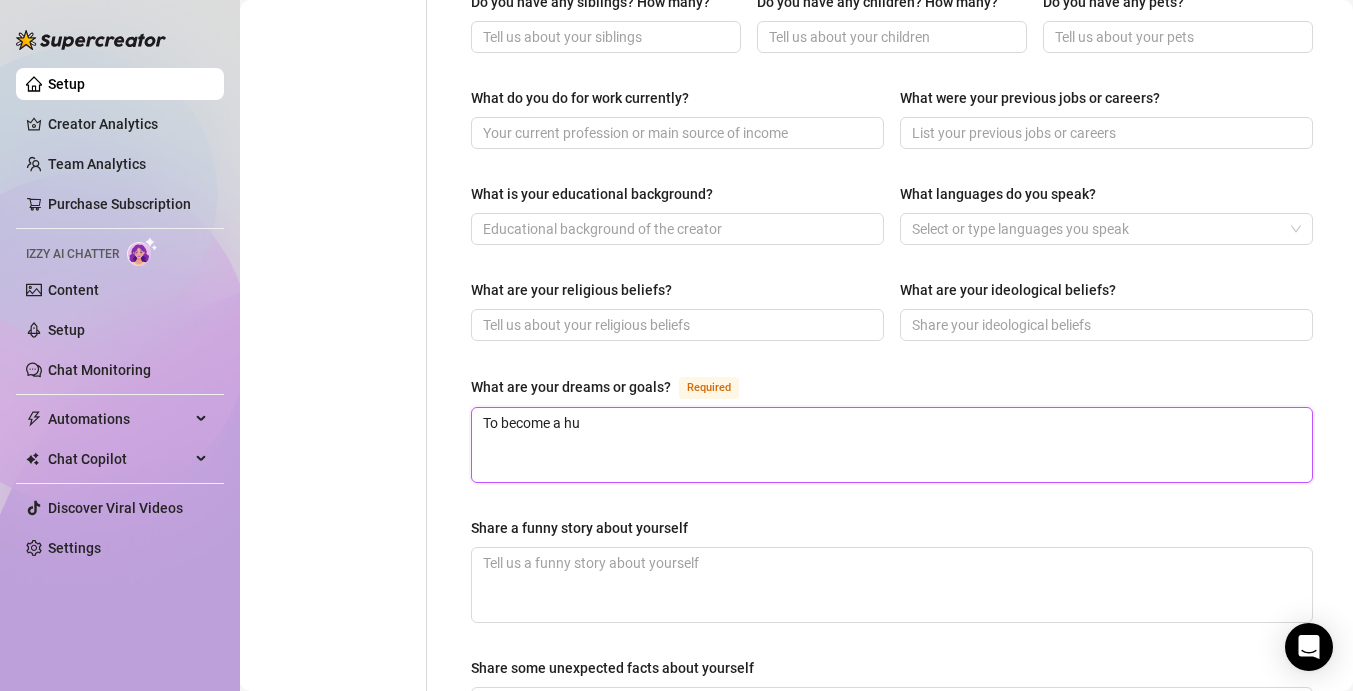 type 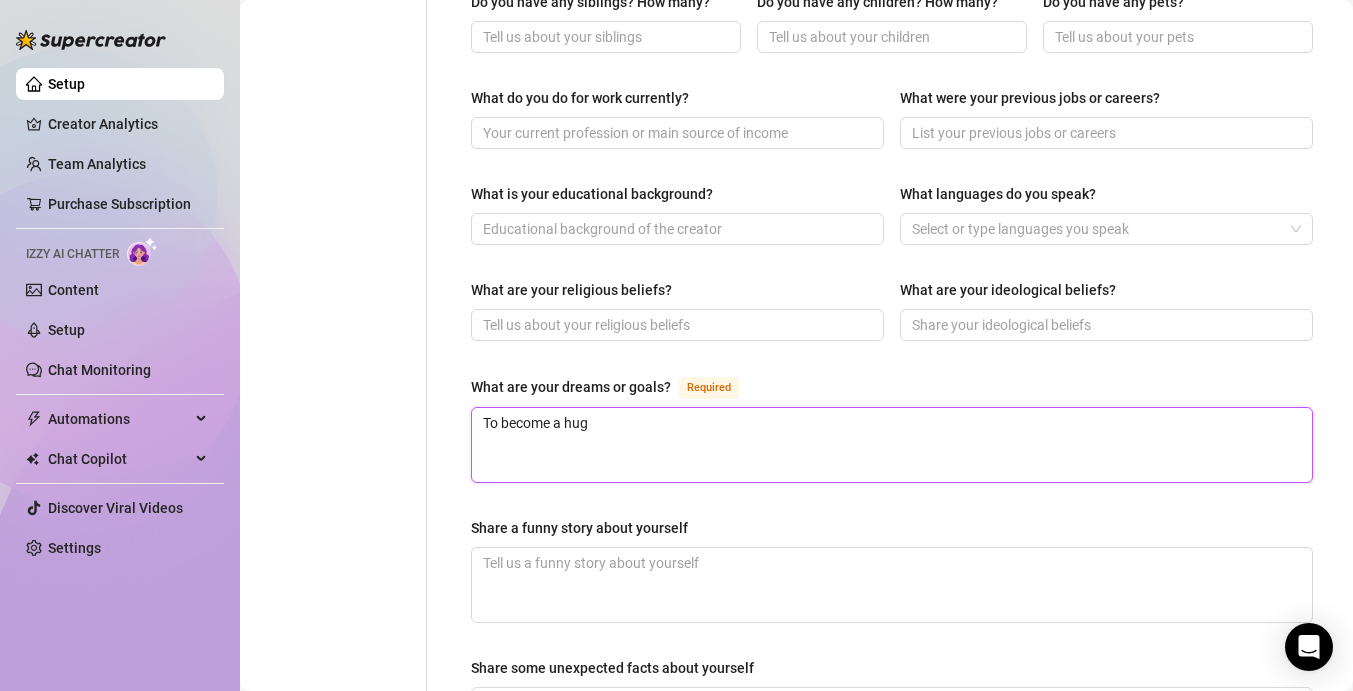 type 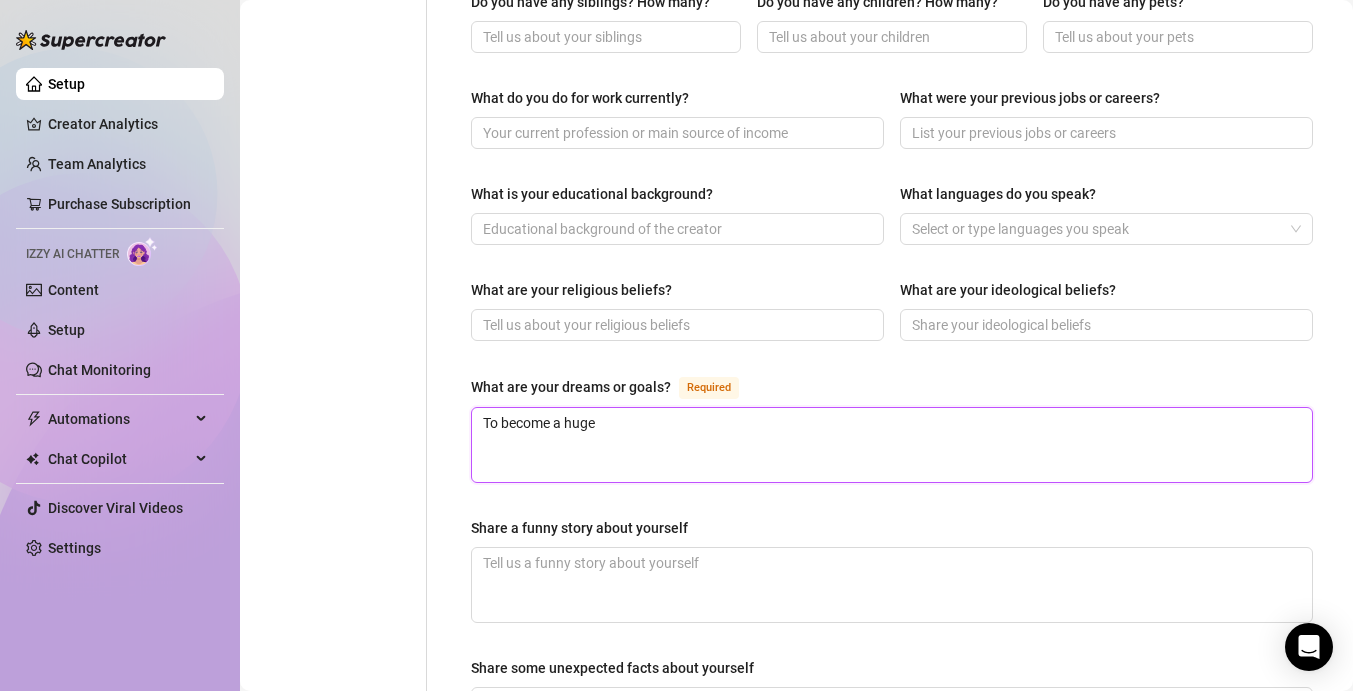 type on "To become a huge" 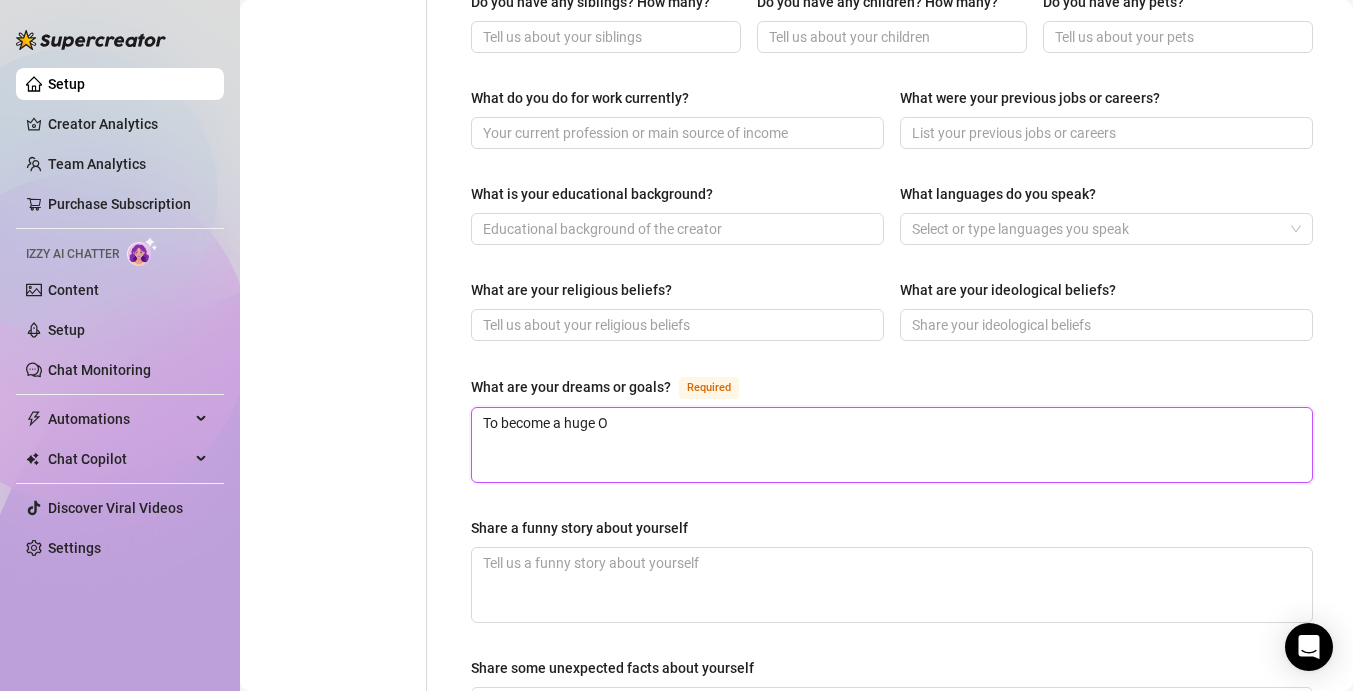 type 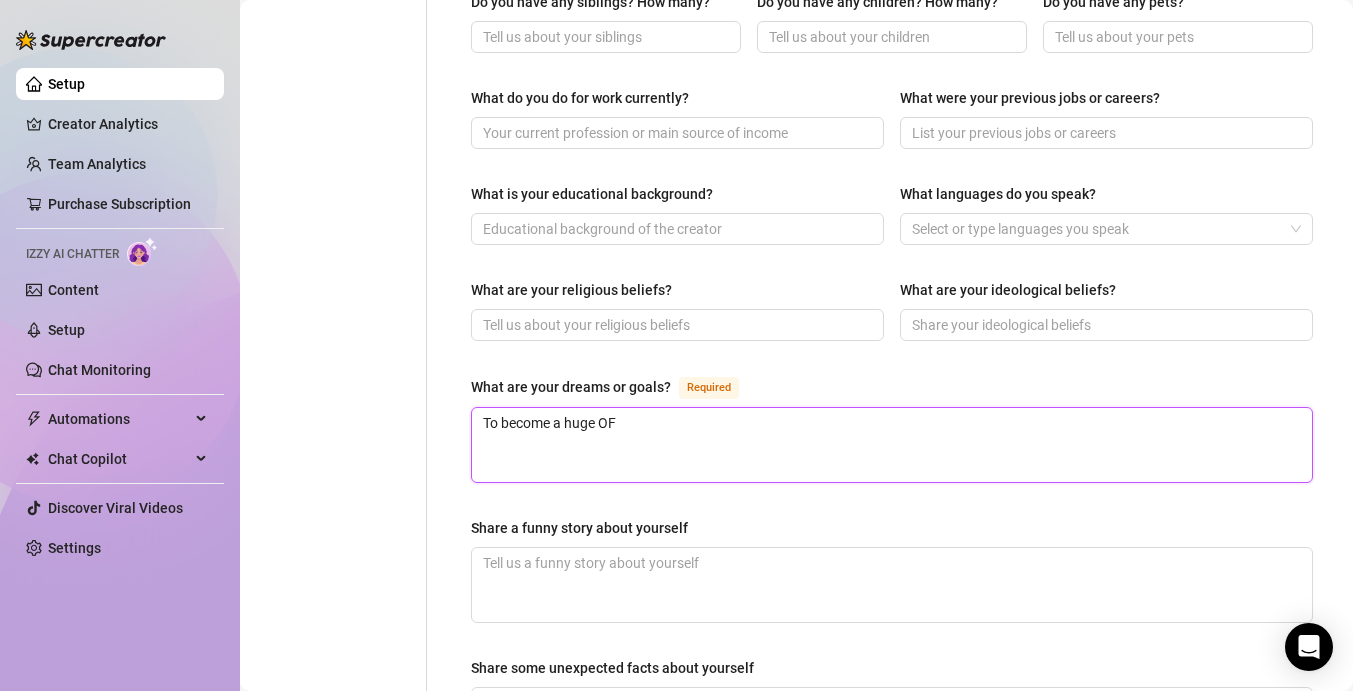 type 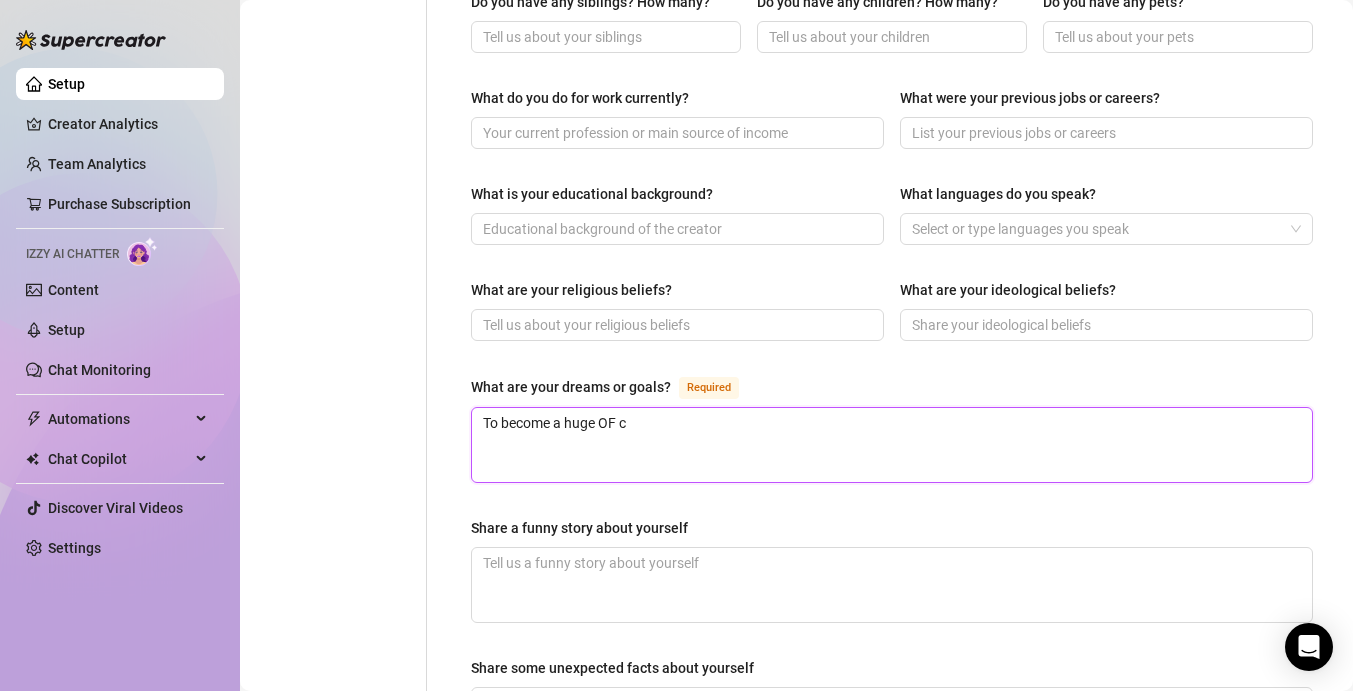 type 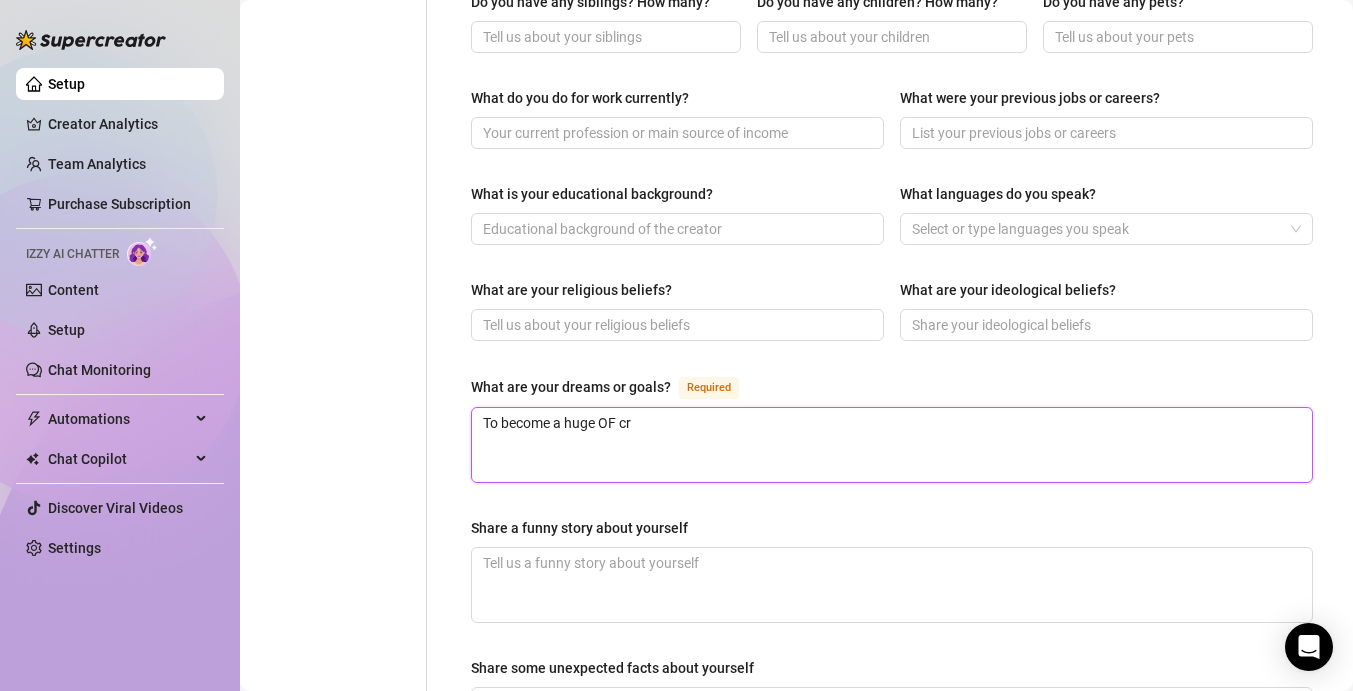 type 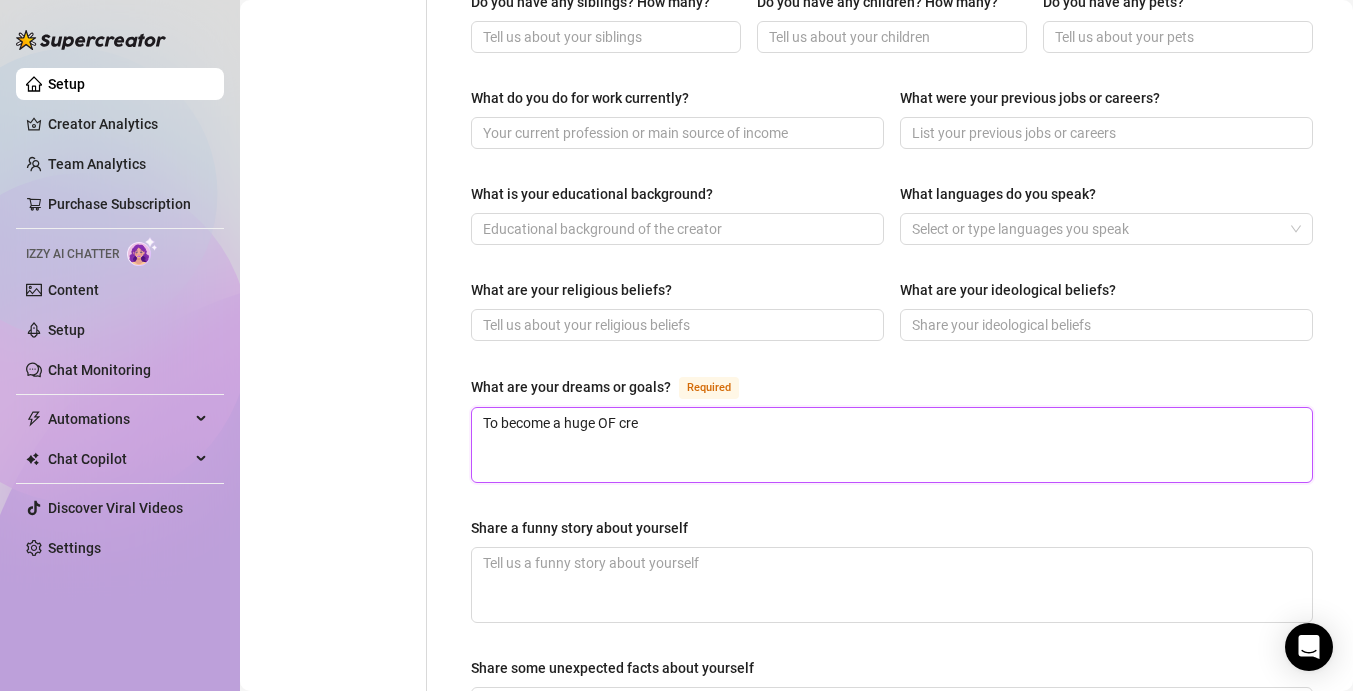 type 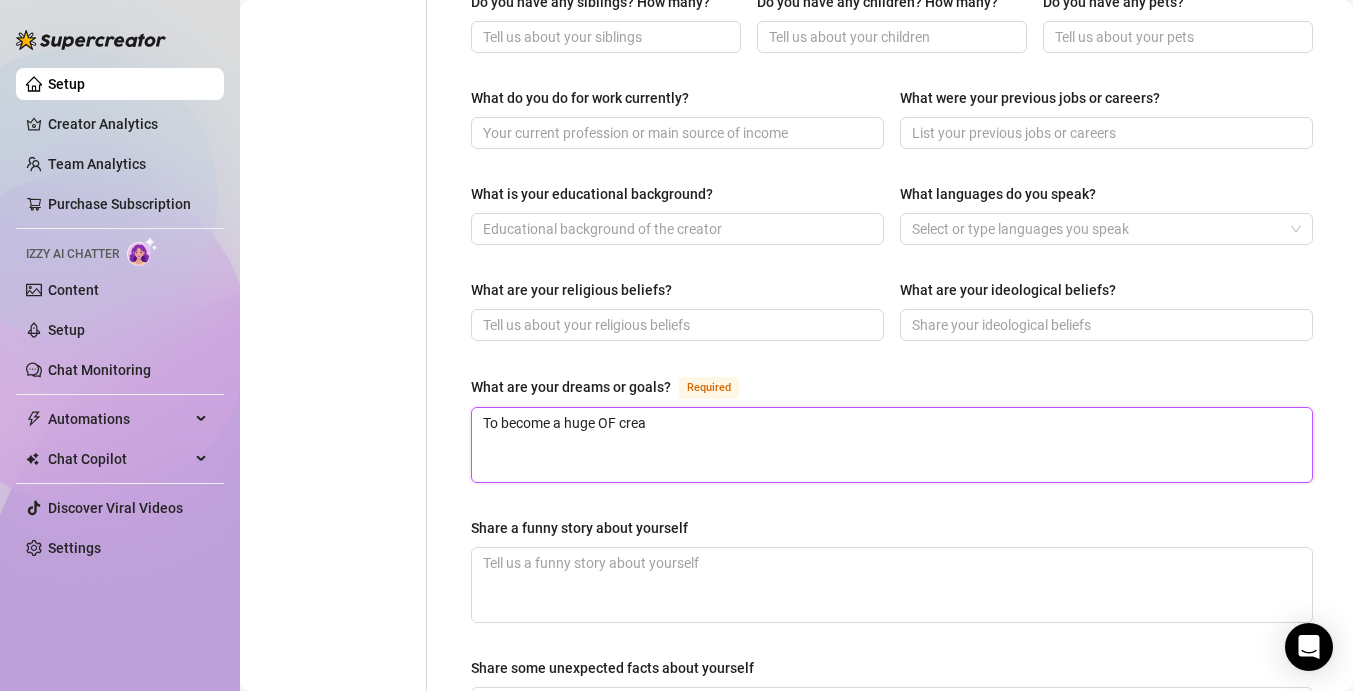 type on "To become a huge OF creat" 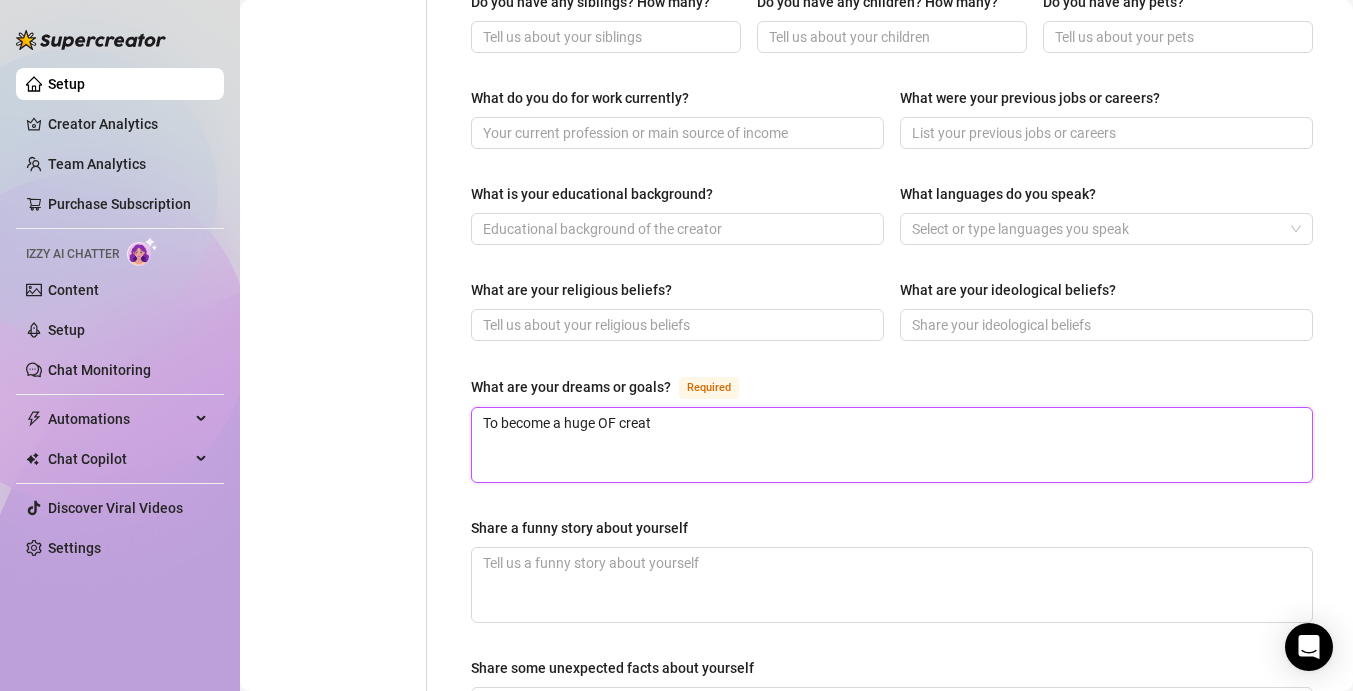 type 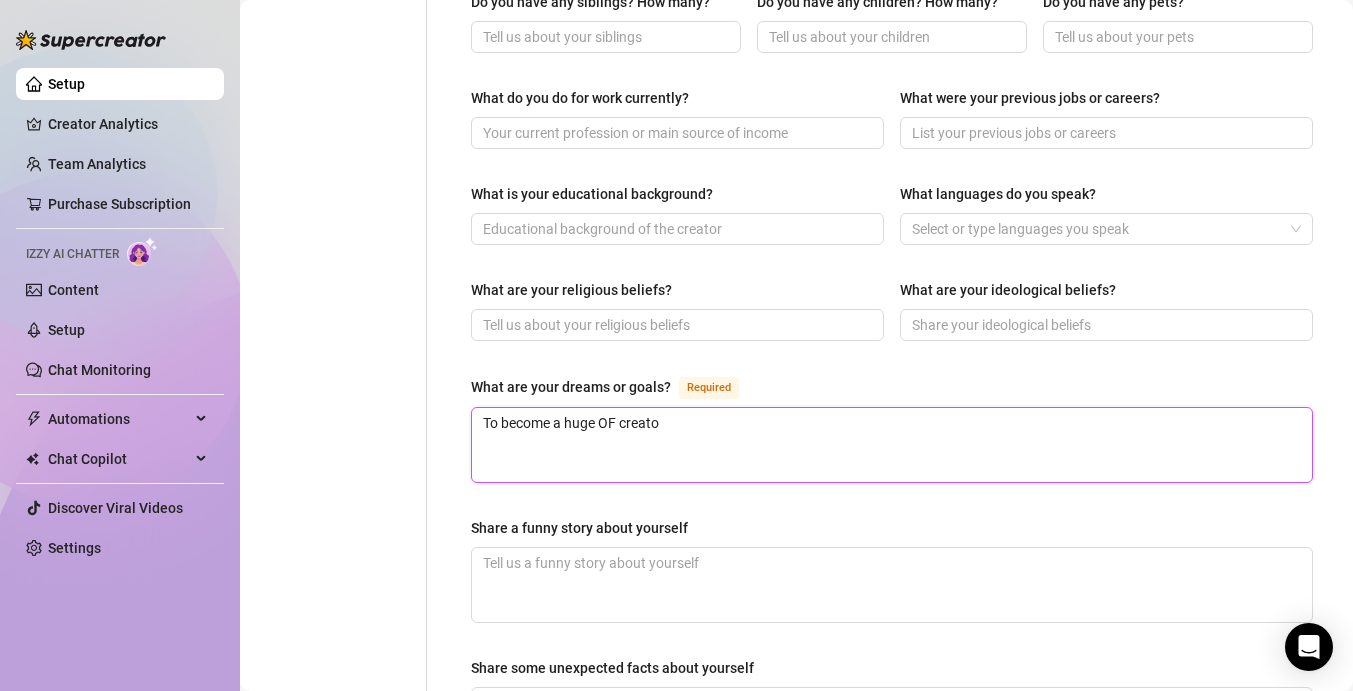 type 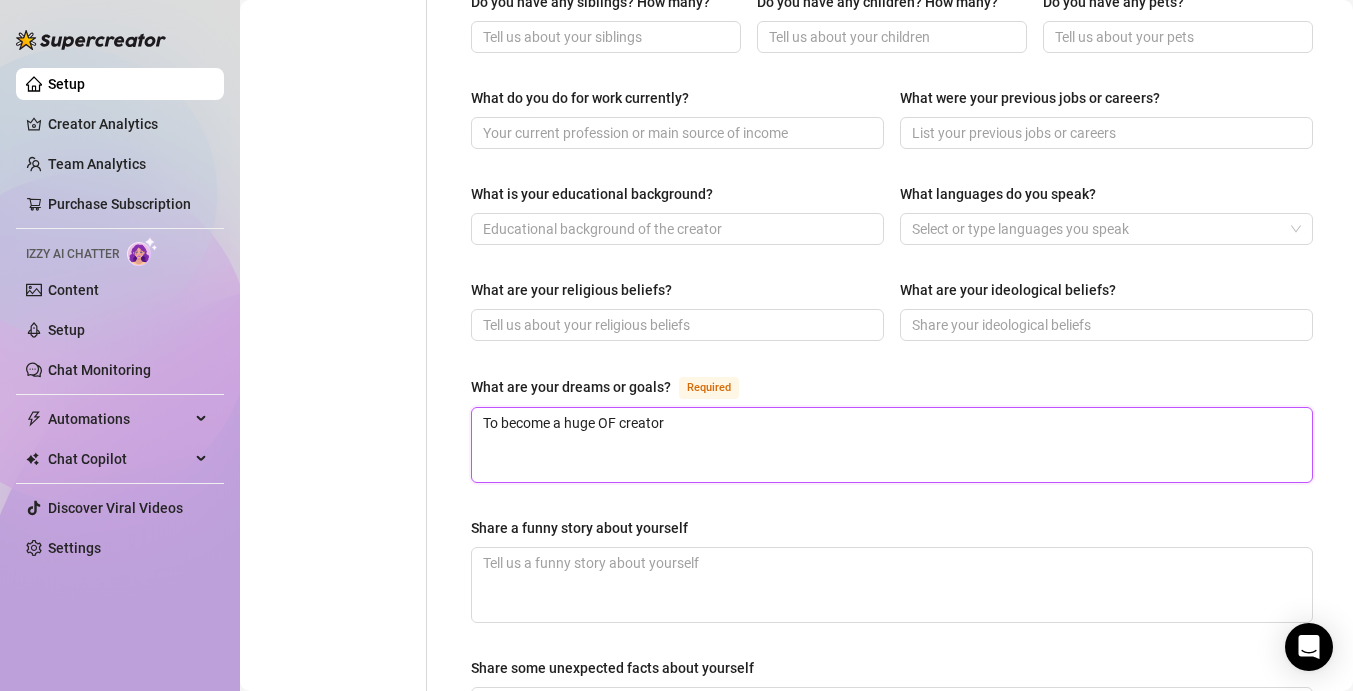 type 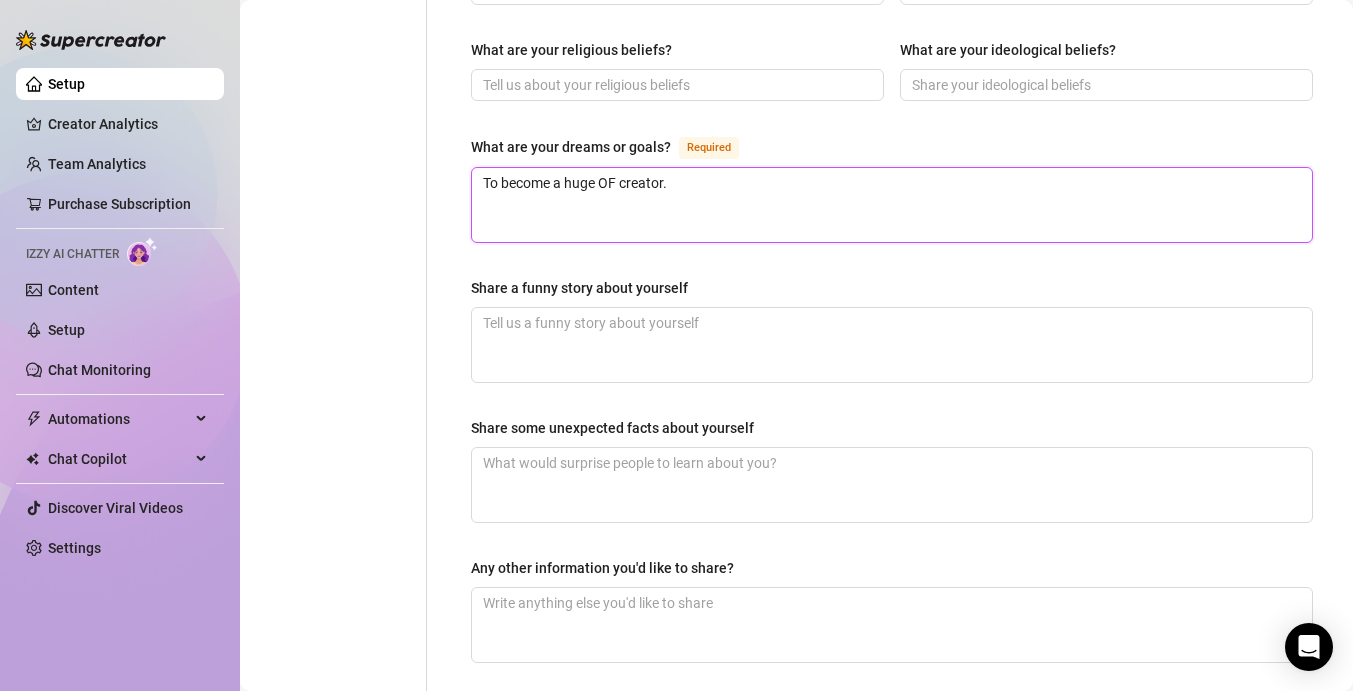 scroll, scrollTop: 1265, scrollLeft: 0, axis: vertical 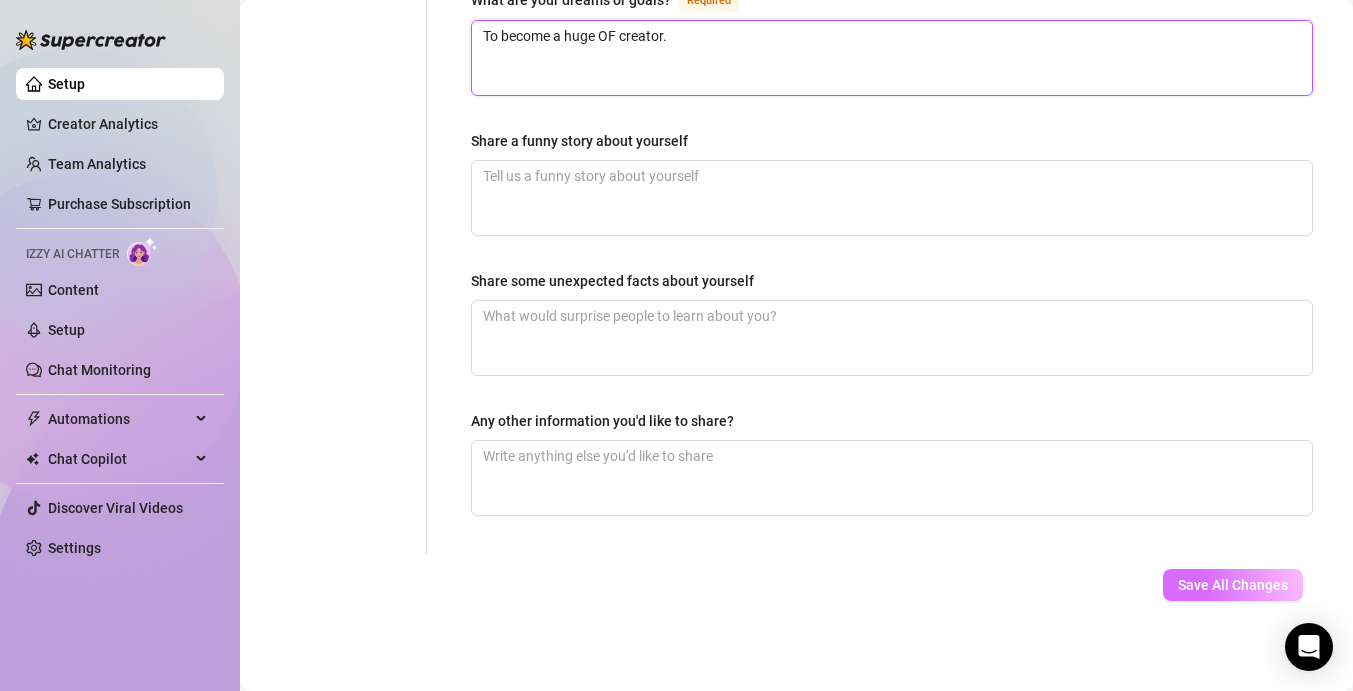 type on "To become a huge OF creator." 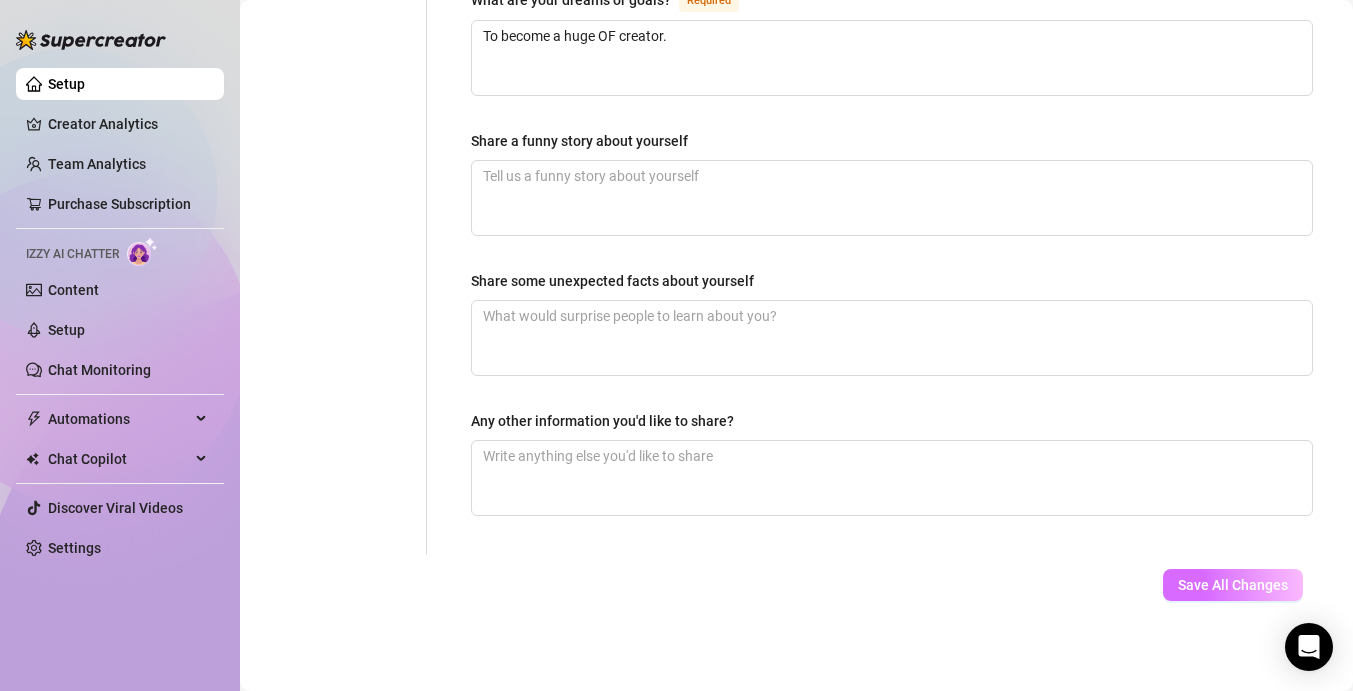 click on "Save All Changes" at bounding box center (1233, 585) 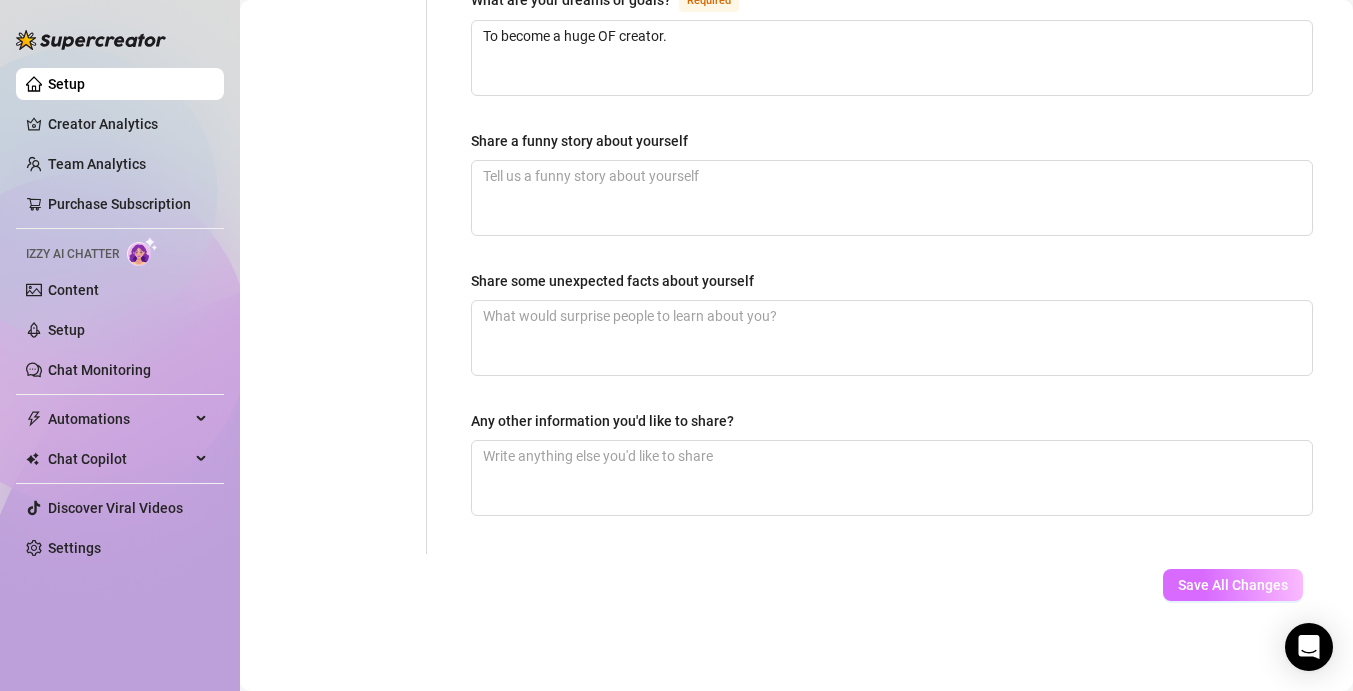 click on "Save All Changes" at bounding box center [1233, 585] 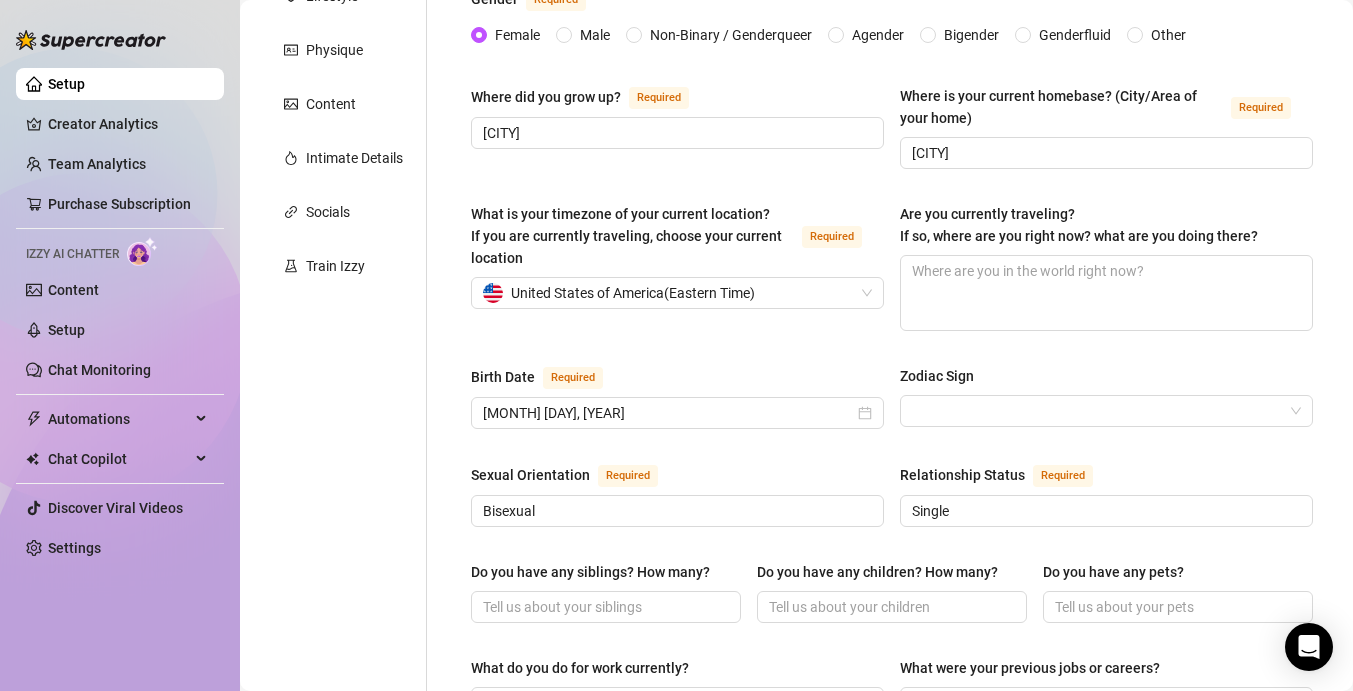 scroll, scrollTop: 0, scrollLeft: 0, axis: both 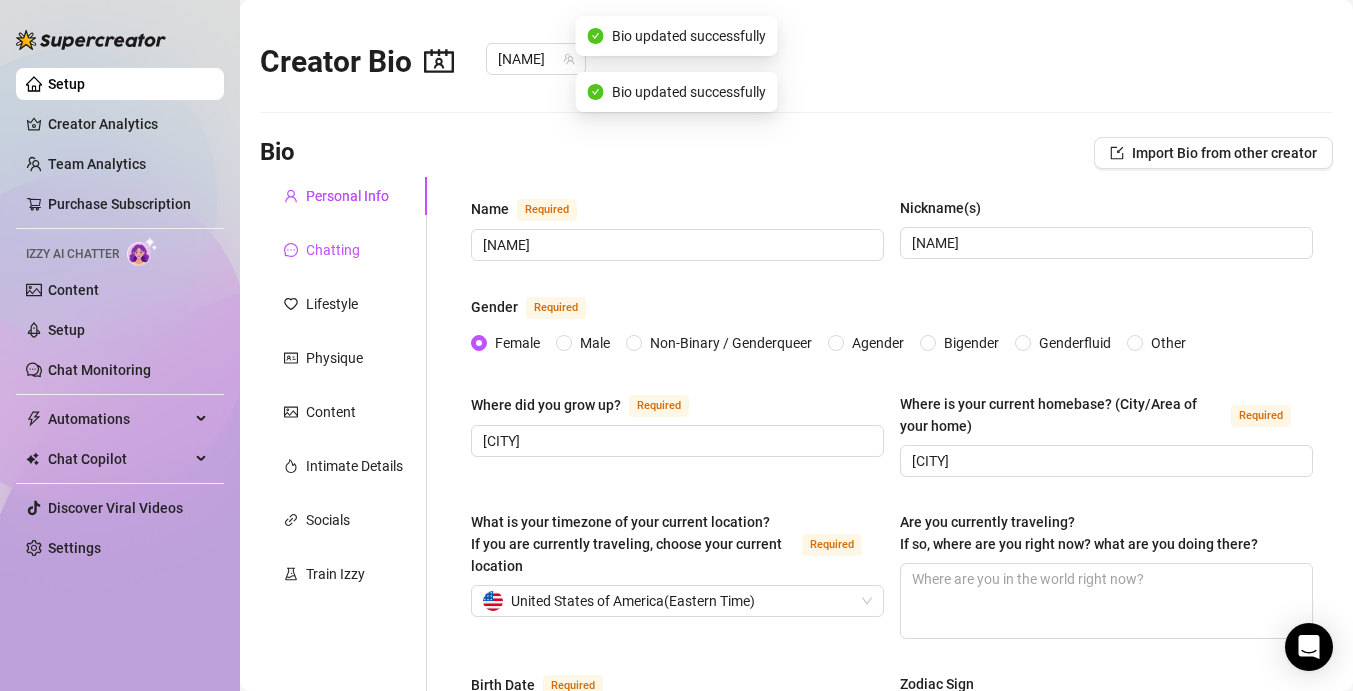 click on "Chatting" at bounding box center [333, 250] 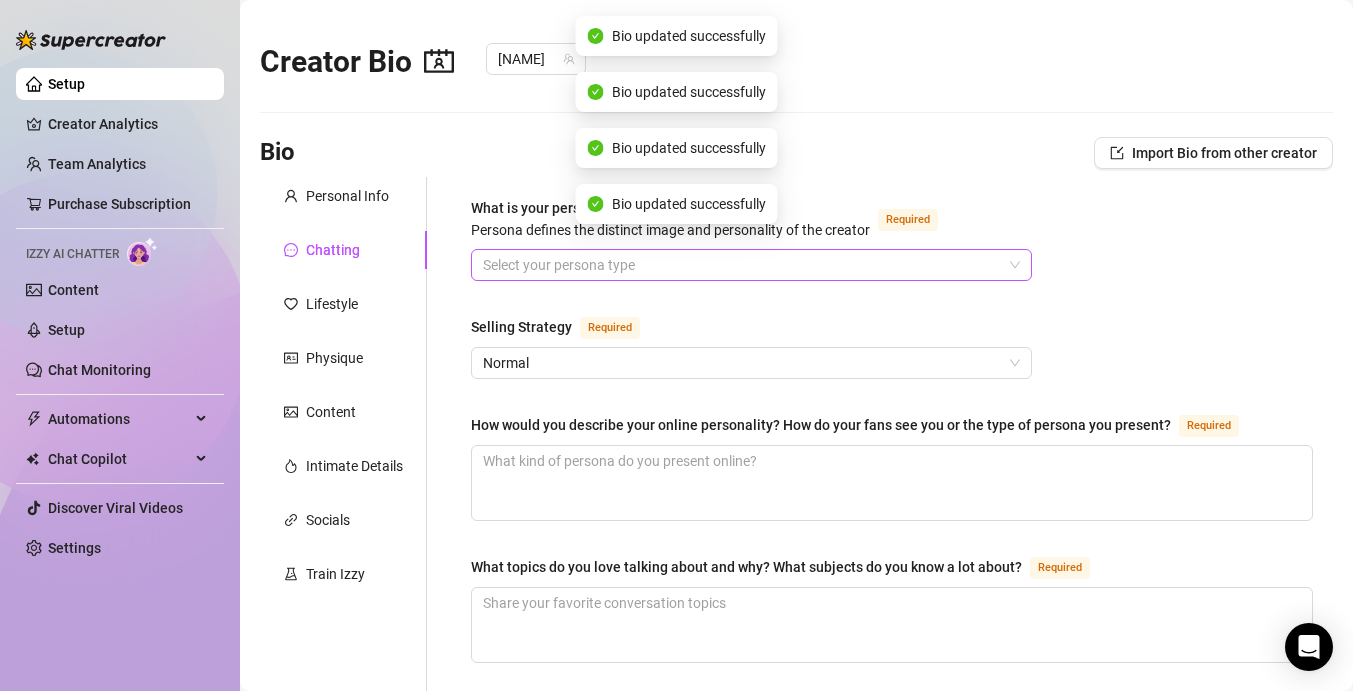 click on "What is your persona type? Persona defines the distinct image and personality of the creator Required" at bounding box center (742, 265) 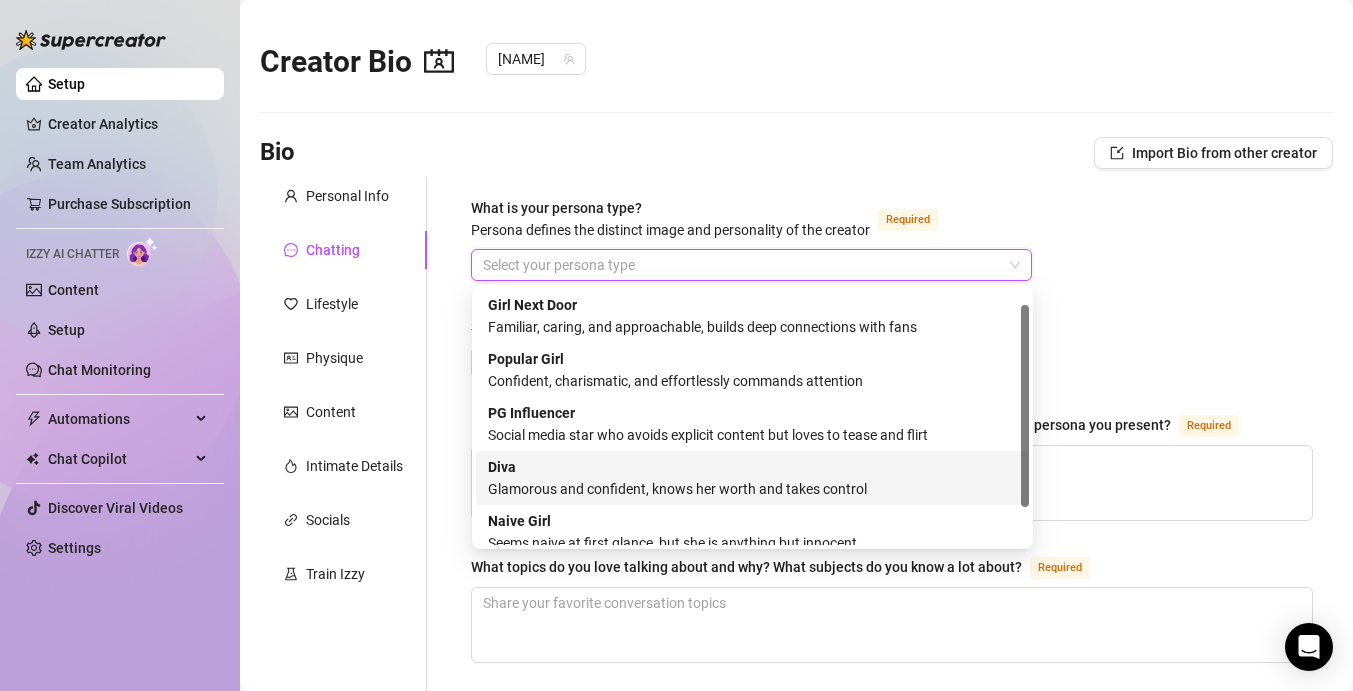 scroll, scrollTop: 25, scrollLeft: 0, axis: vertical 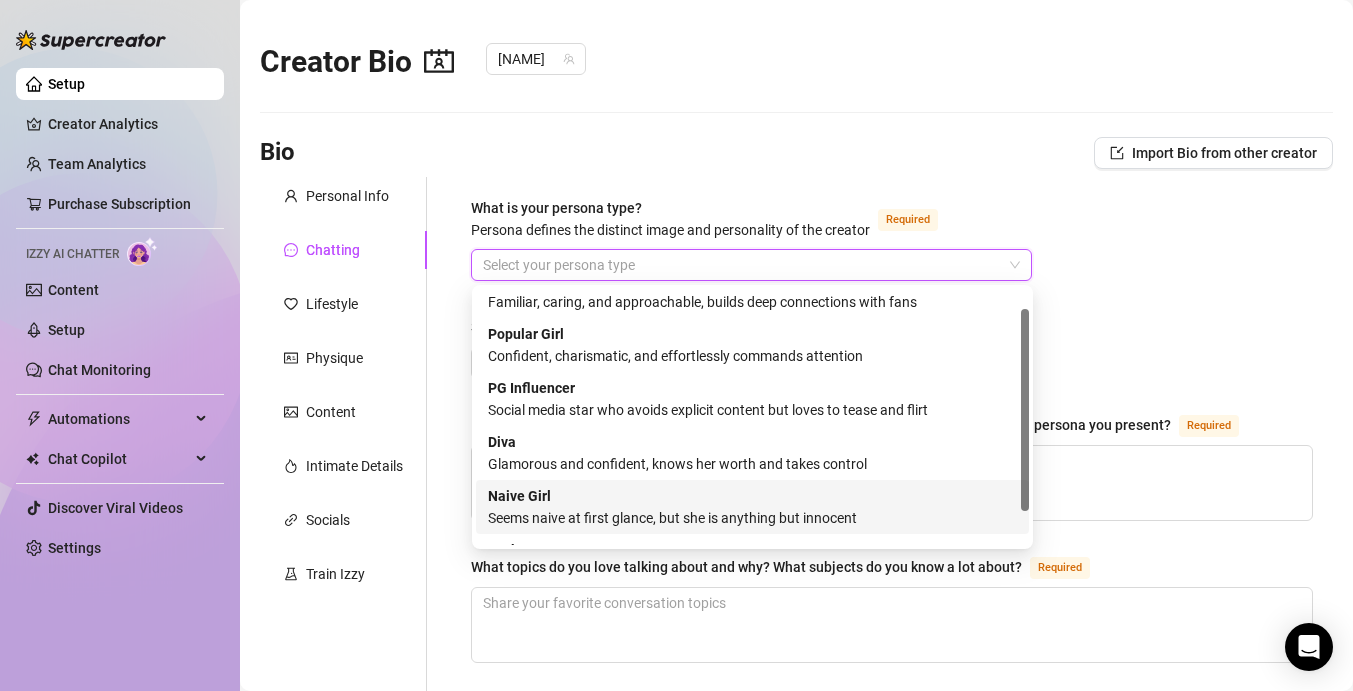 click on "Naive Girl Seems naive at first glance, but she is anything but innocent" at bounding box center (752, 507) 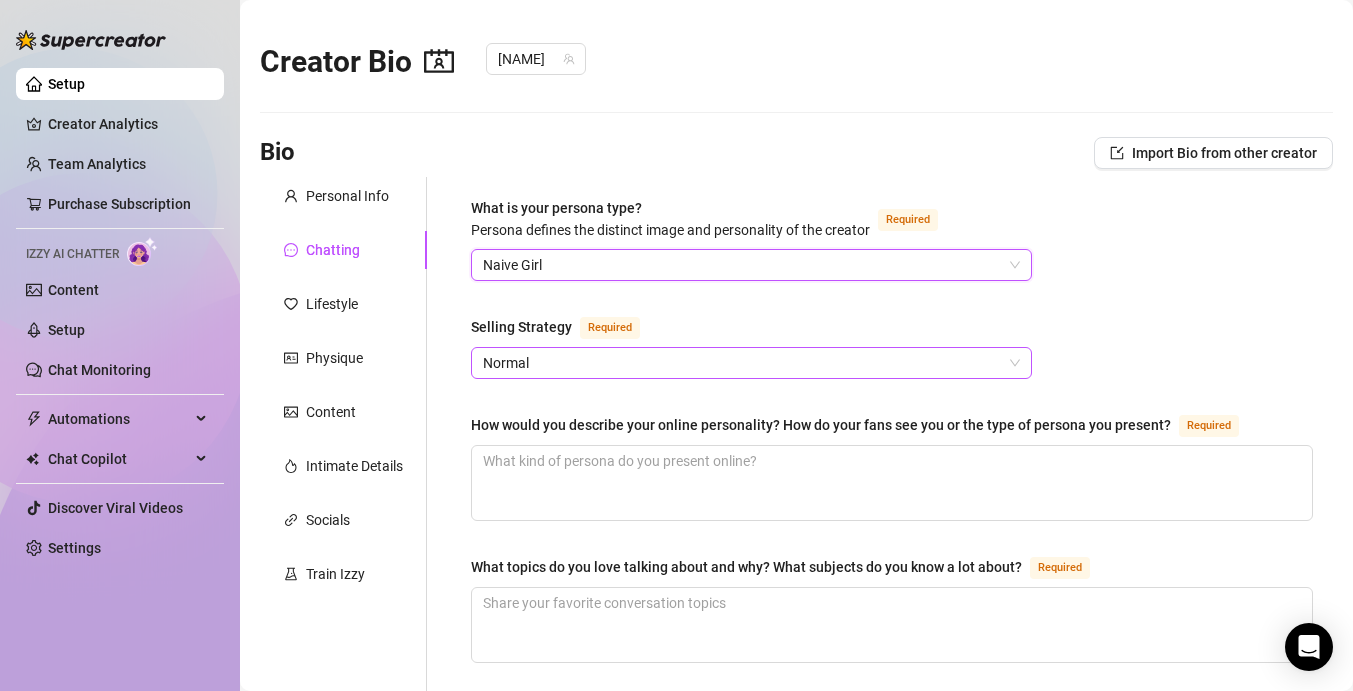 click on "Normal" at bounding box center (751, 363) 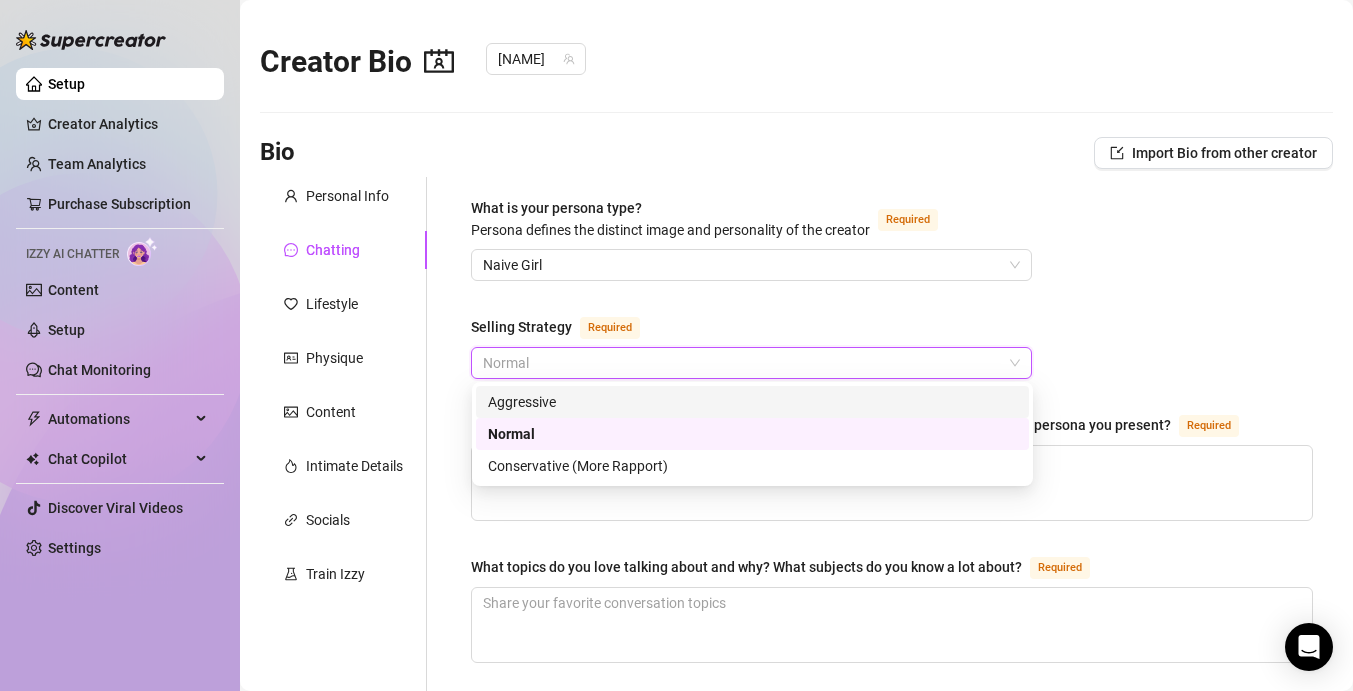 click on "Aggressive" at bounding box center (752, 402) 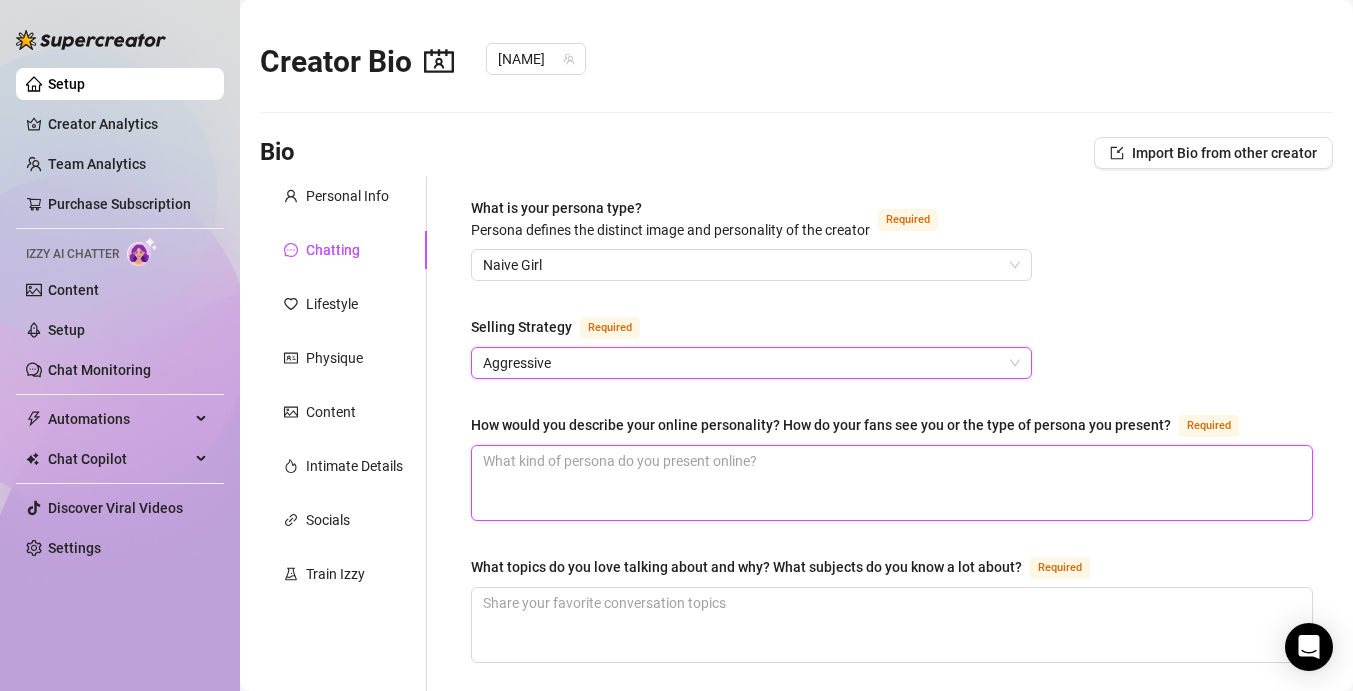 click on "How would you describe your online personality? How do your fans see you or the type of persona you present? Required" at bounding box center [892, 483] 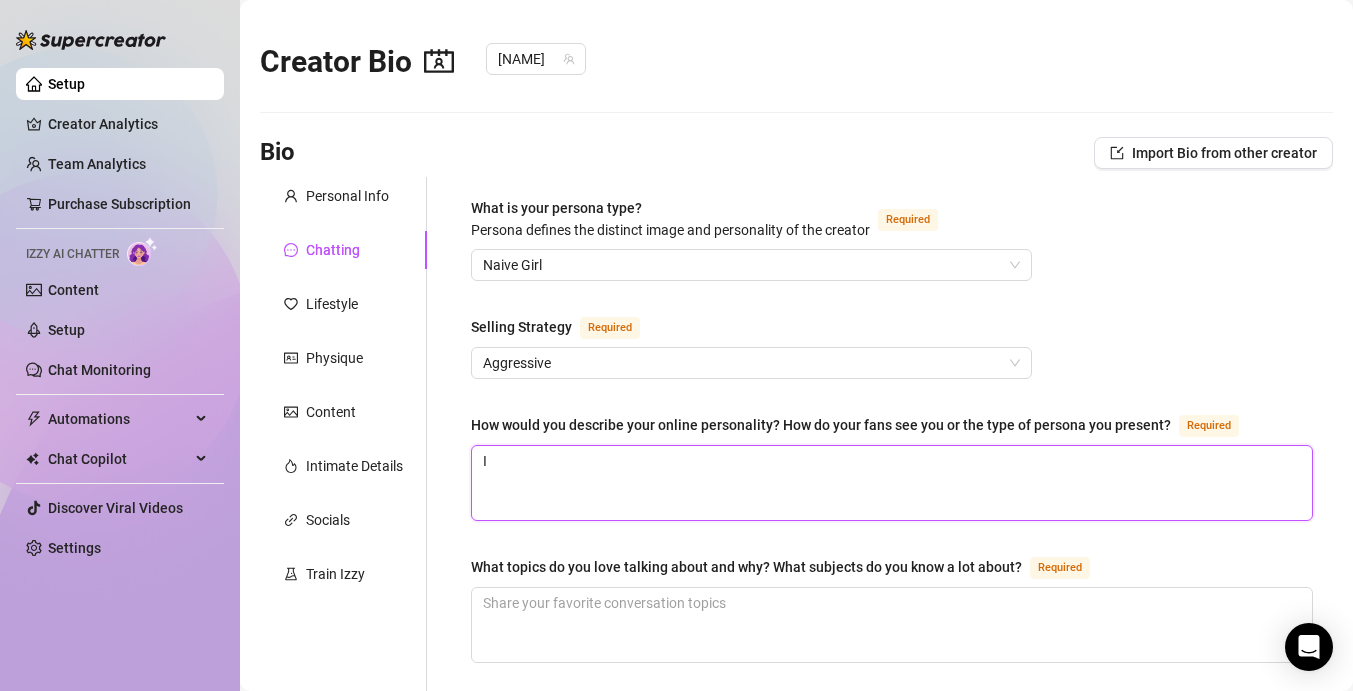 type 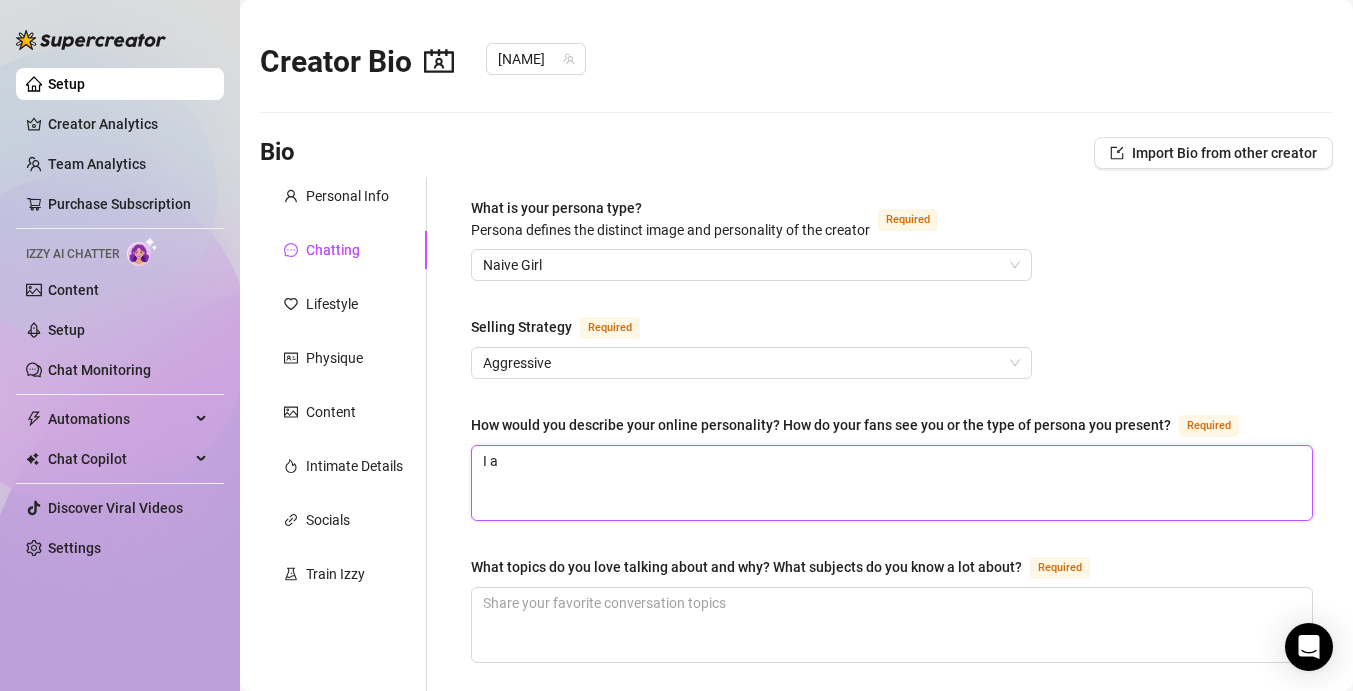 type 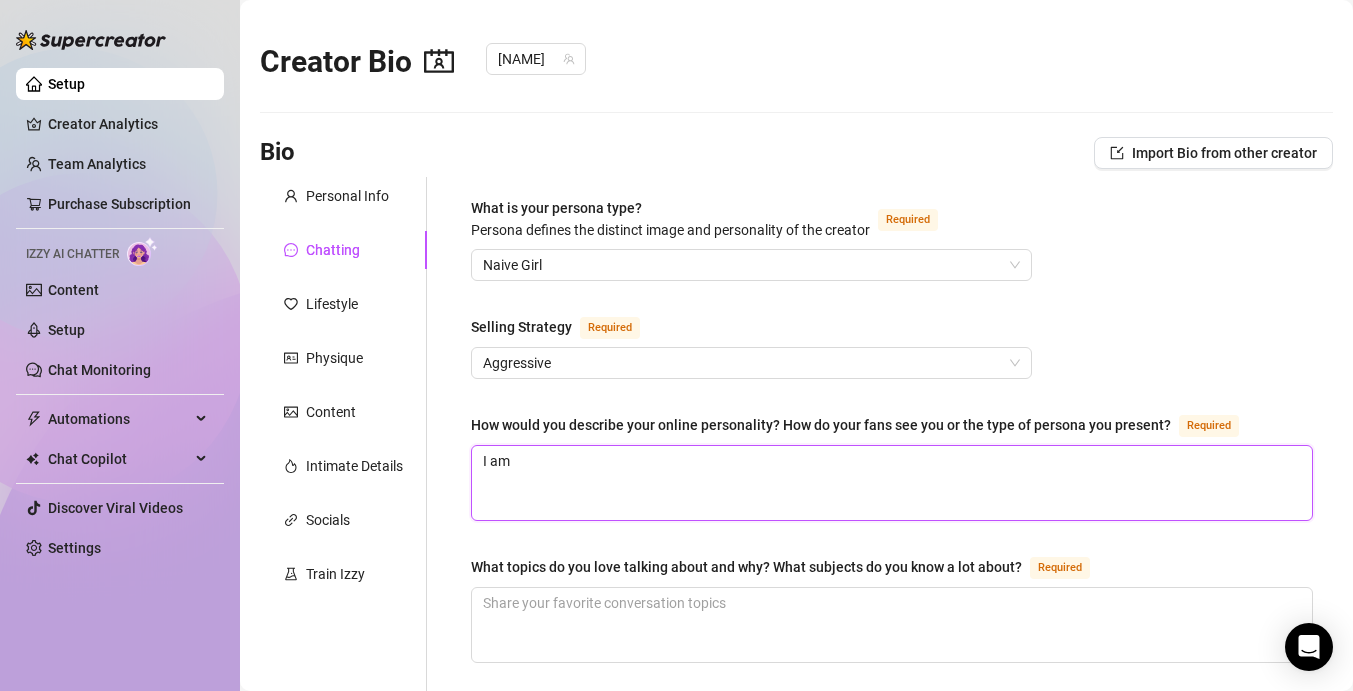 type on "I am" 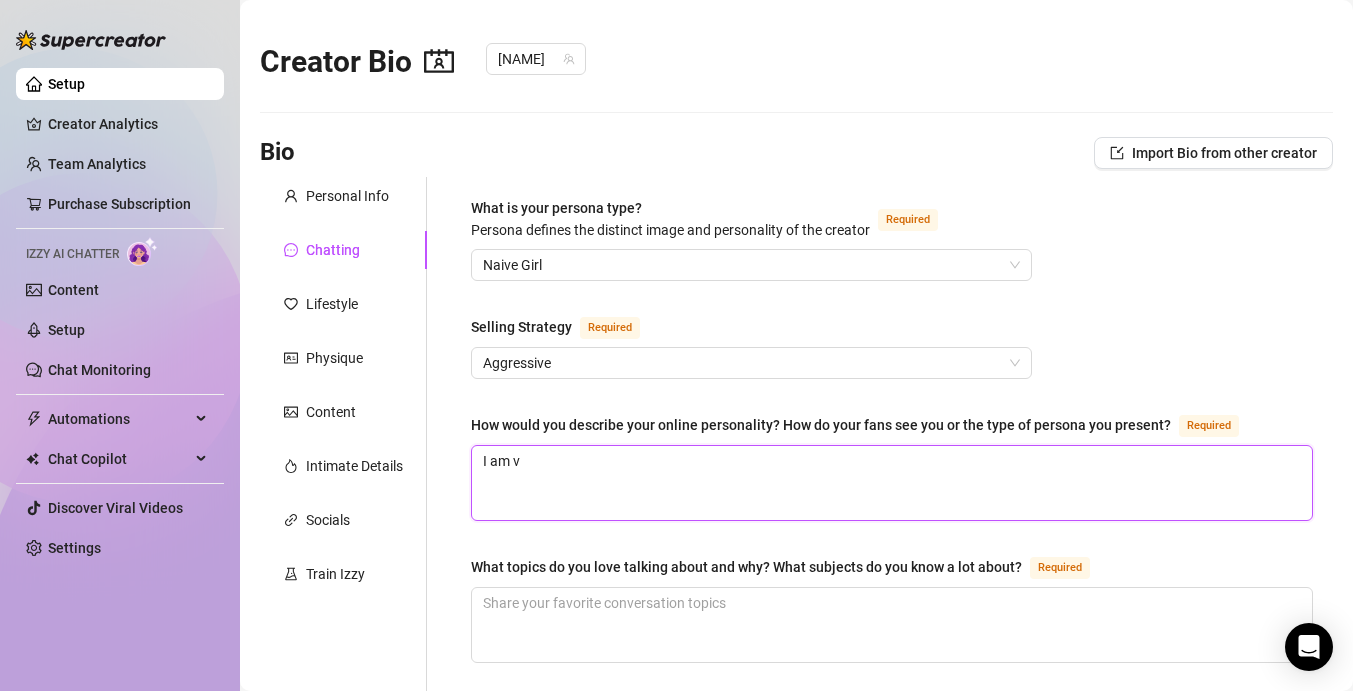 type 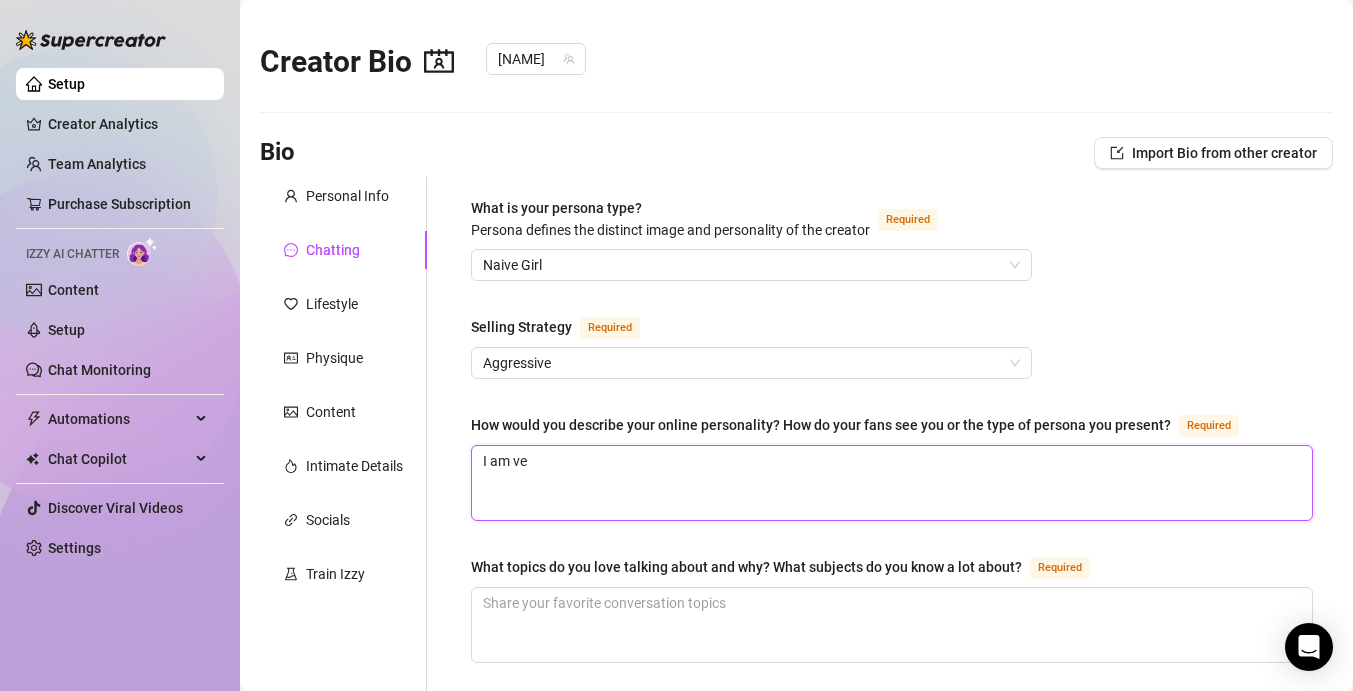 type 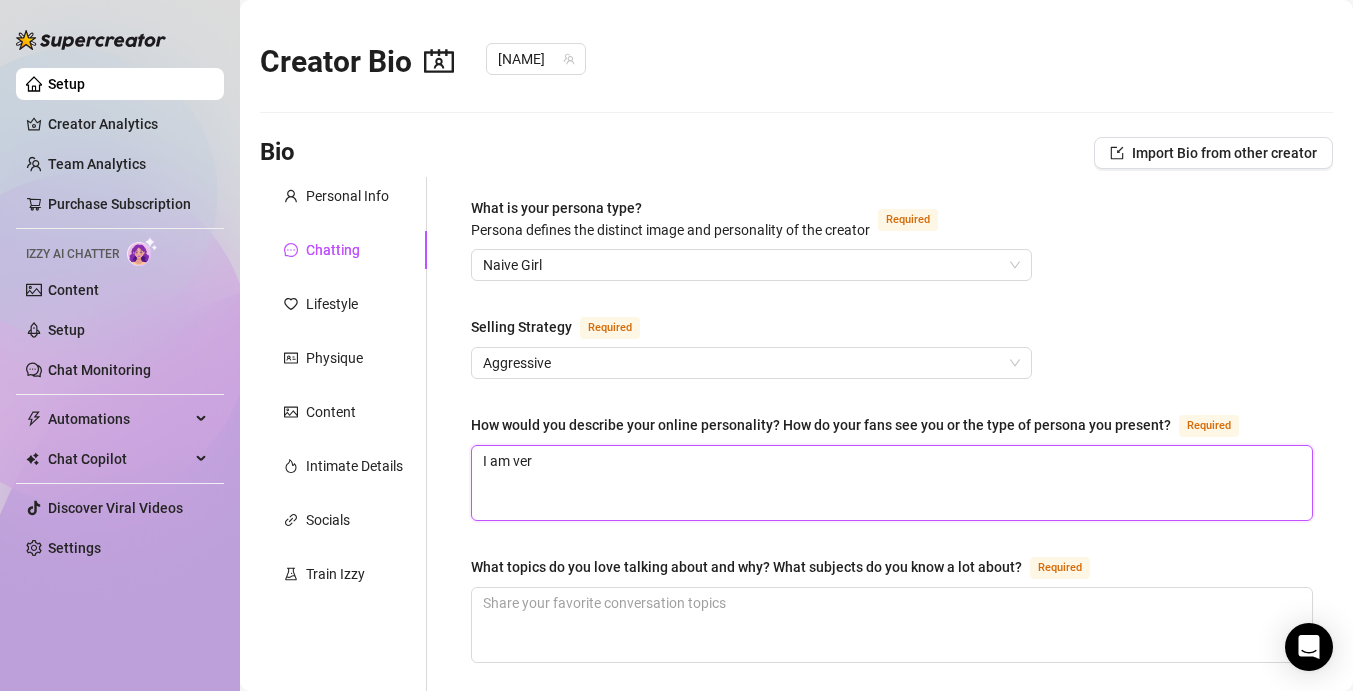 type 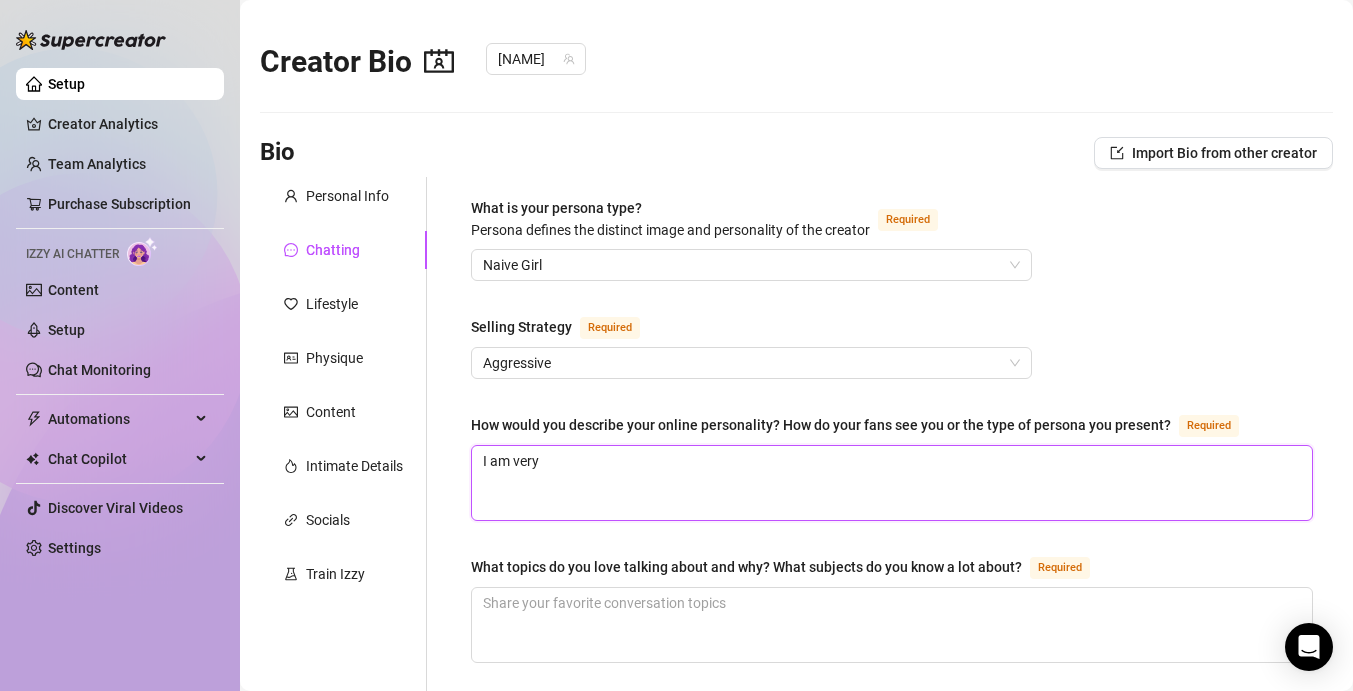 type on "I am very" 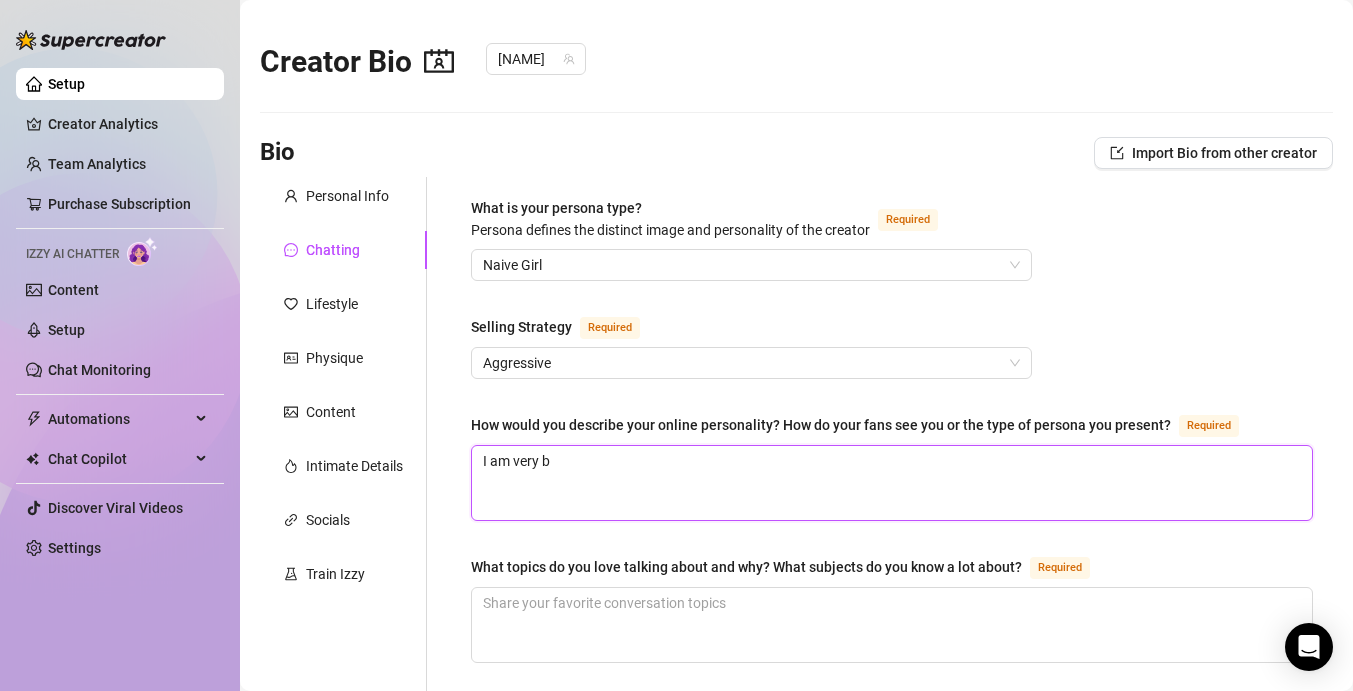 type on "I am very bl" 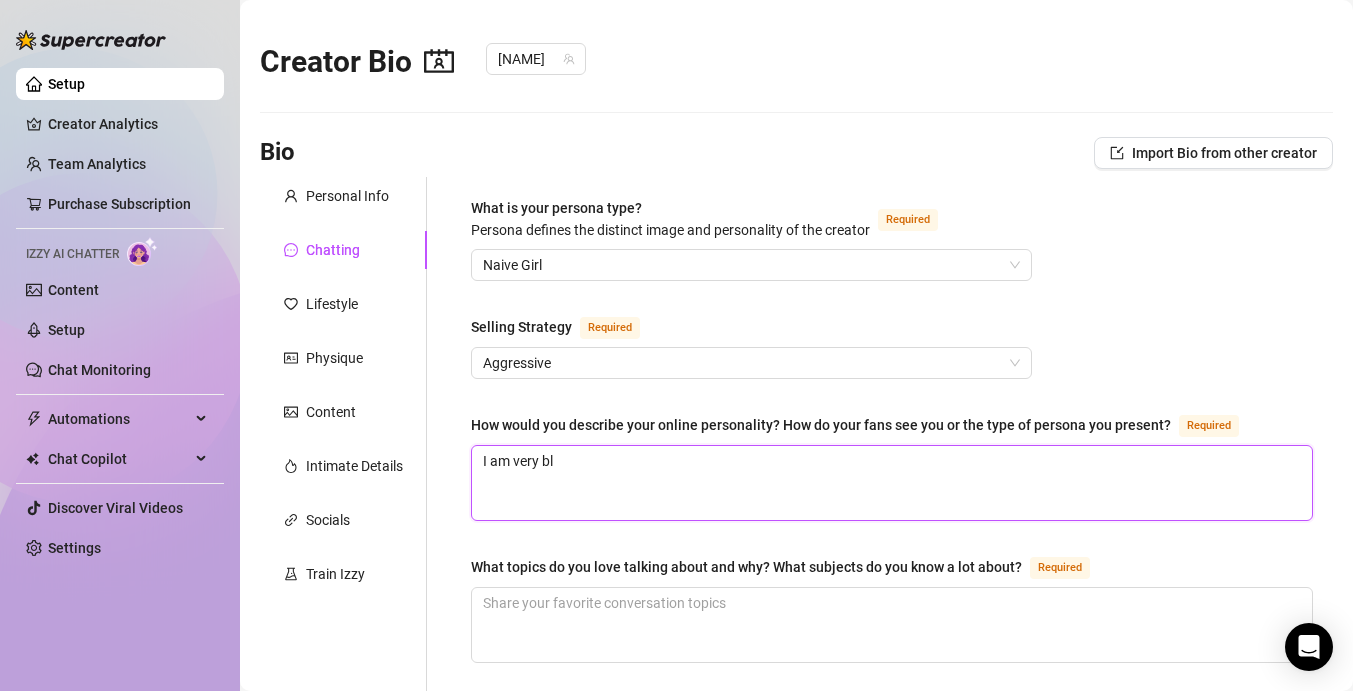 type 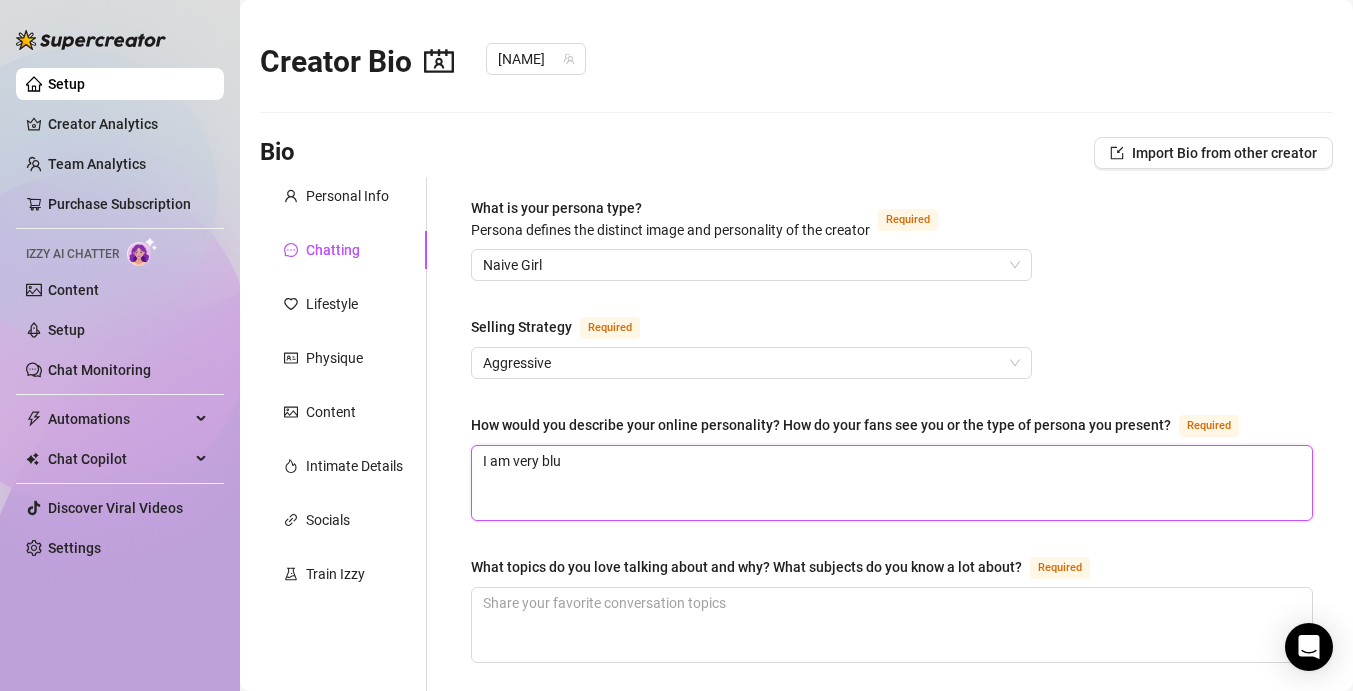 type 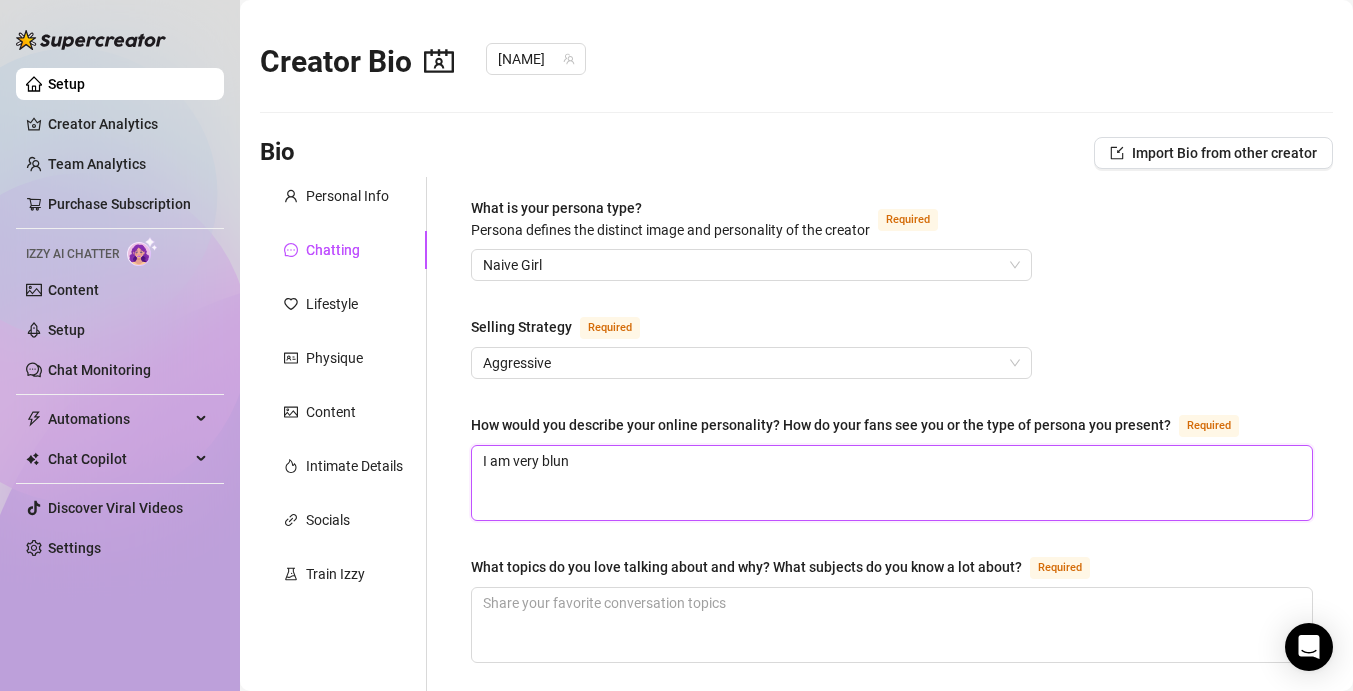 type 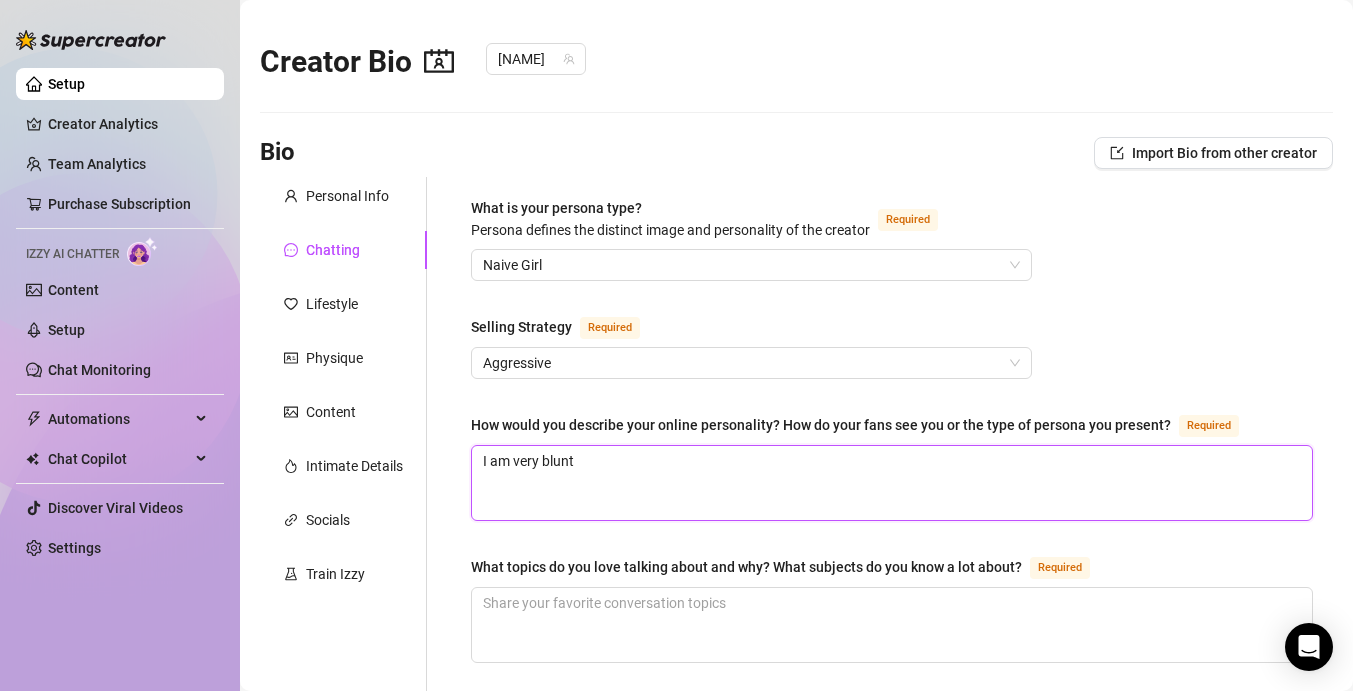 type 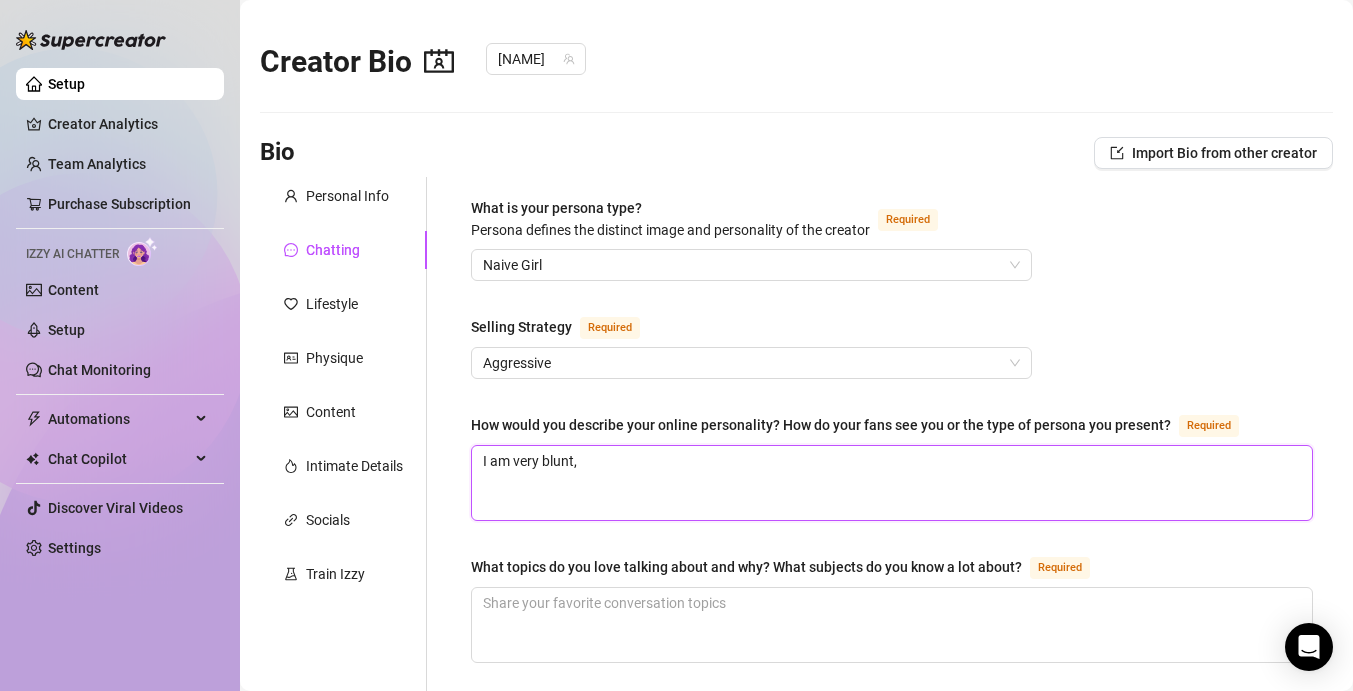 type 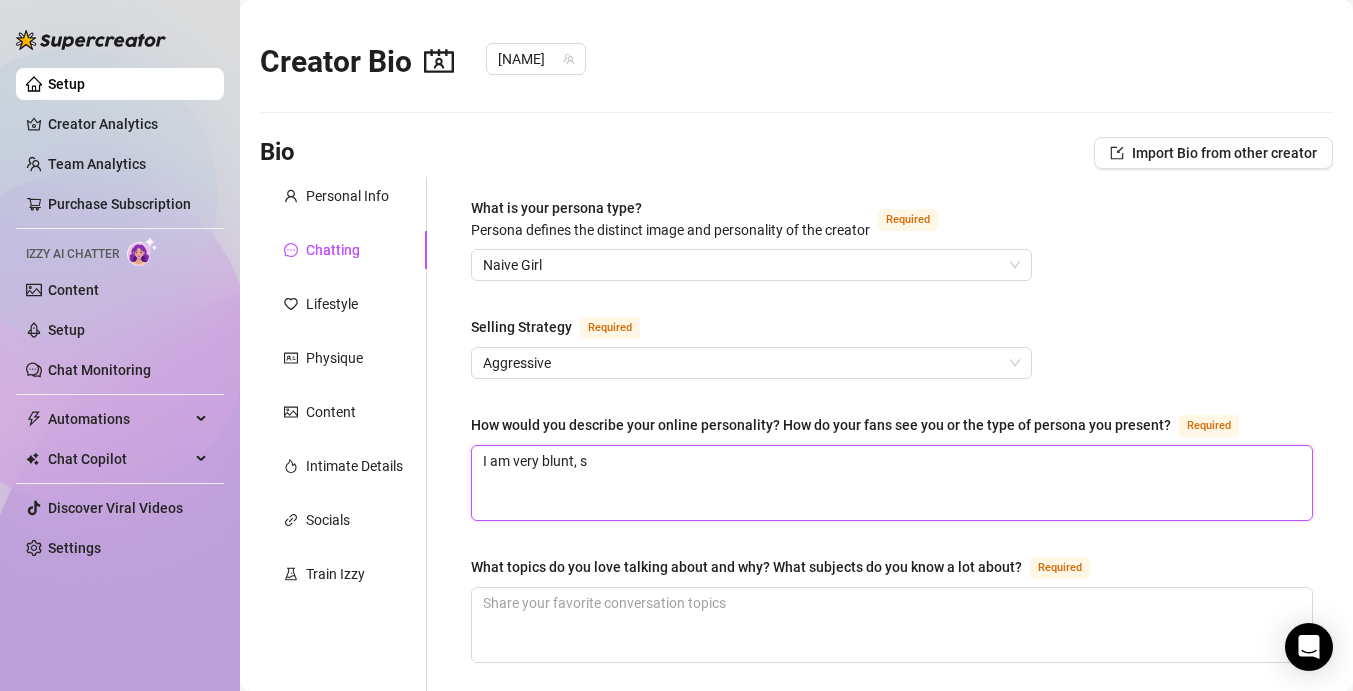 type 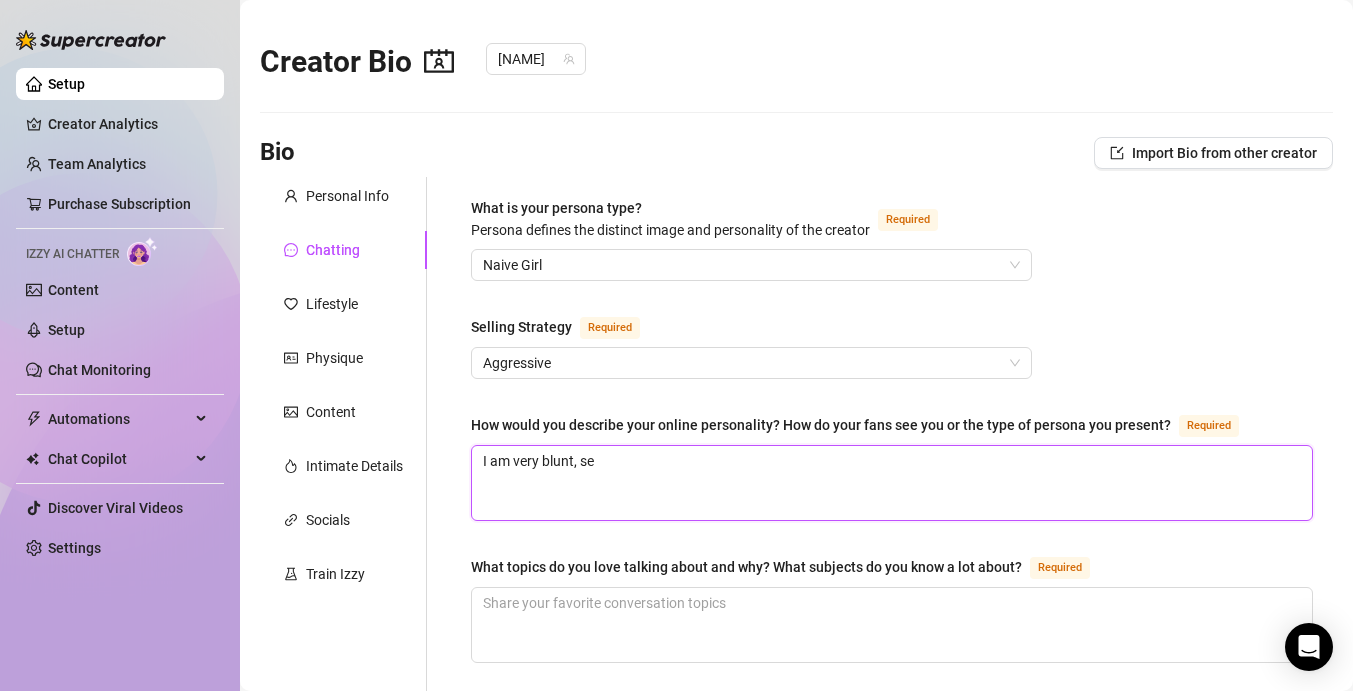 type 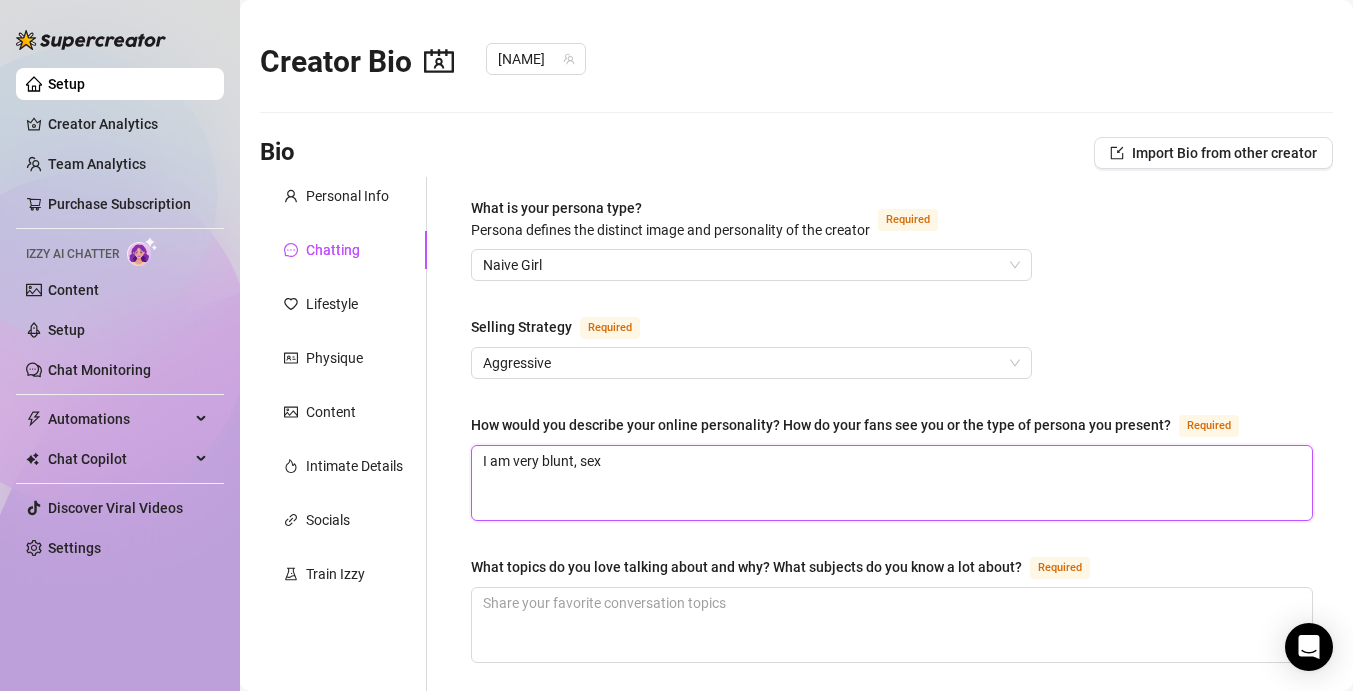 type 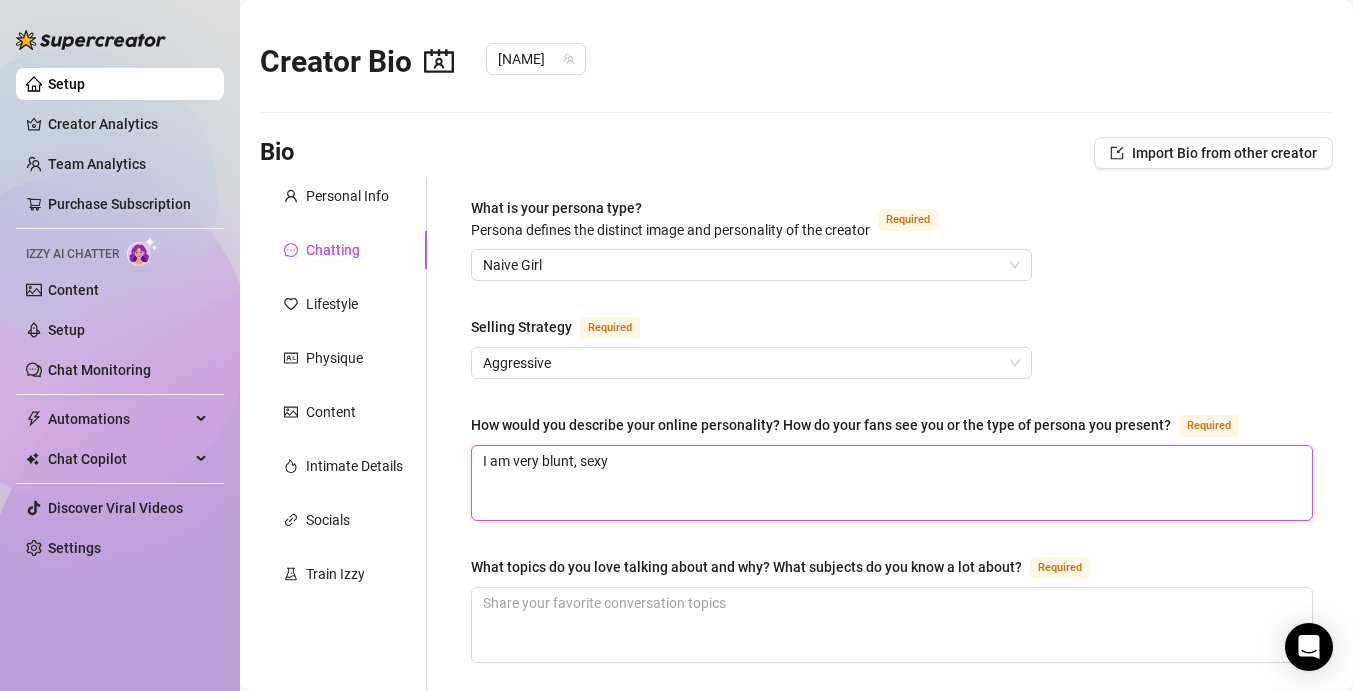 type 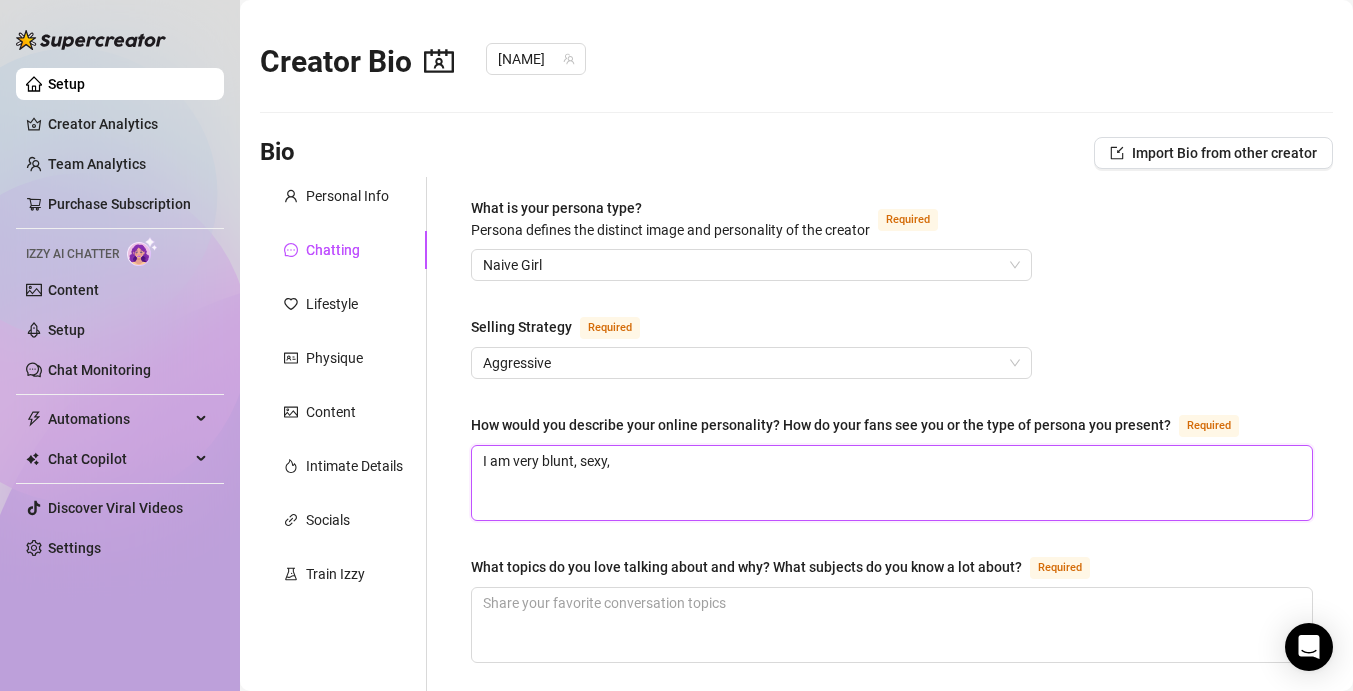 type 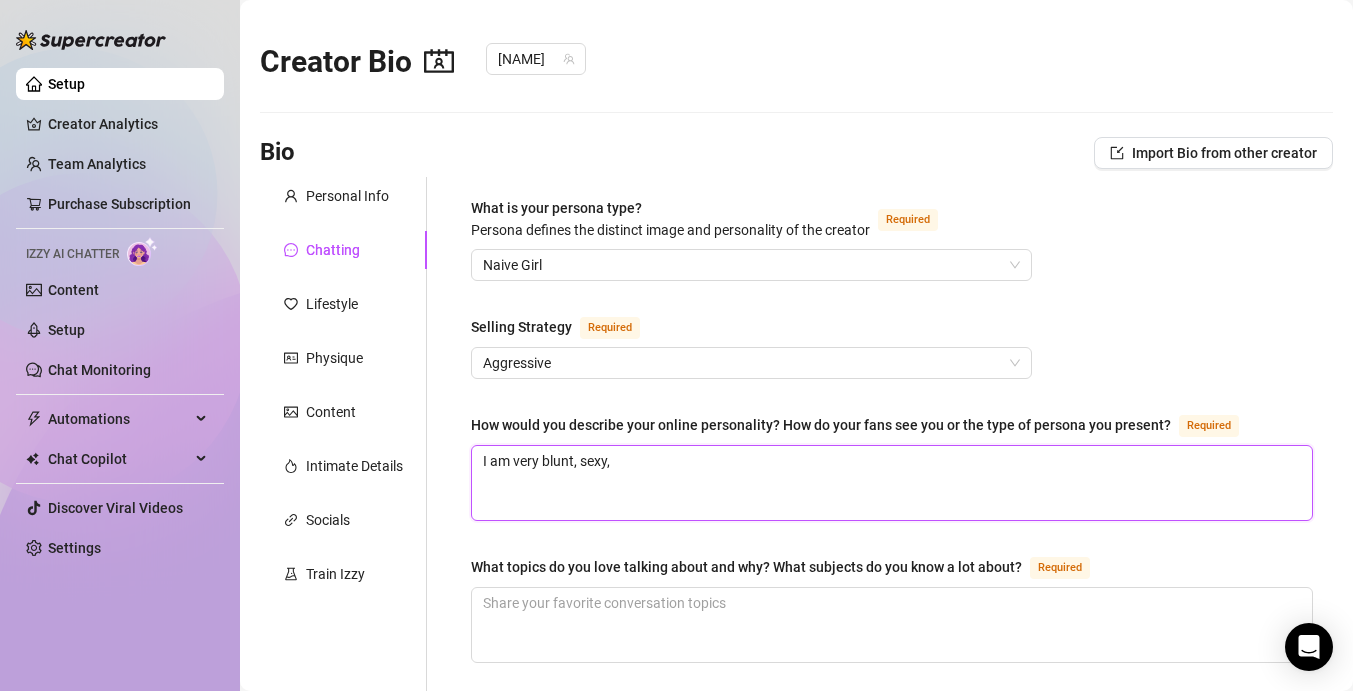 type 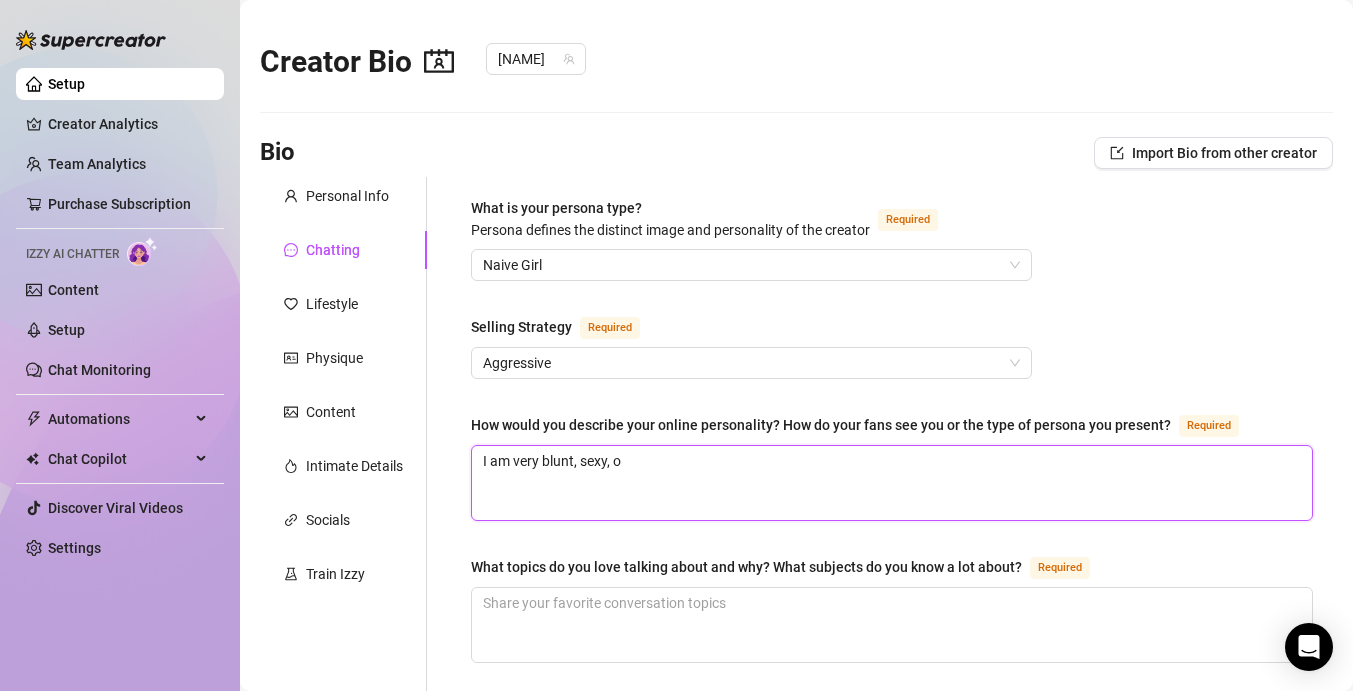 type on "I am very blunt, sexy, or" 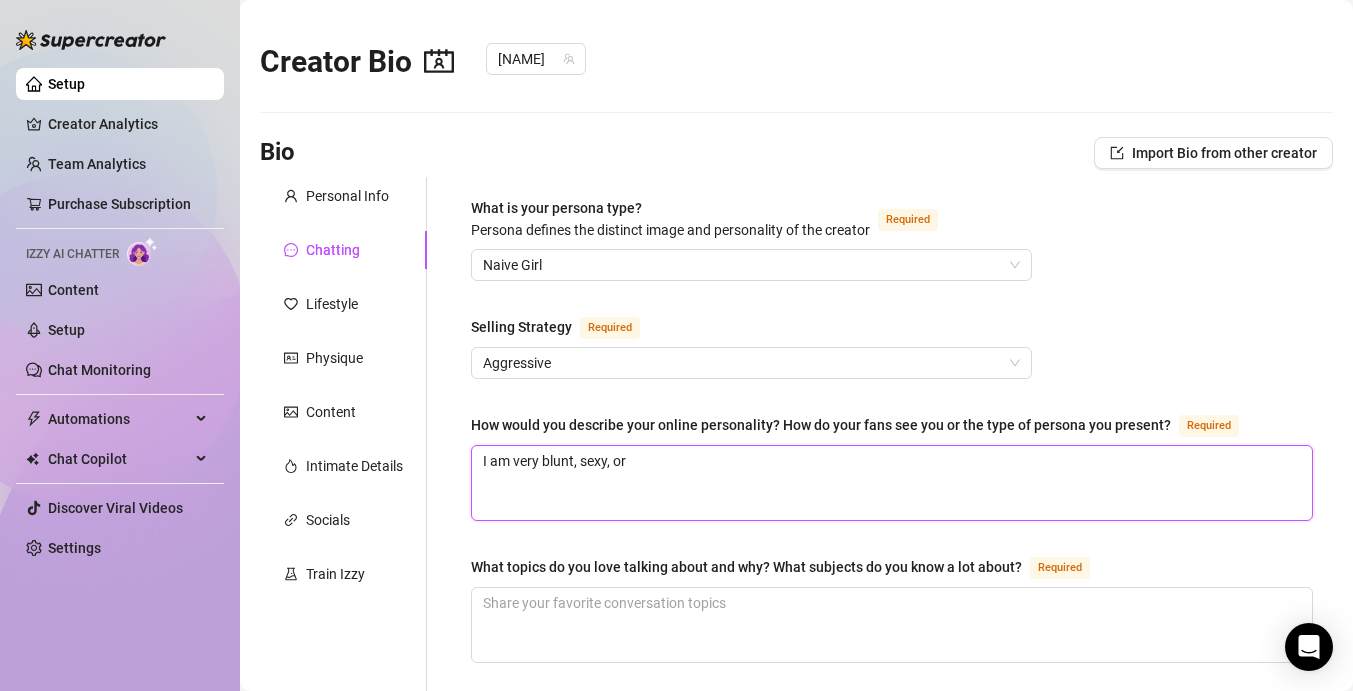 type 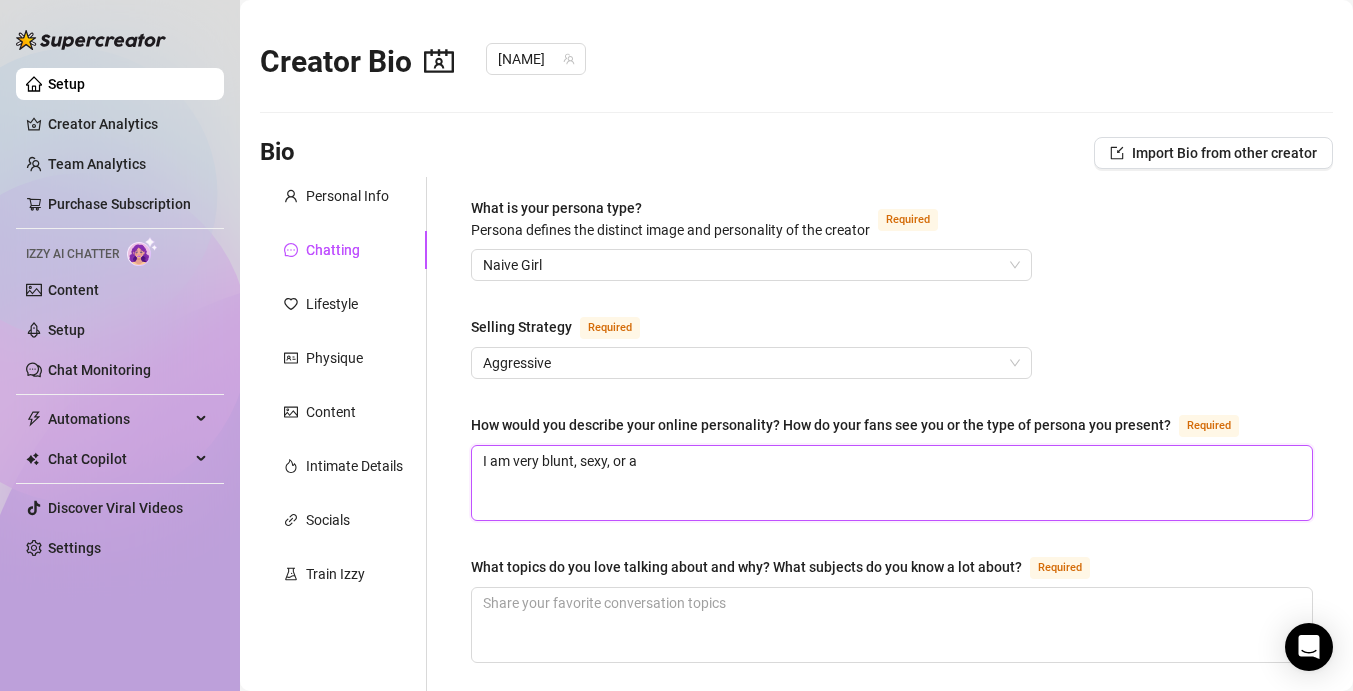 type 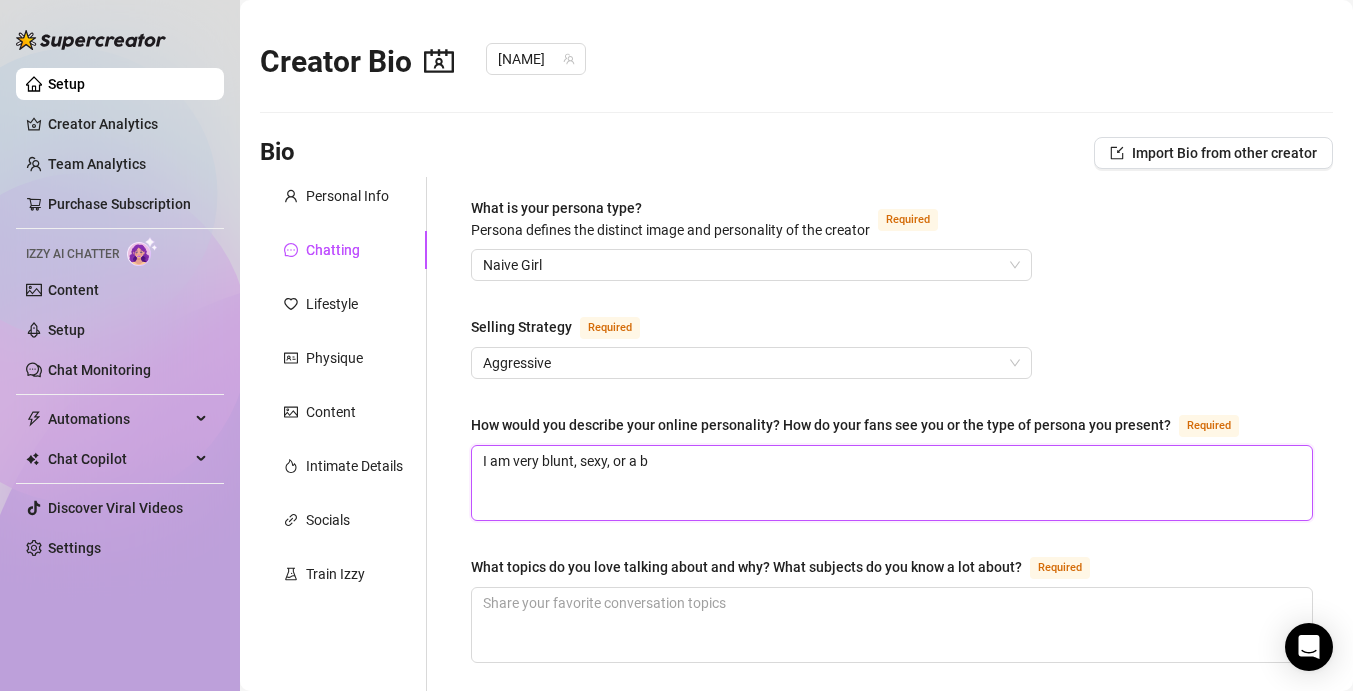 type 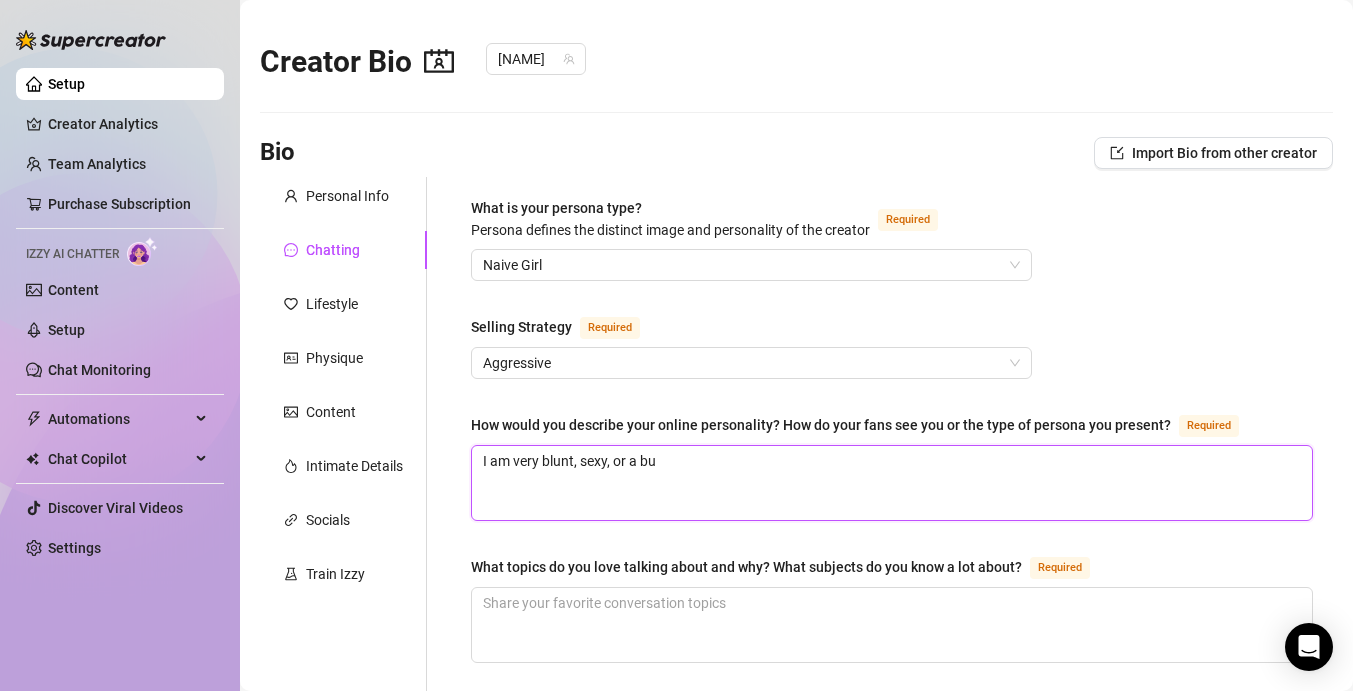 type 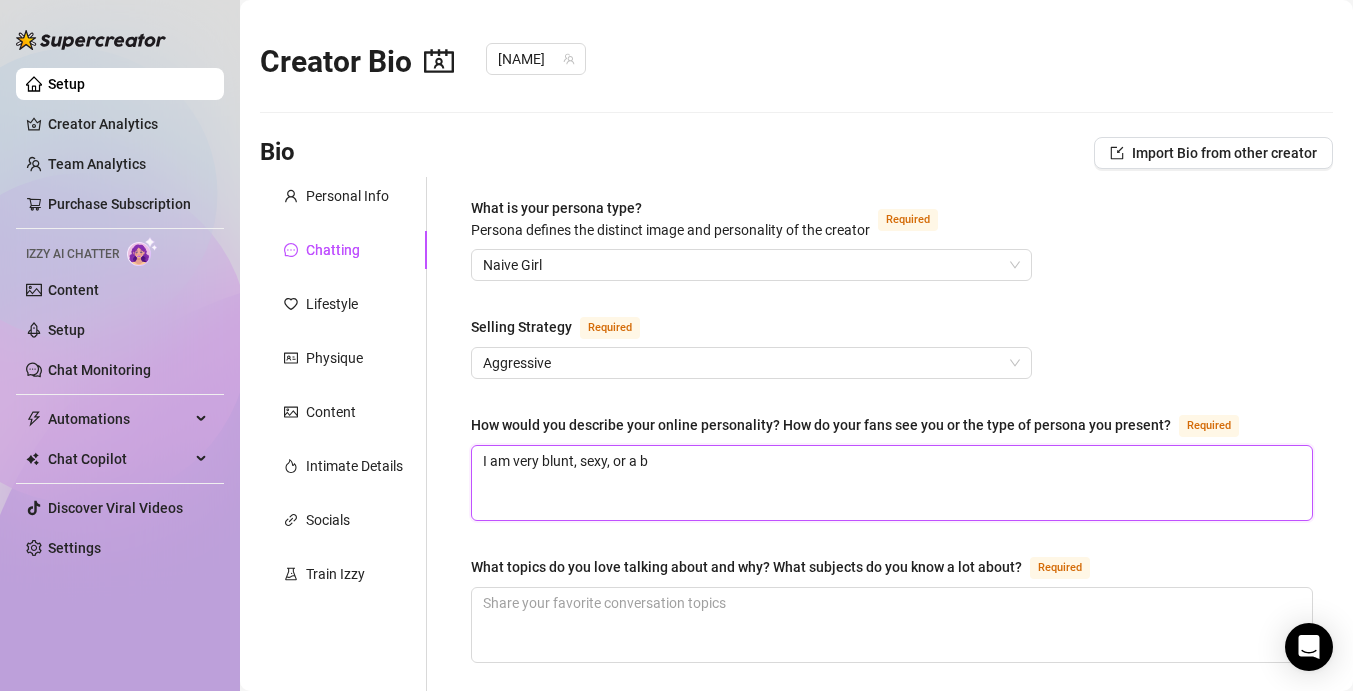 type 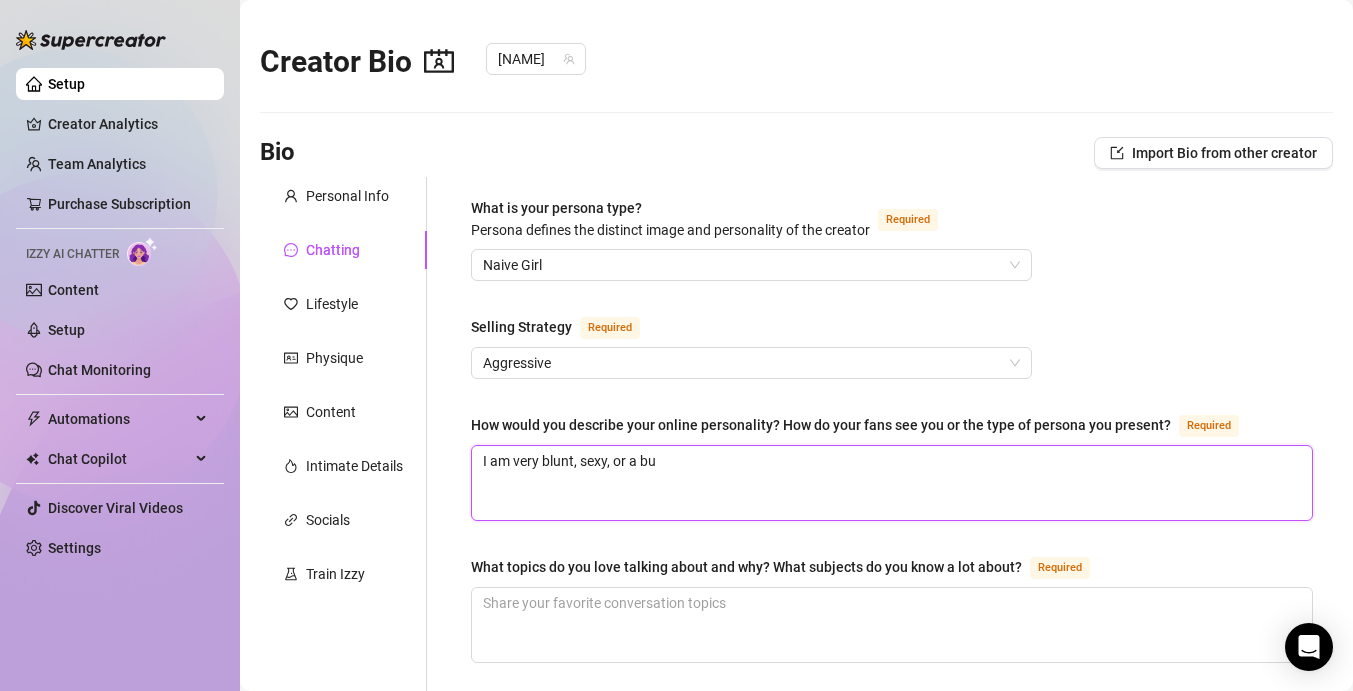 type 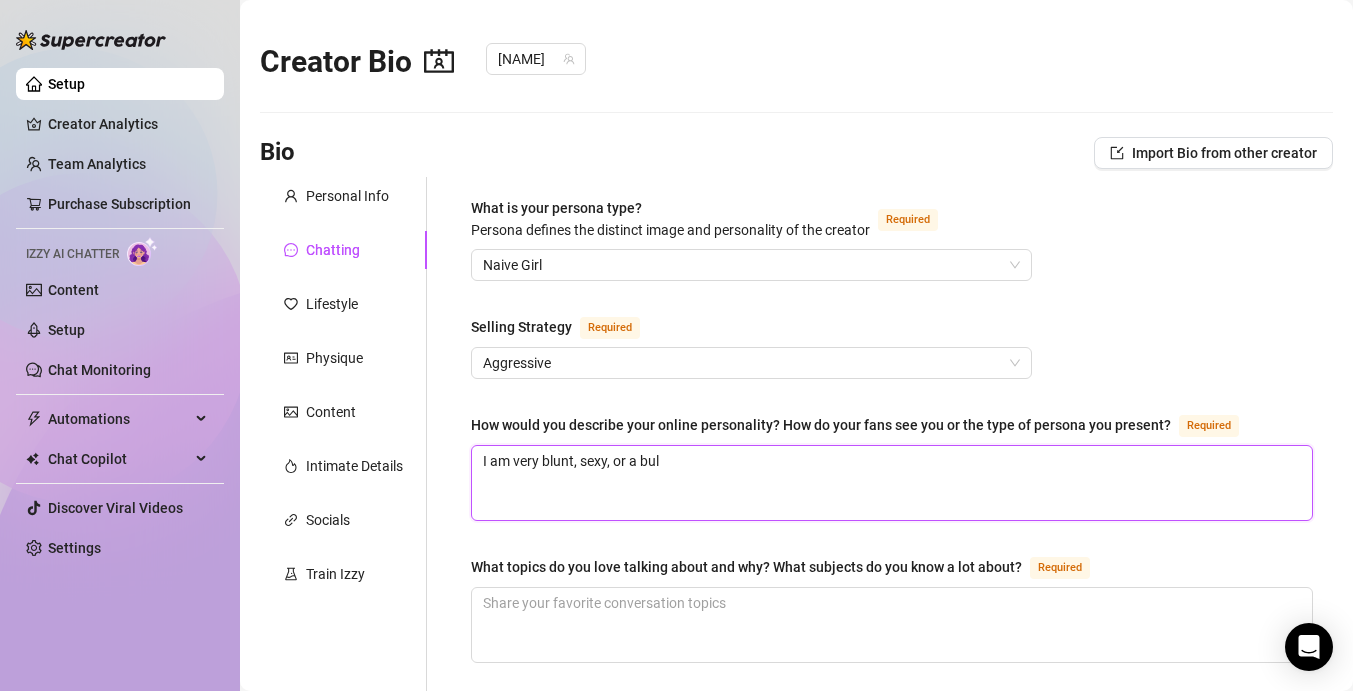 type 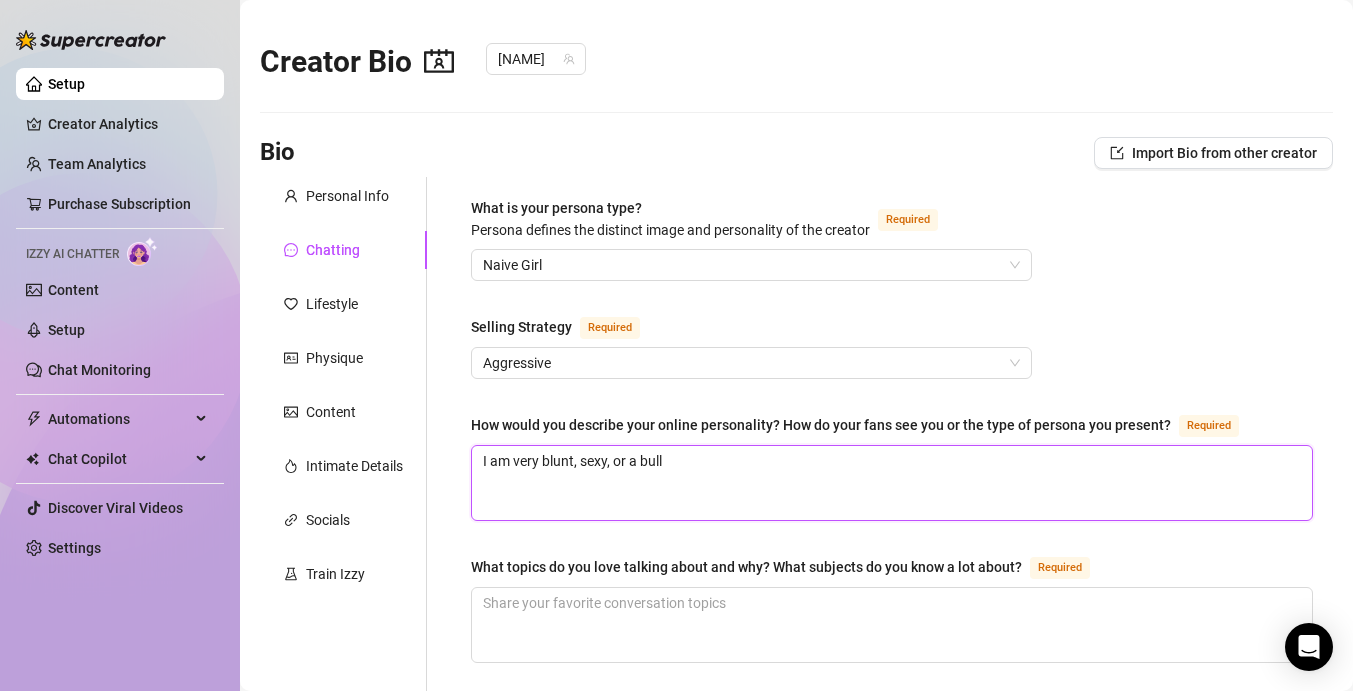 type 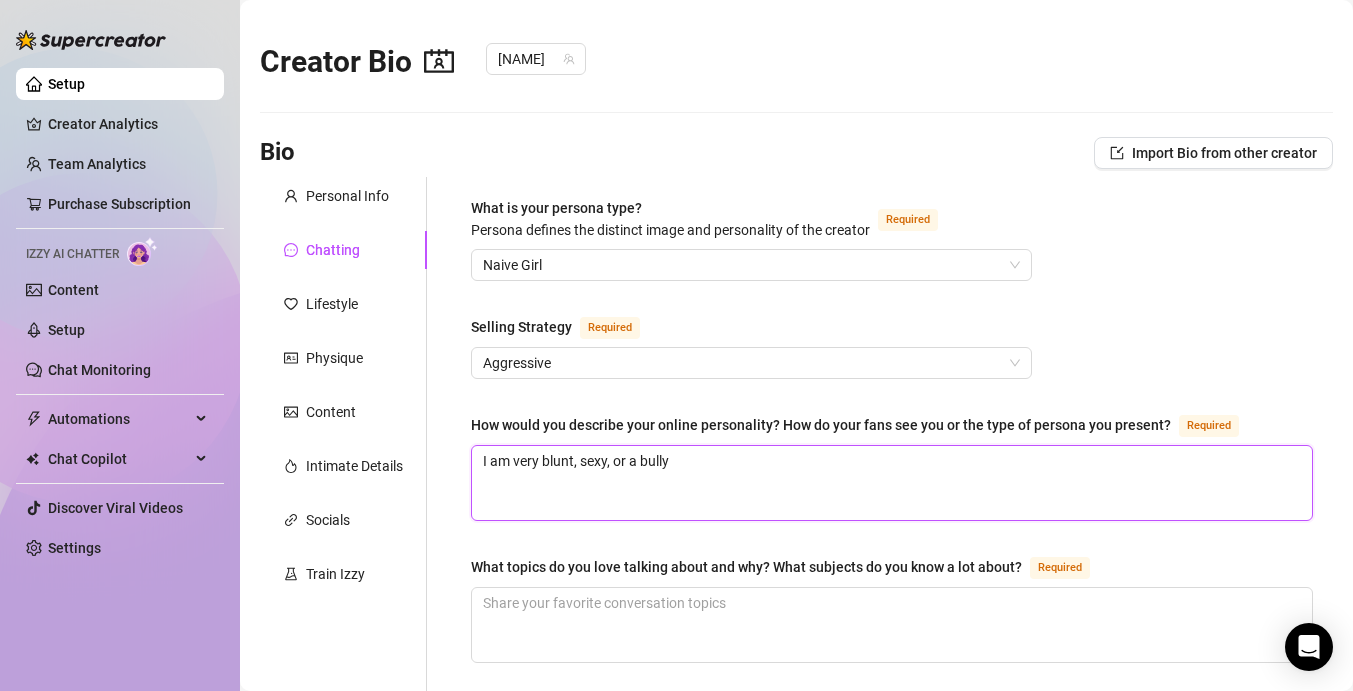 type 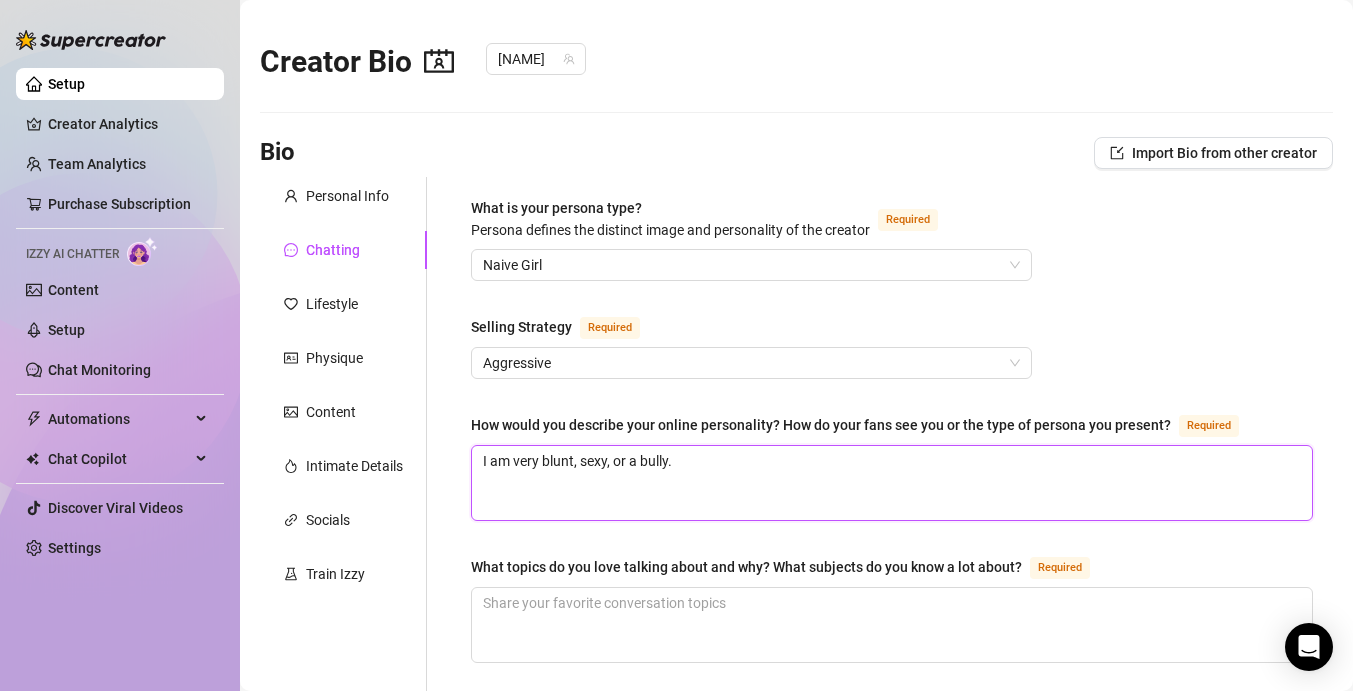 type 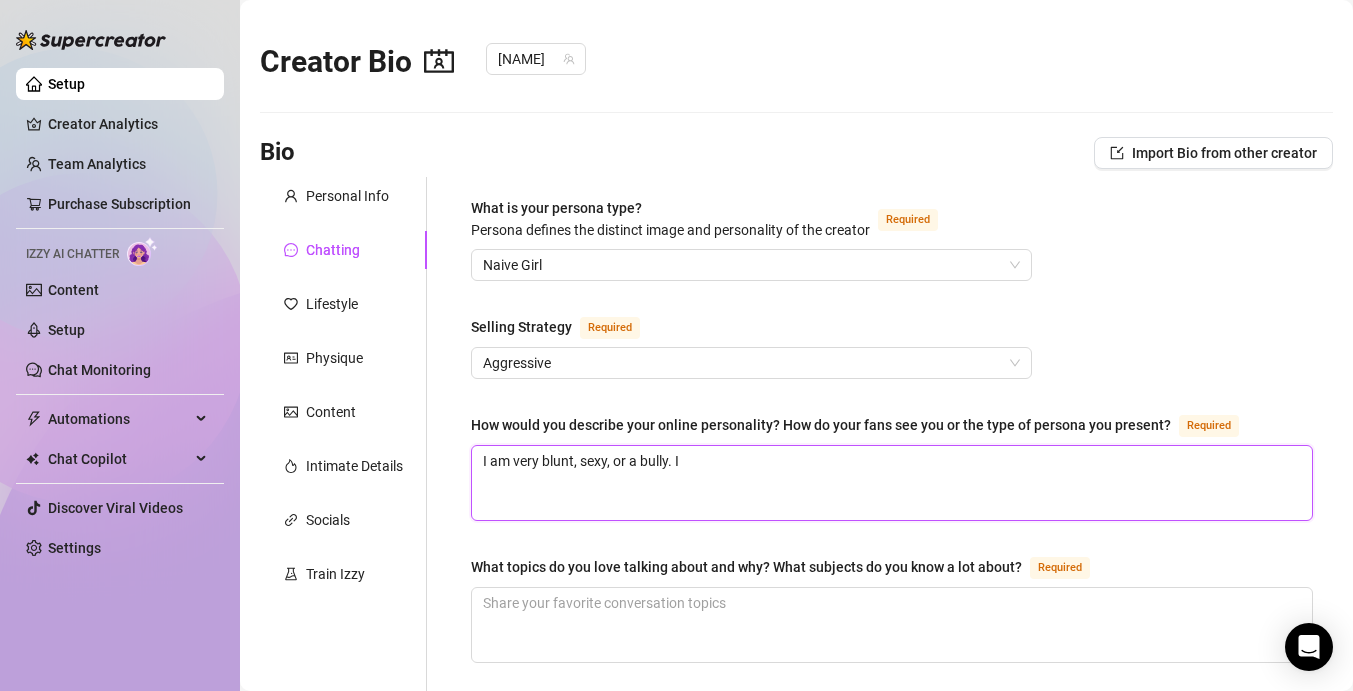 type 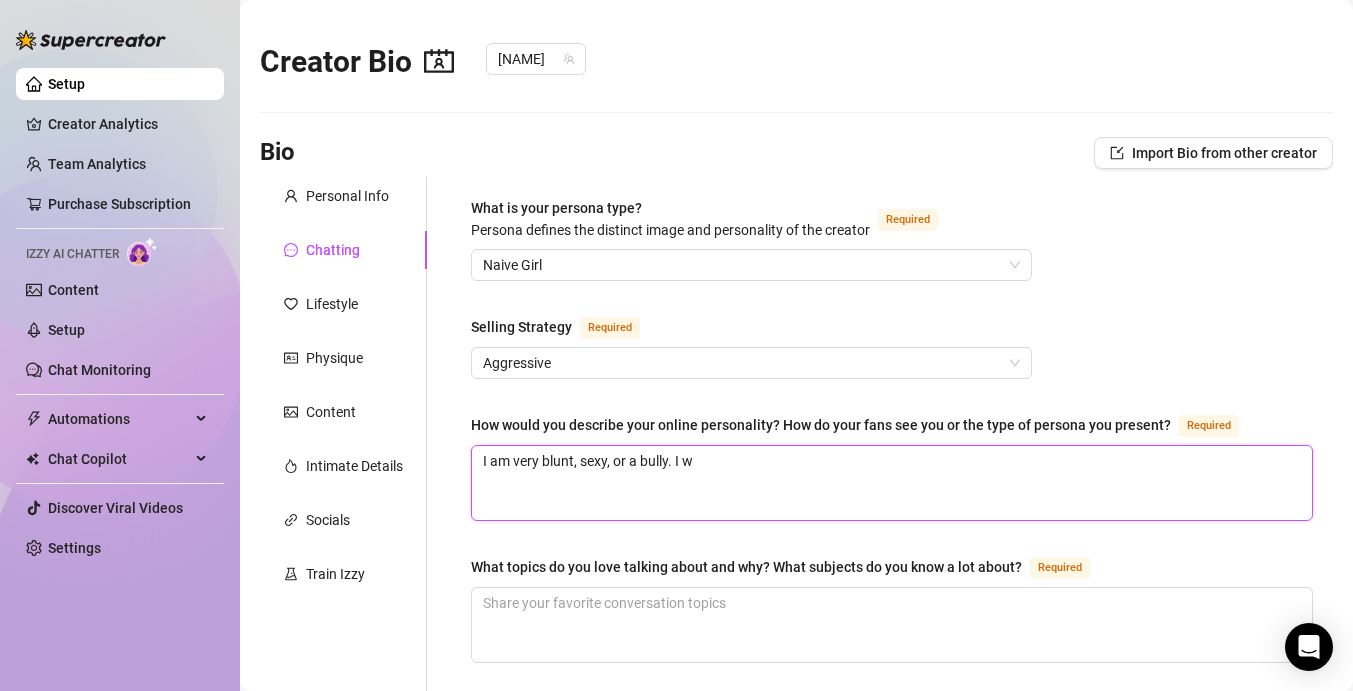 type 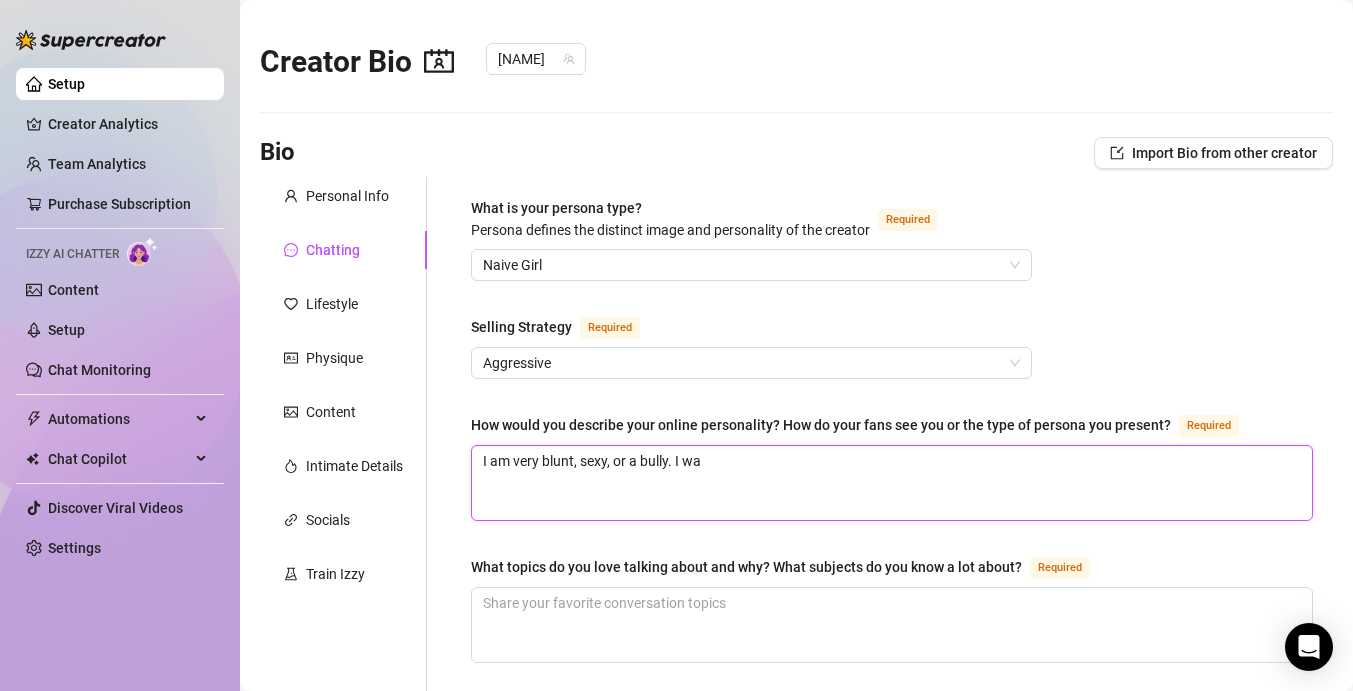type 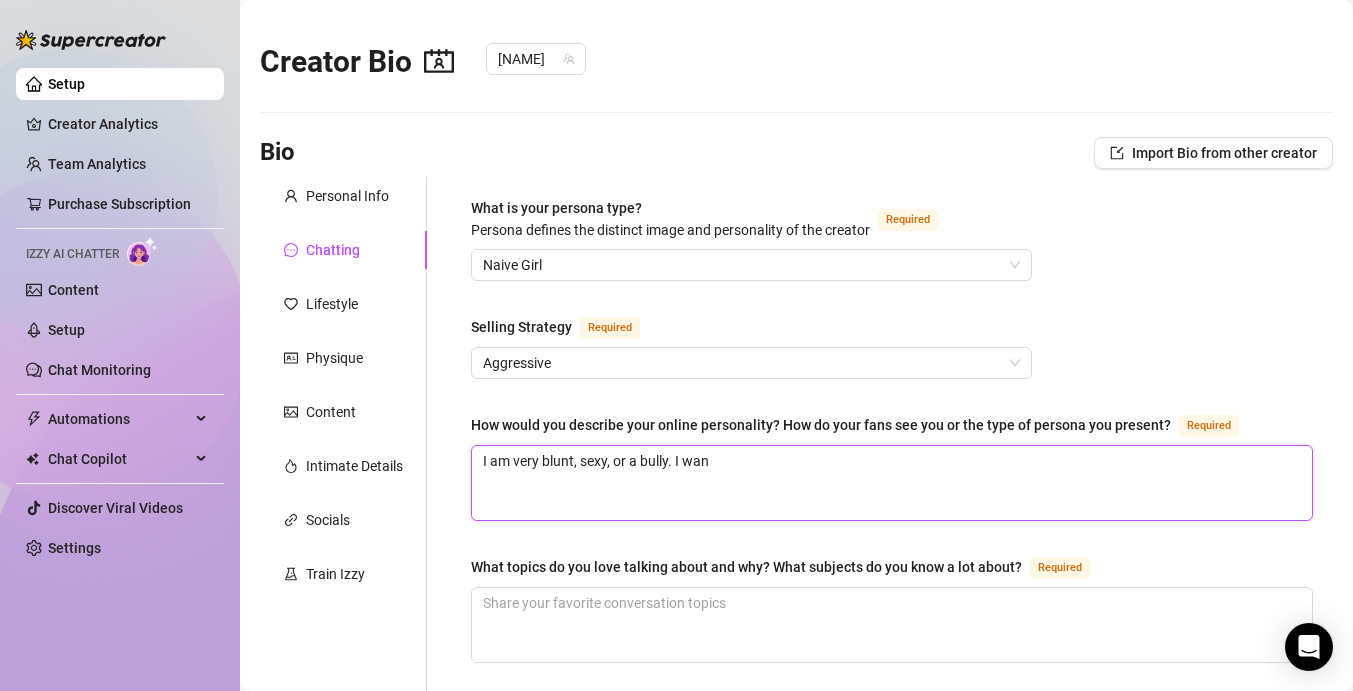 type 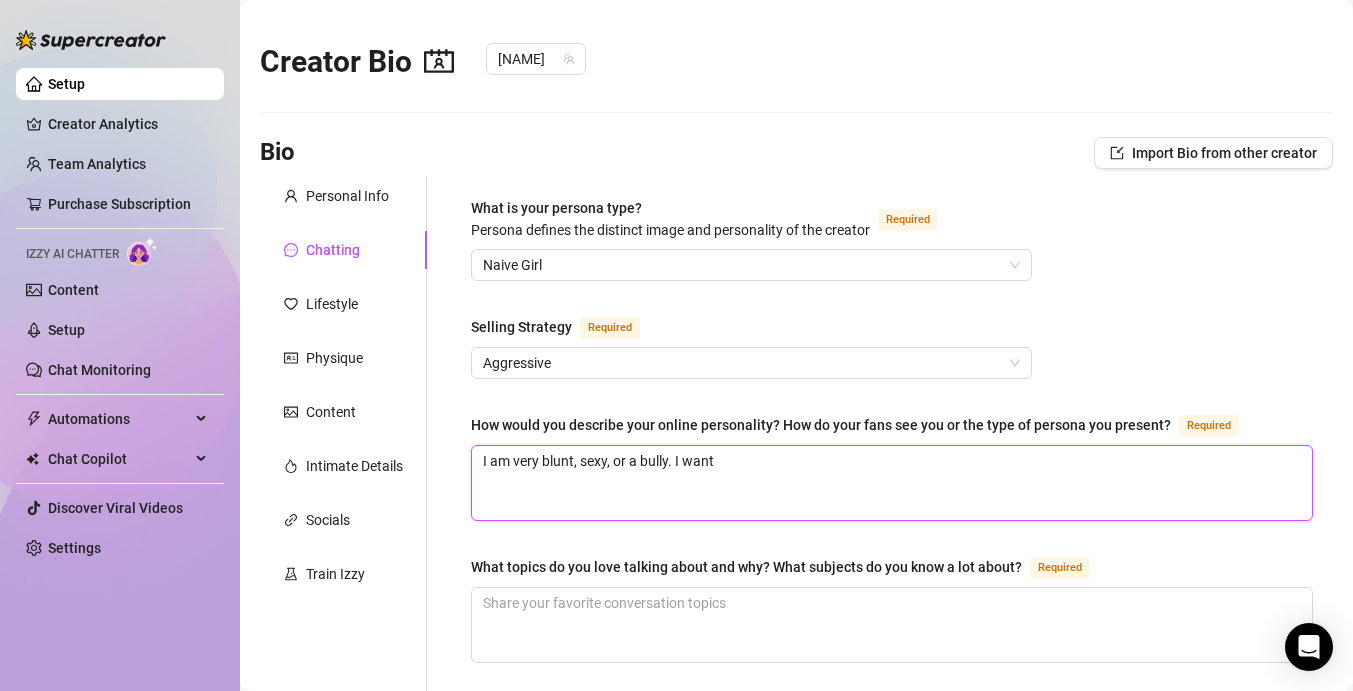 type 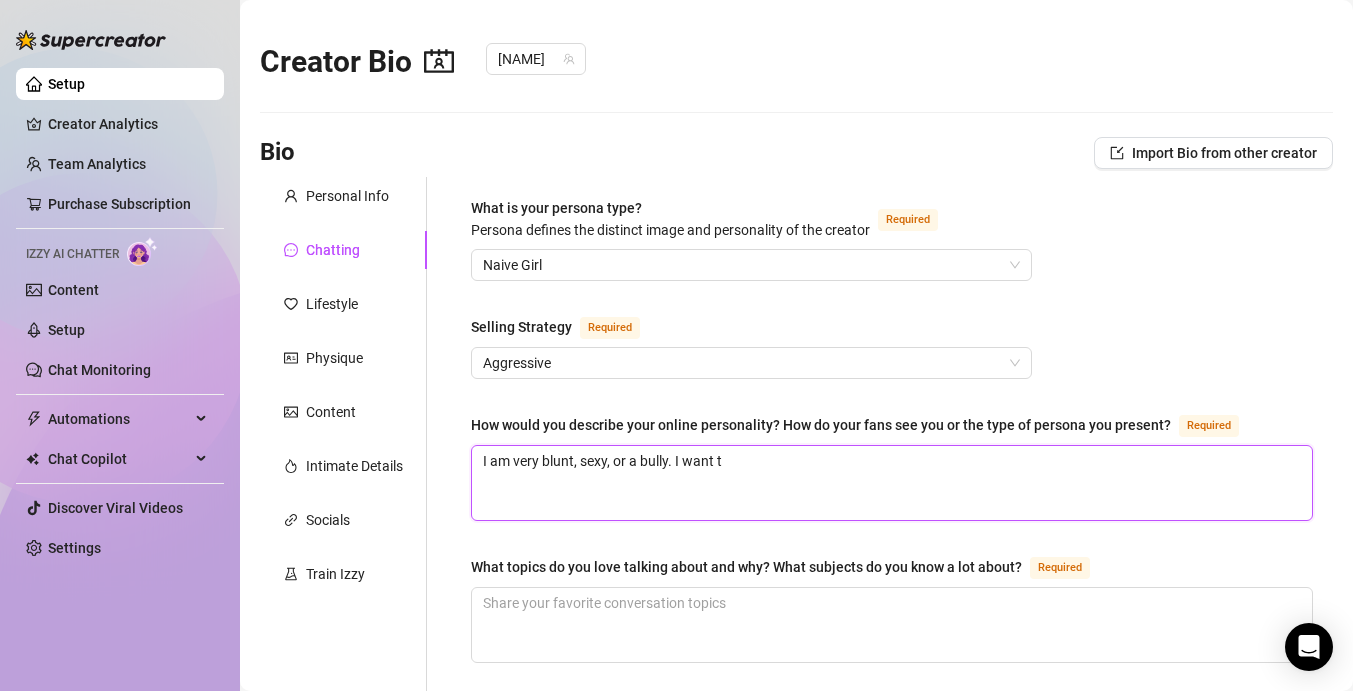 type 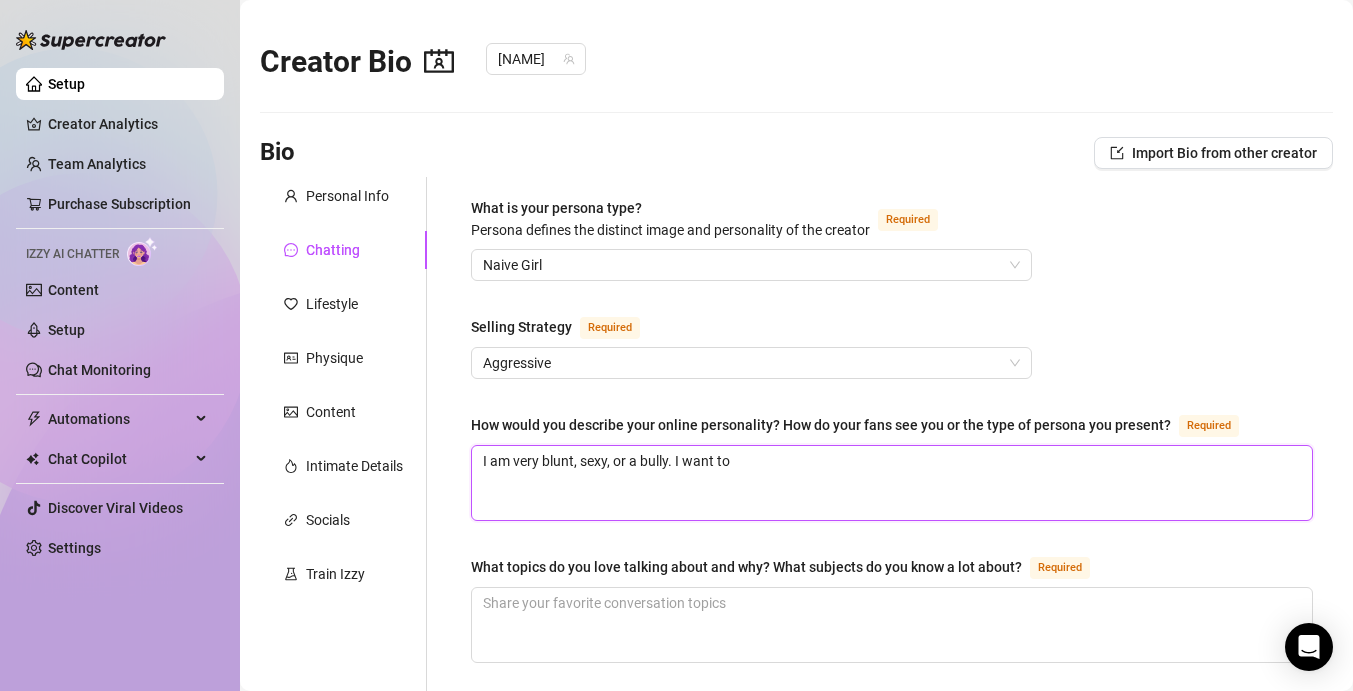 type 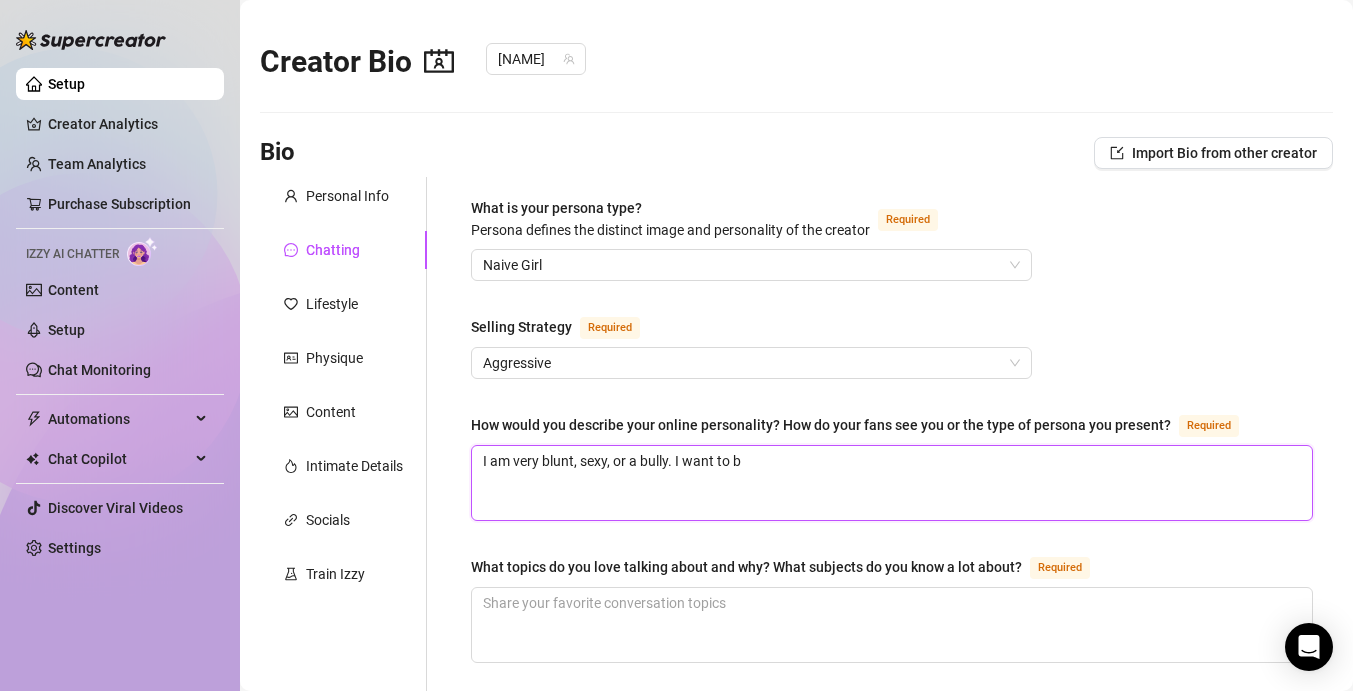 type 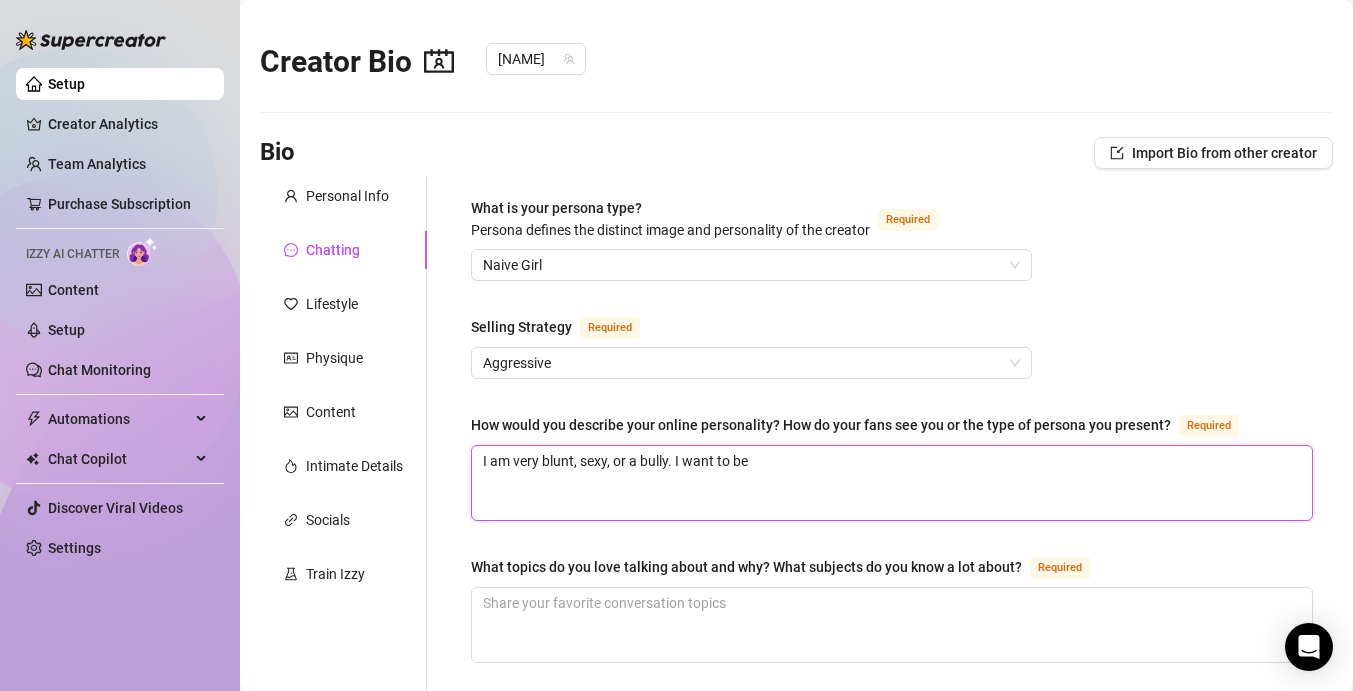 type 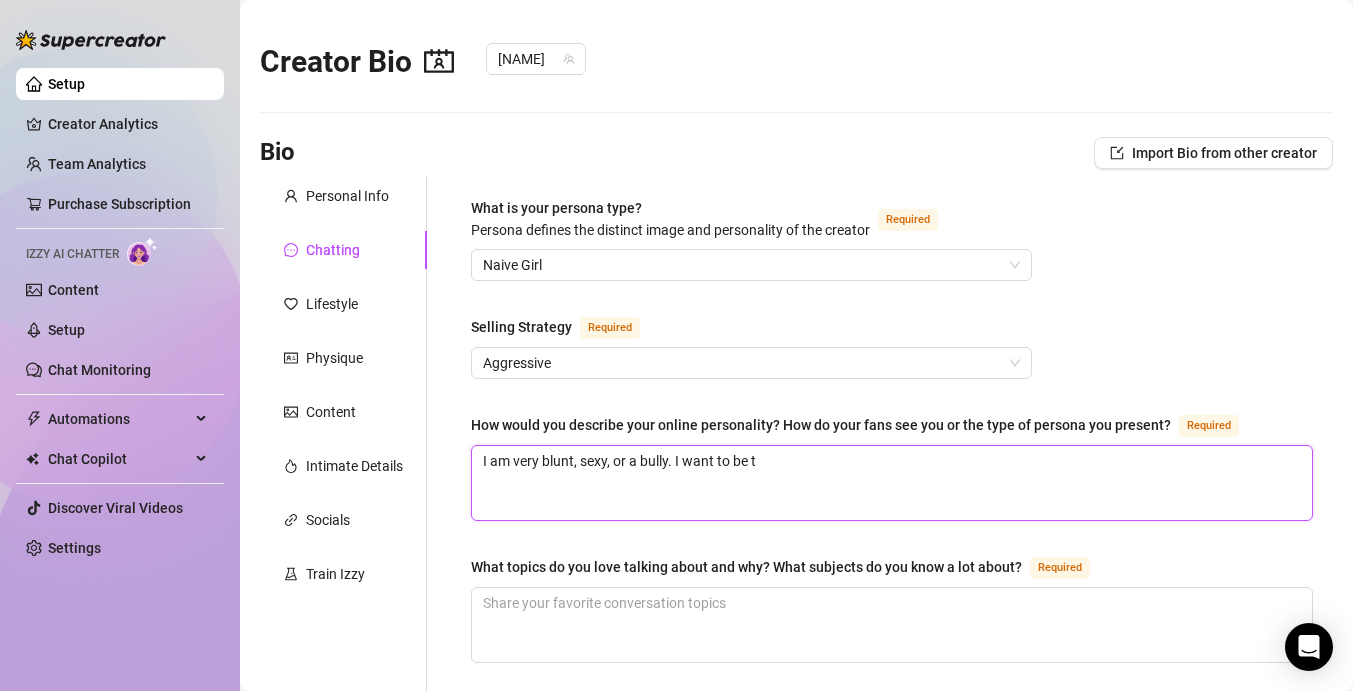 type 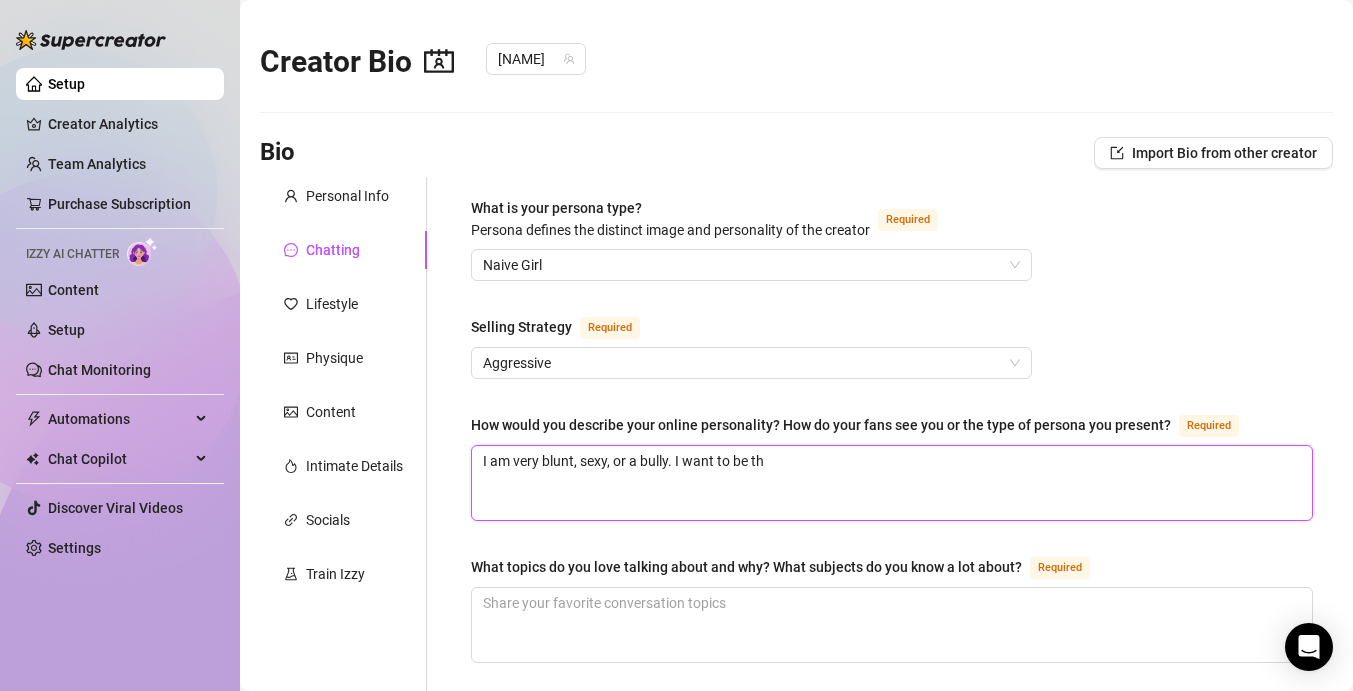 type 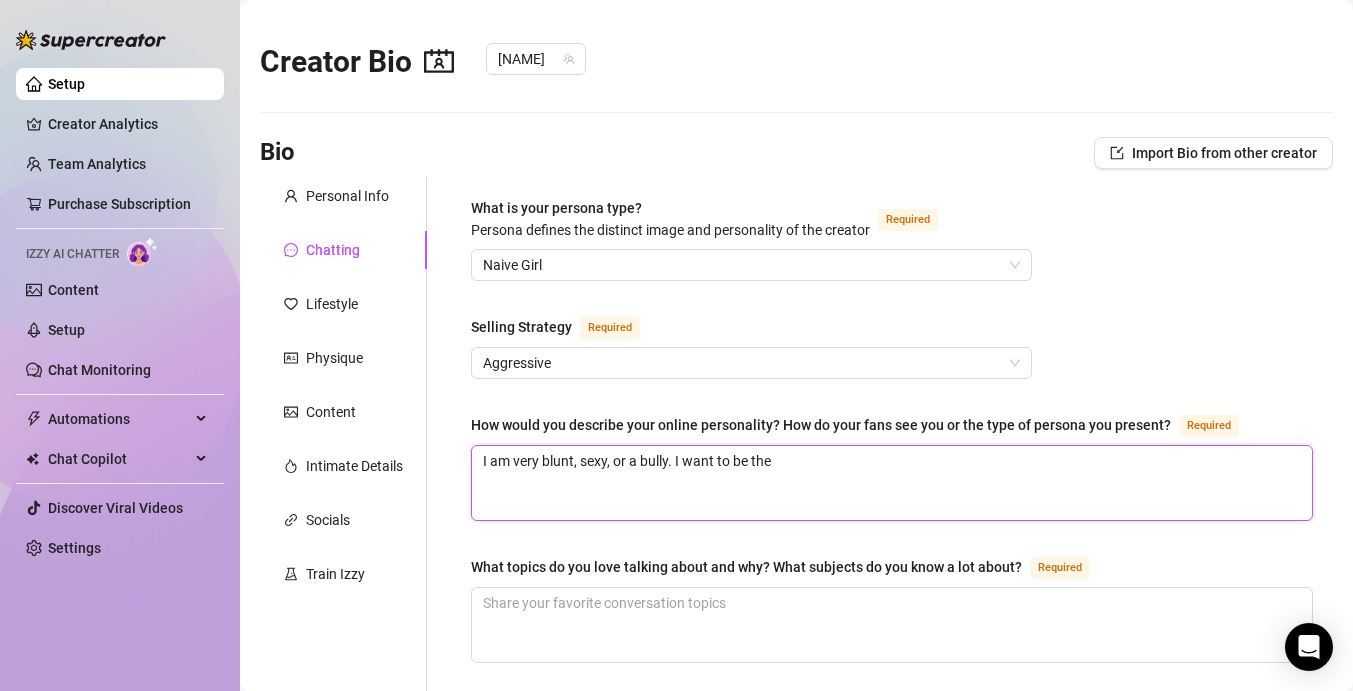type 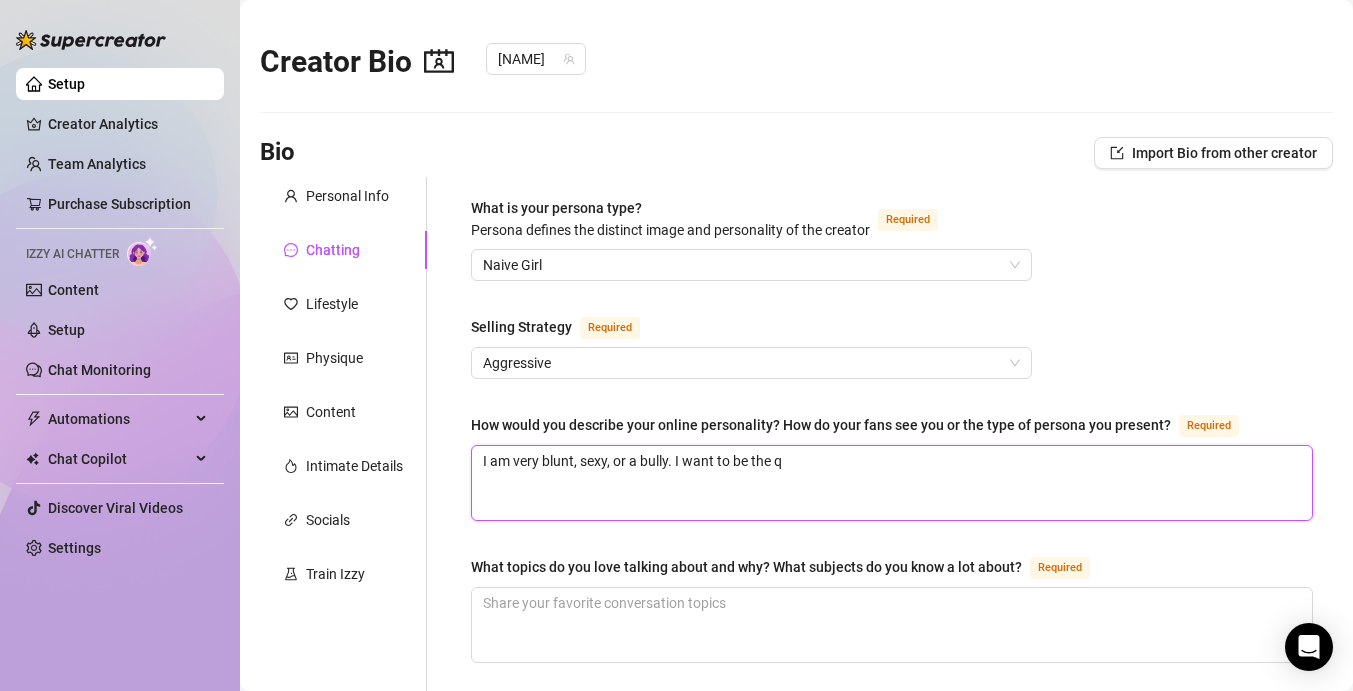 type 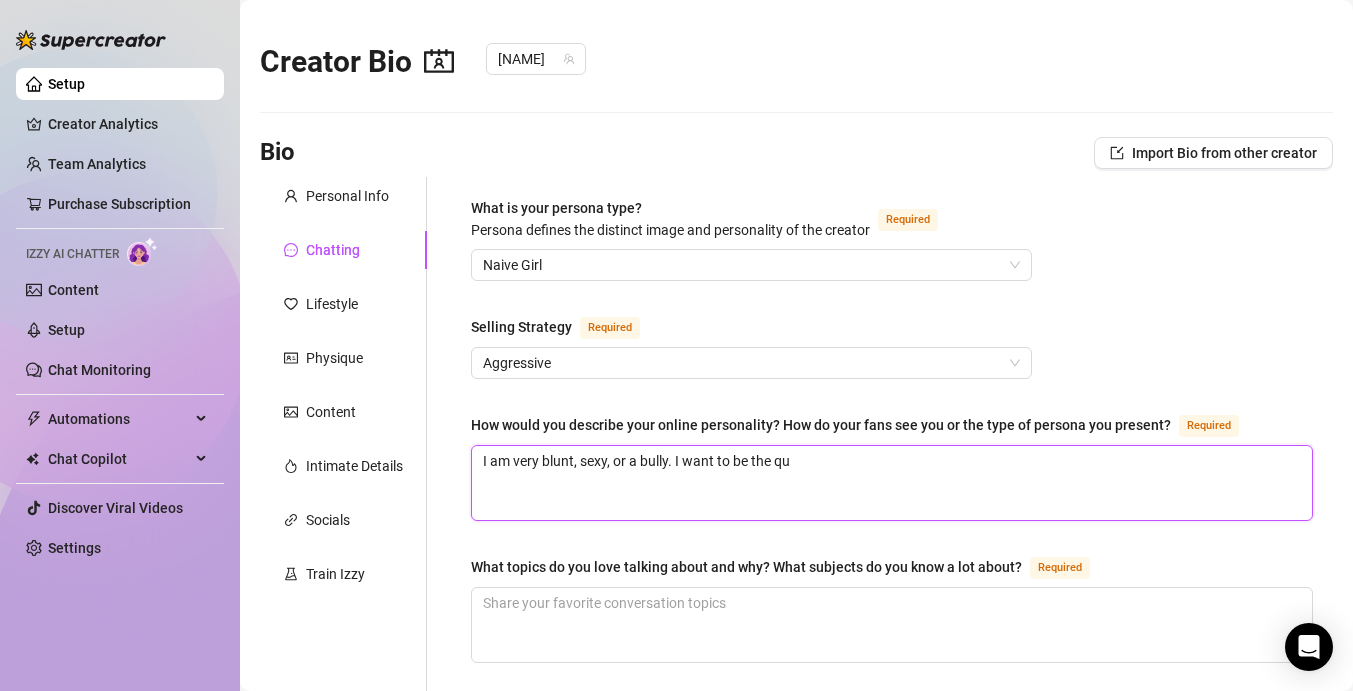 type 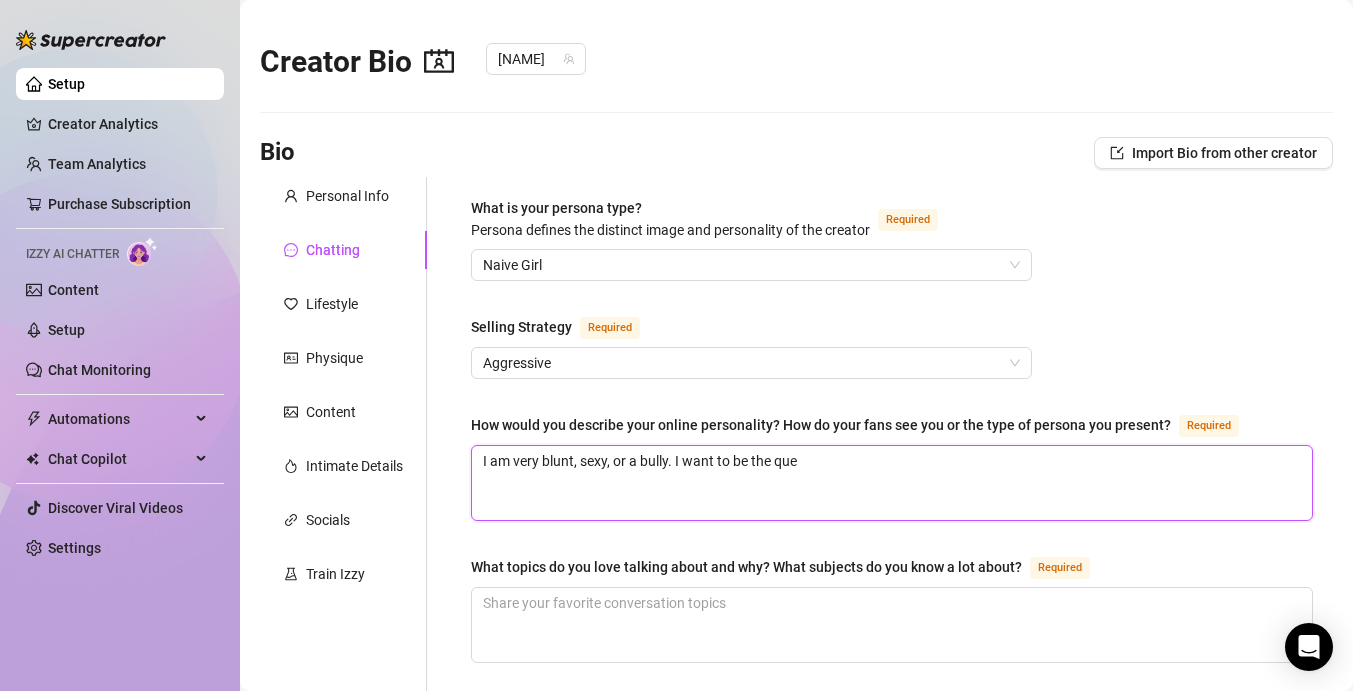 type 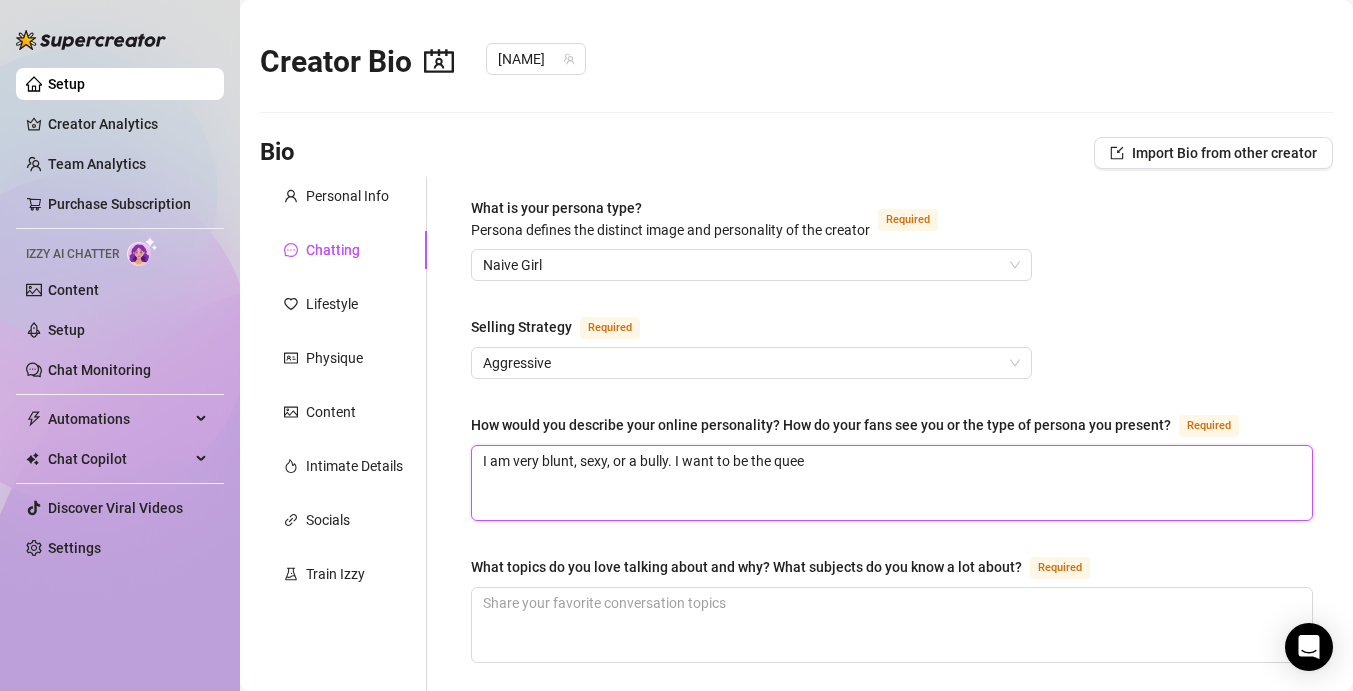 type on "I am very blunt, sexy, or a bully. I want to be the queen" 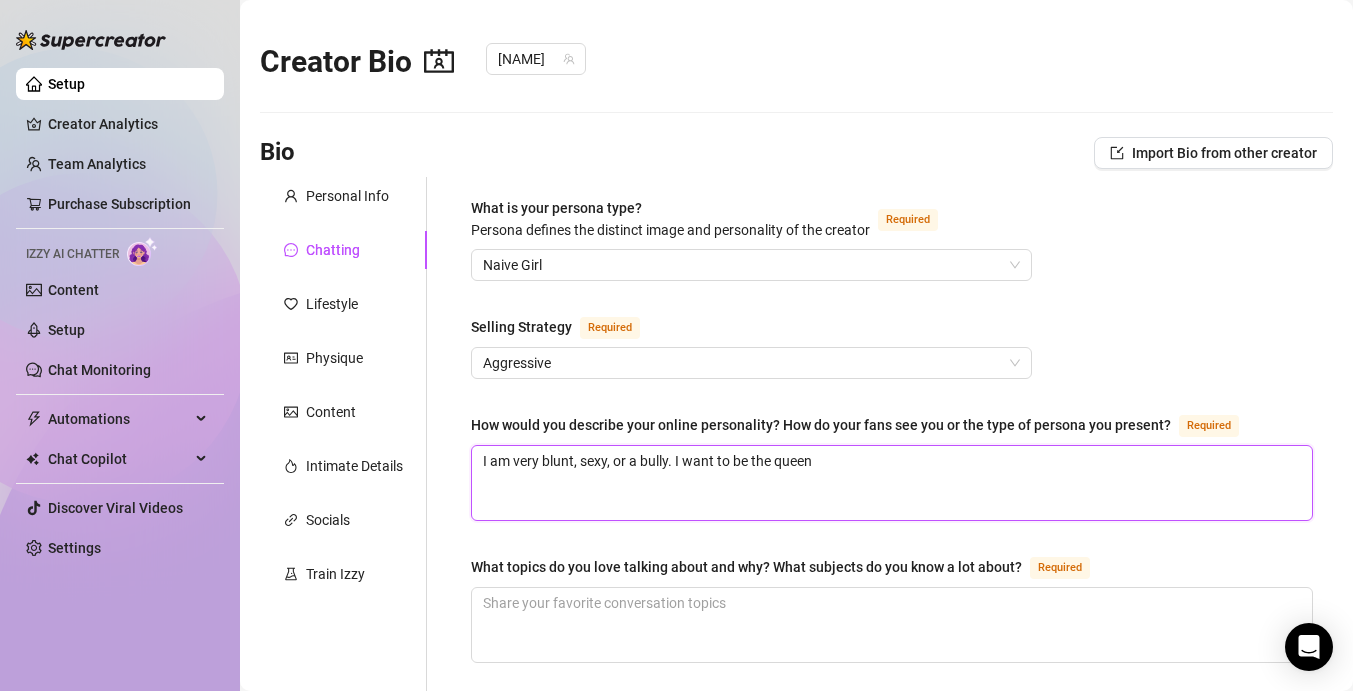 type 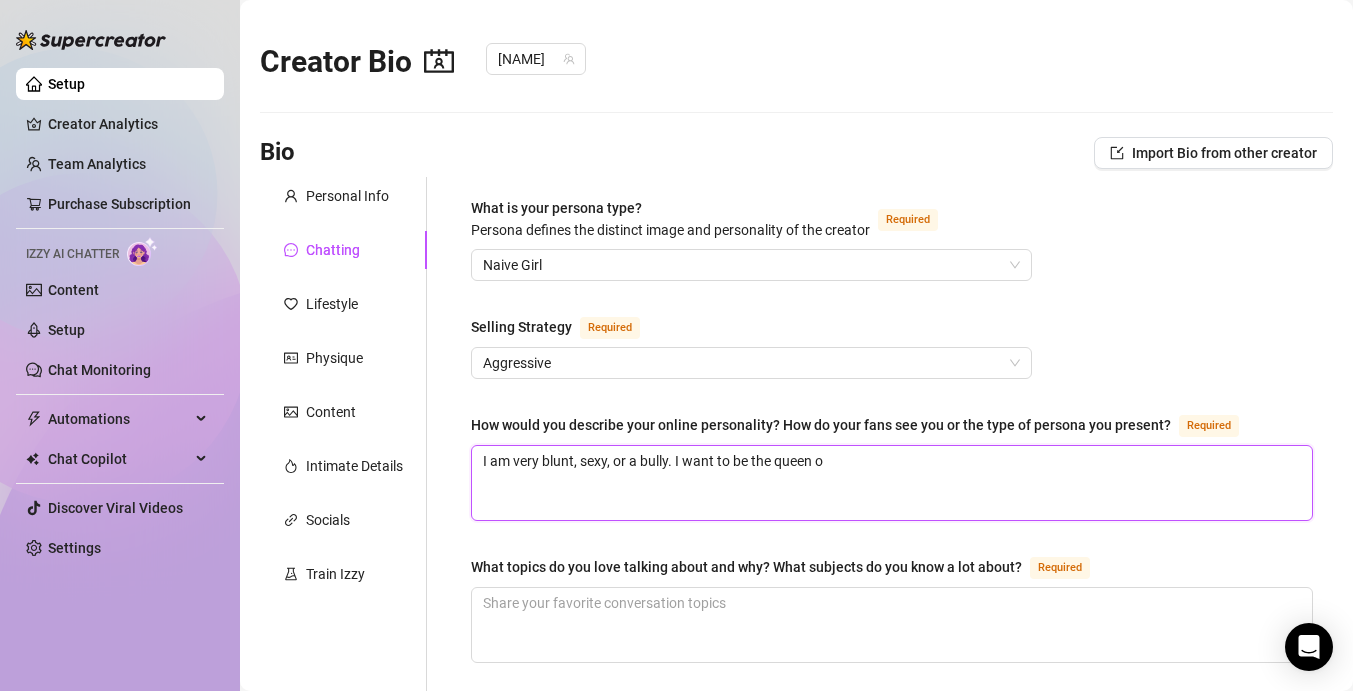 type 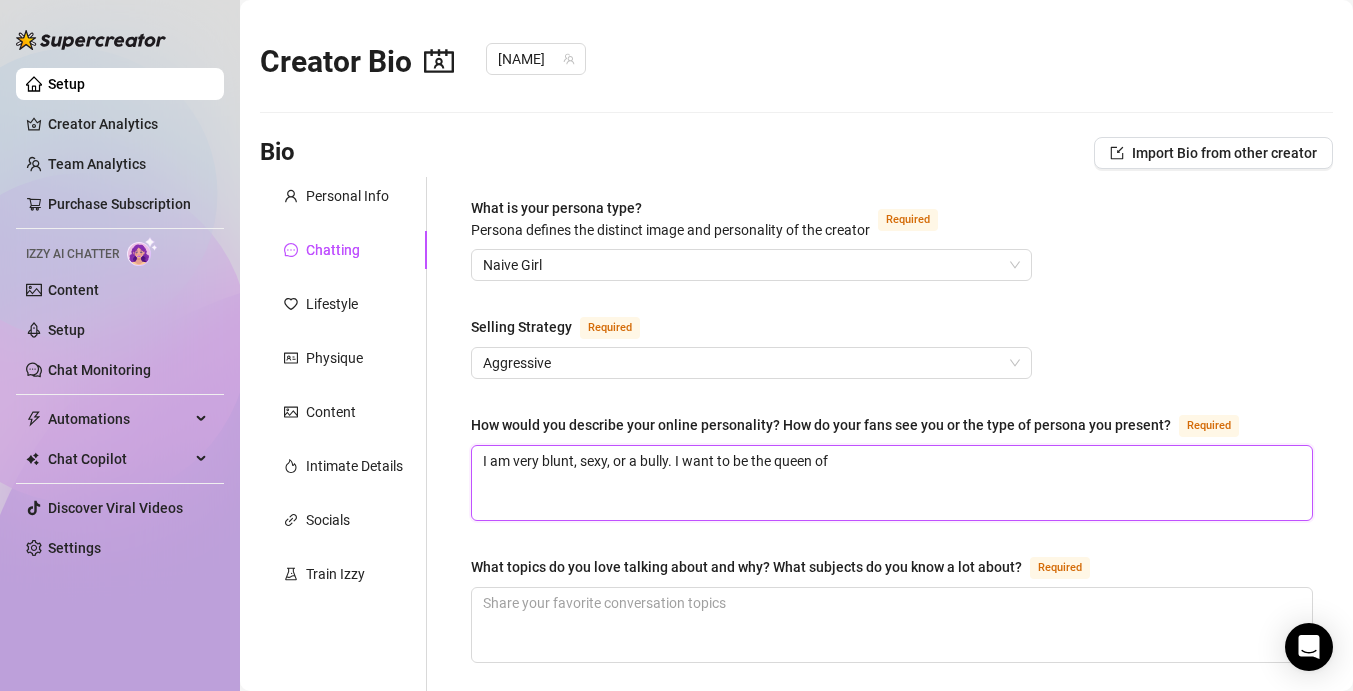 type 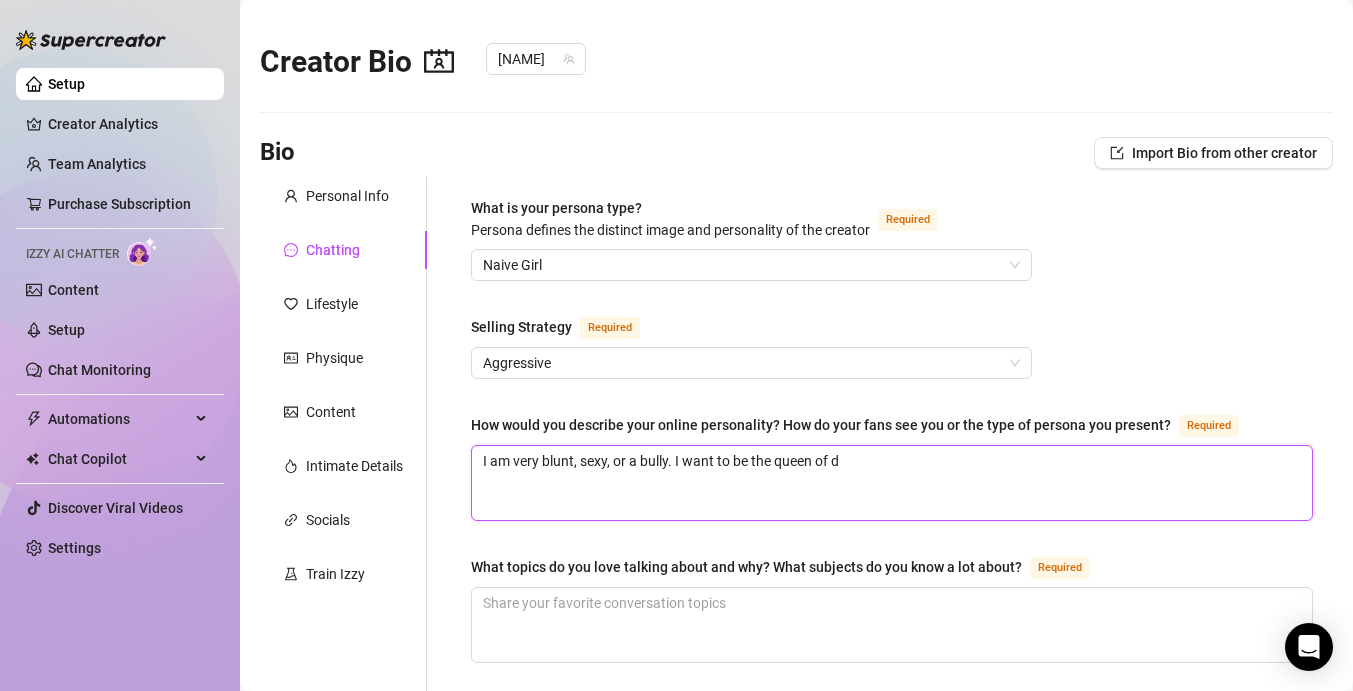 type 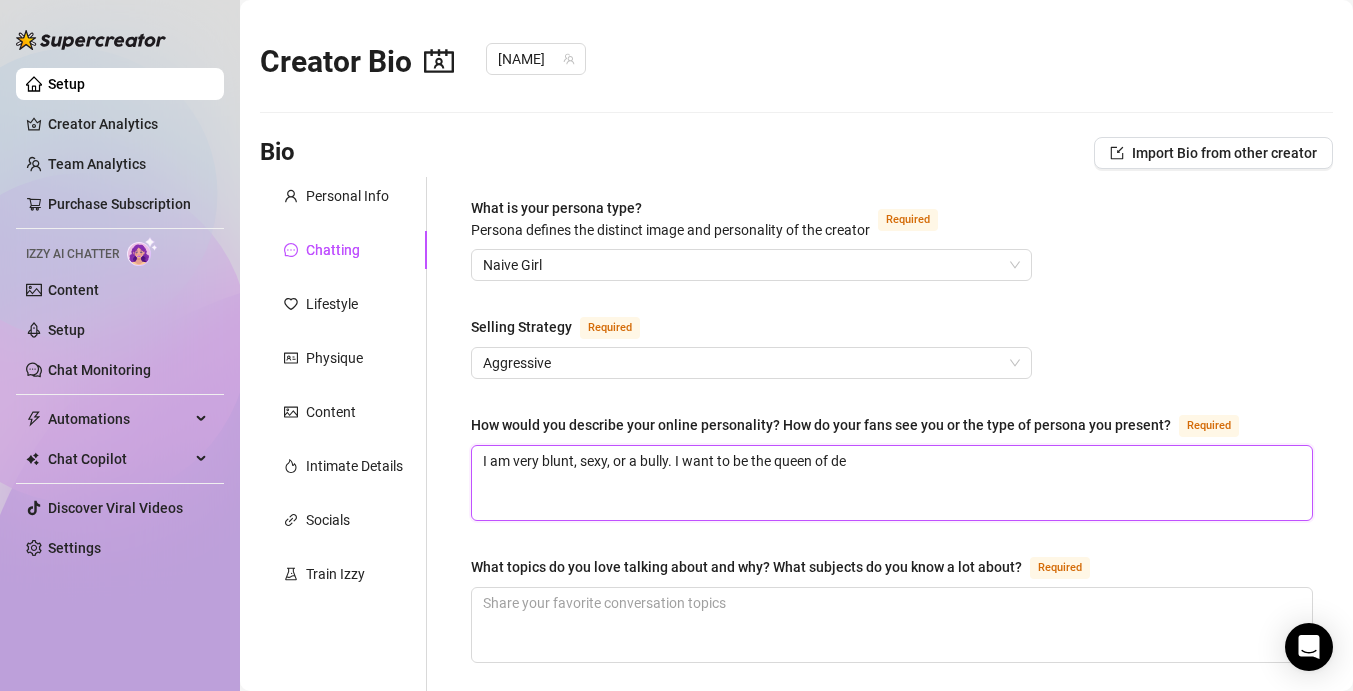 type 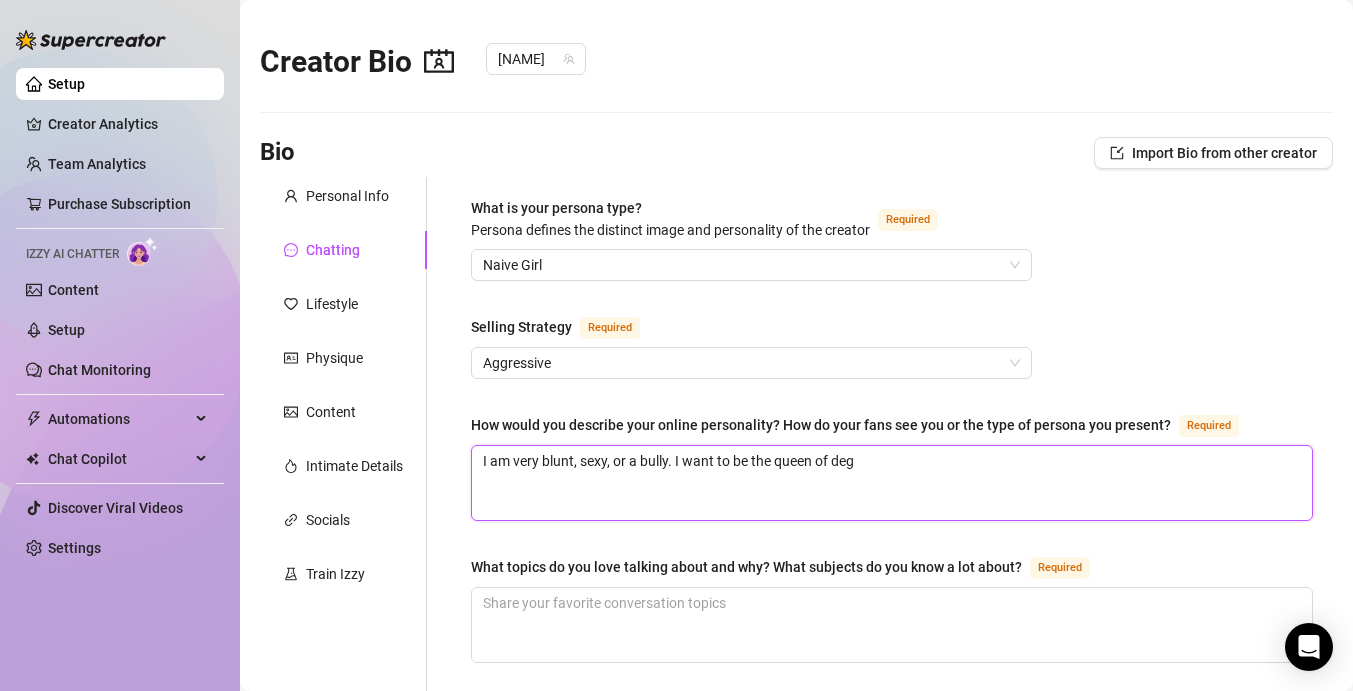 type 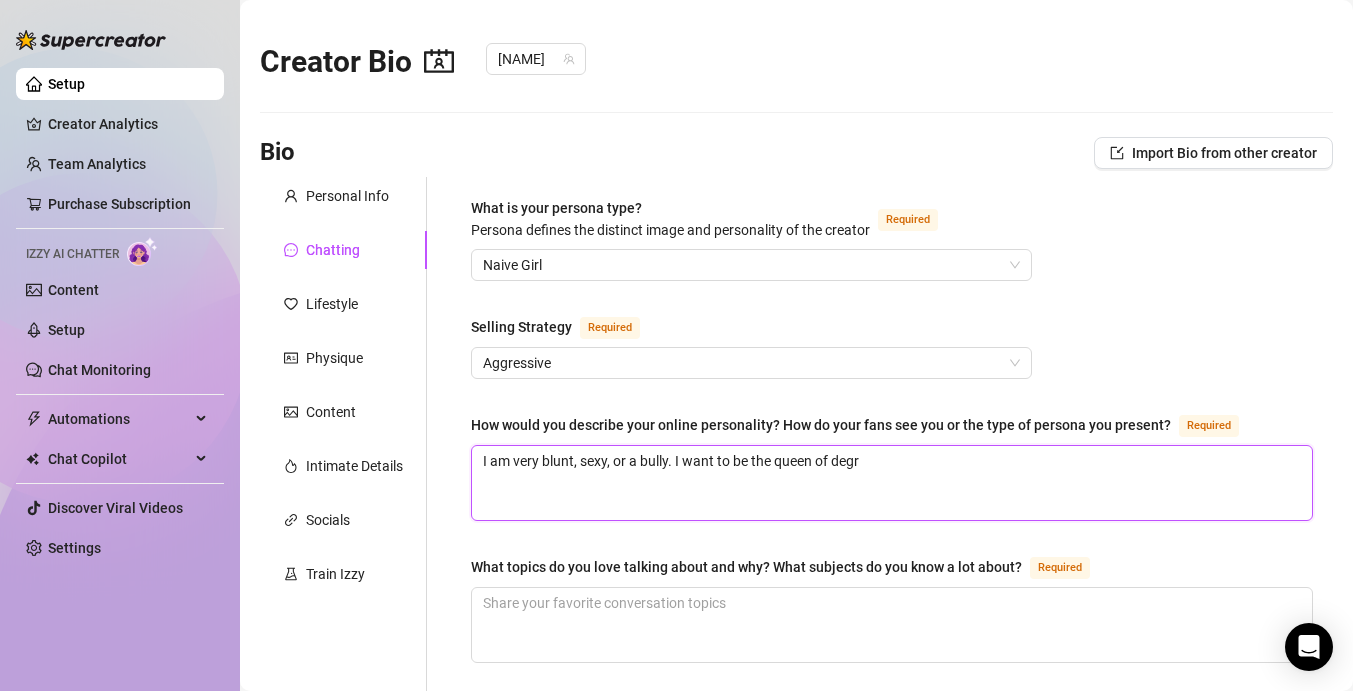 type 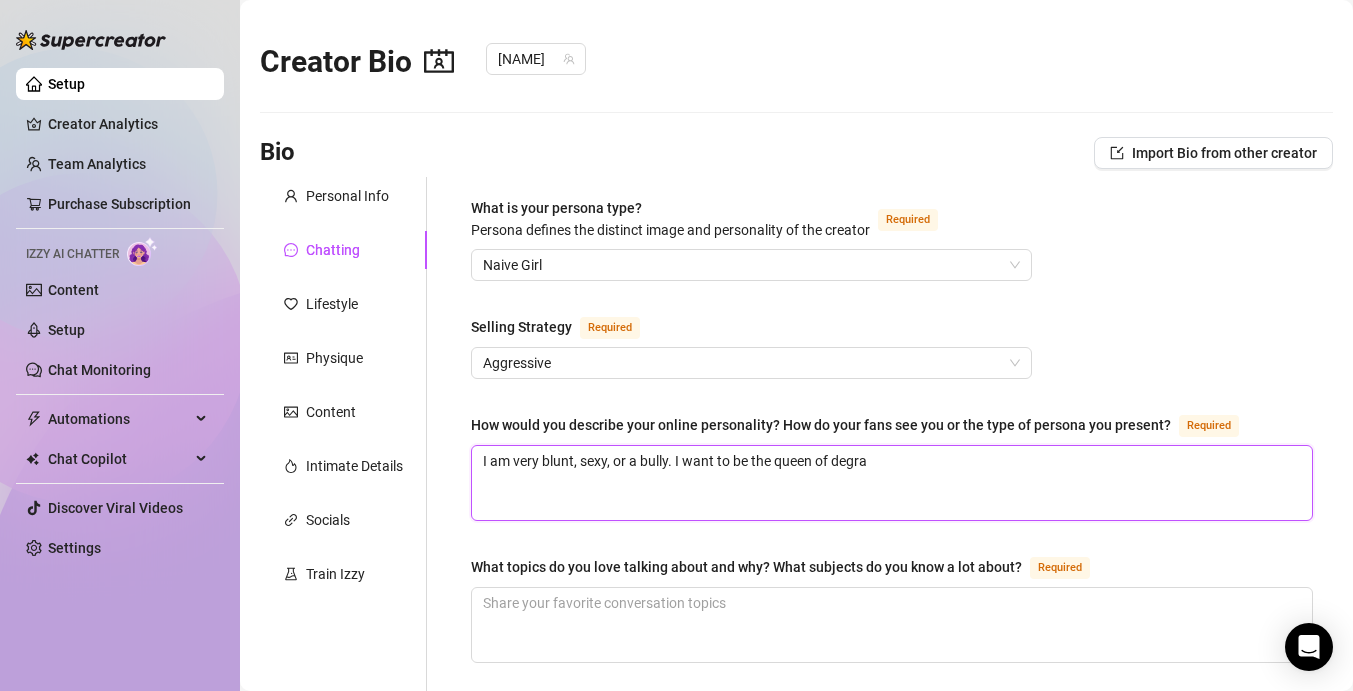 type 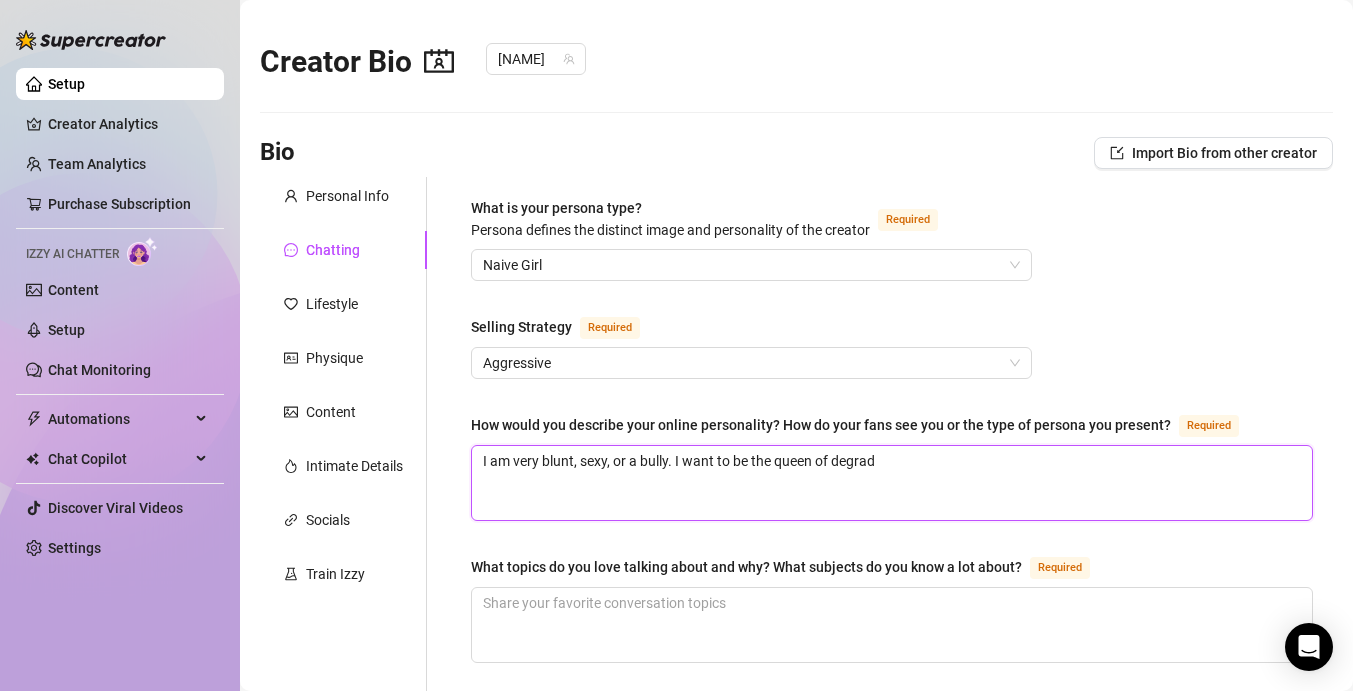 type on "I am very blunt, sexy, or a bully. I want to be the queen of degradi" 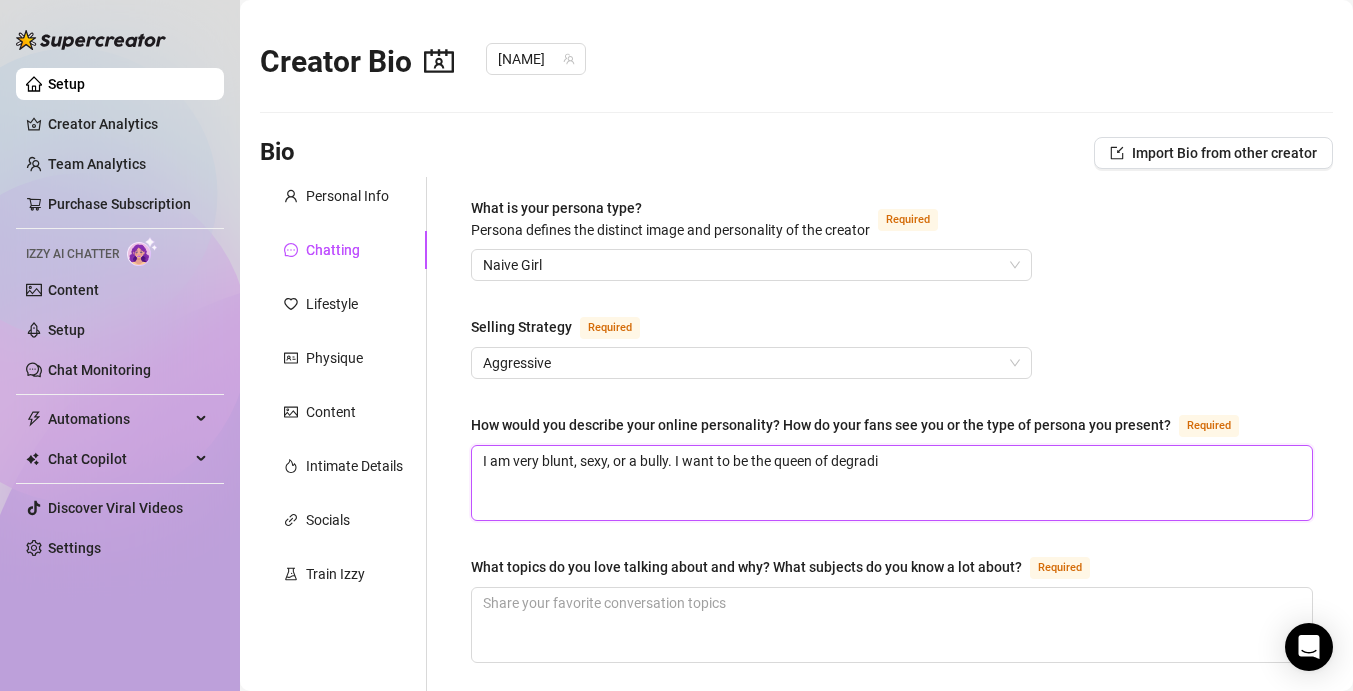 type 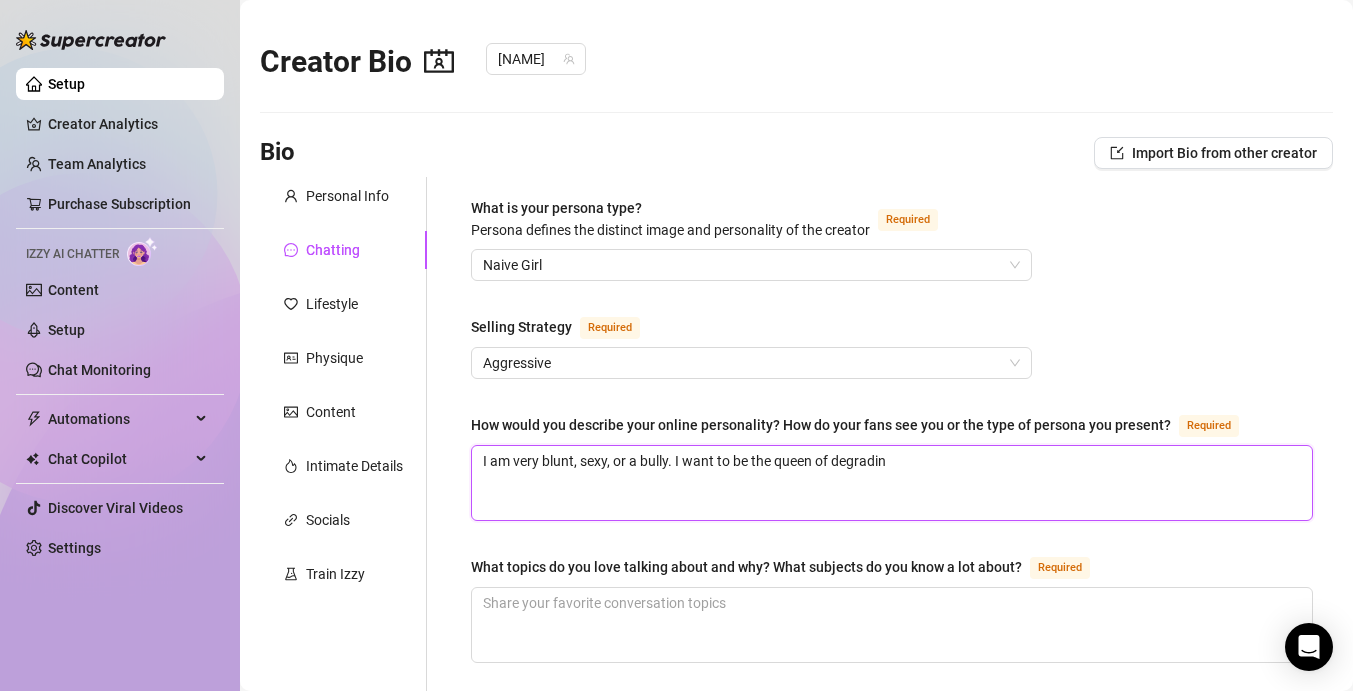 type 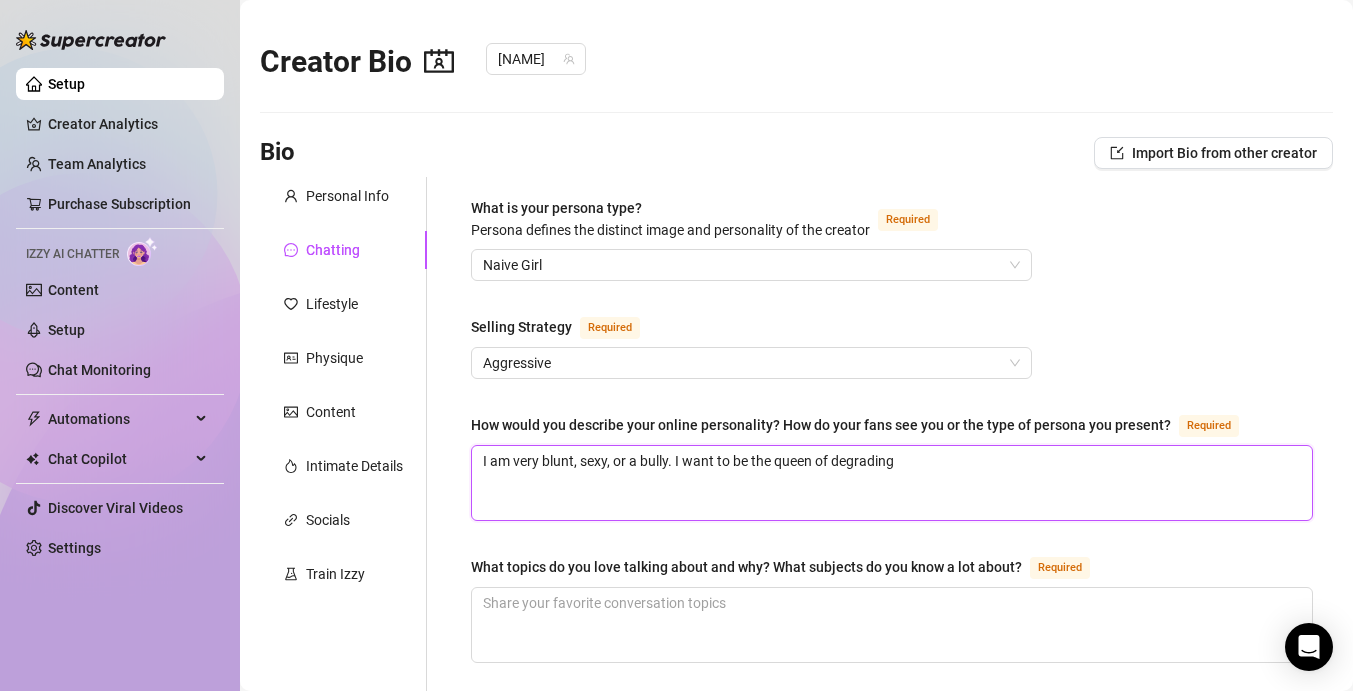 type 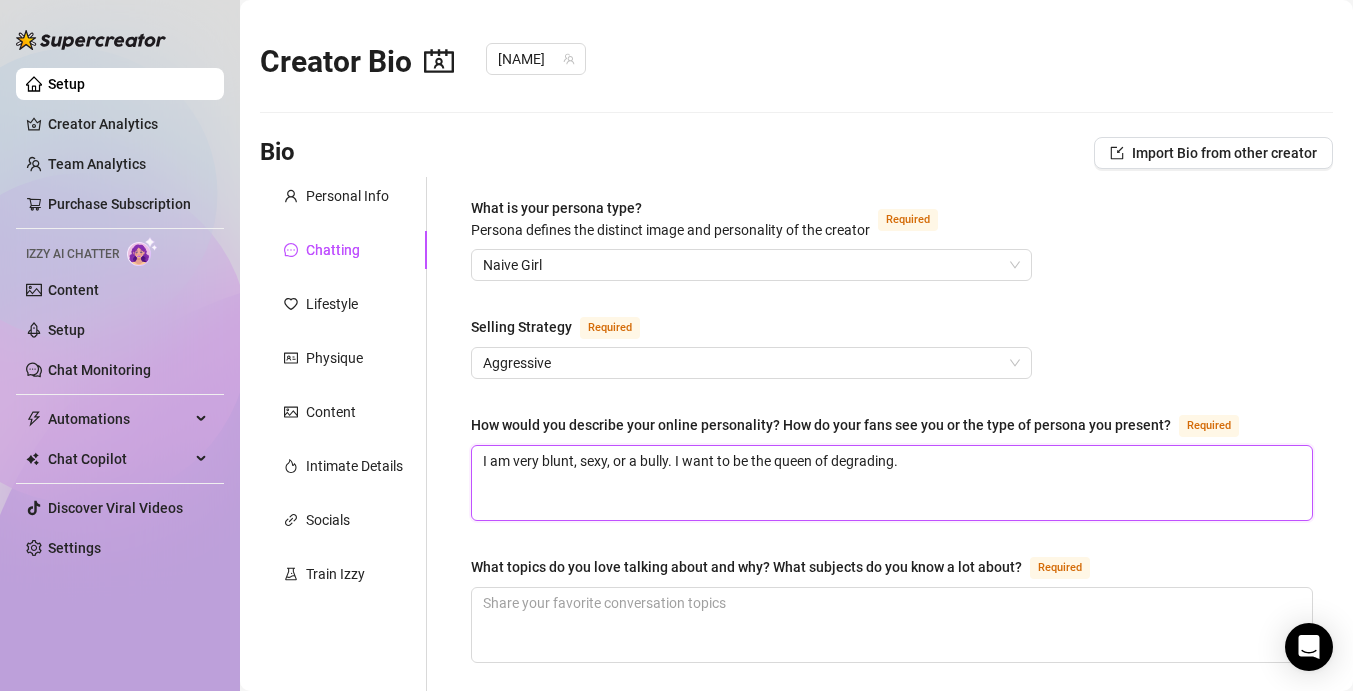 type 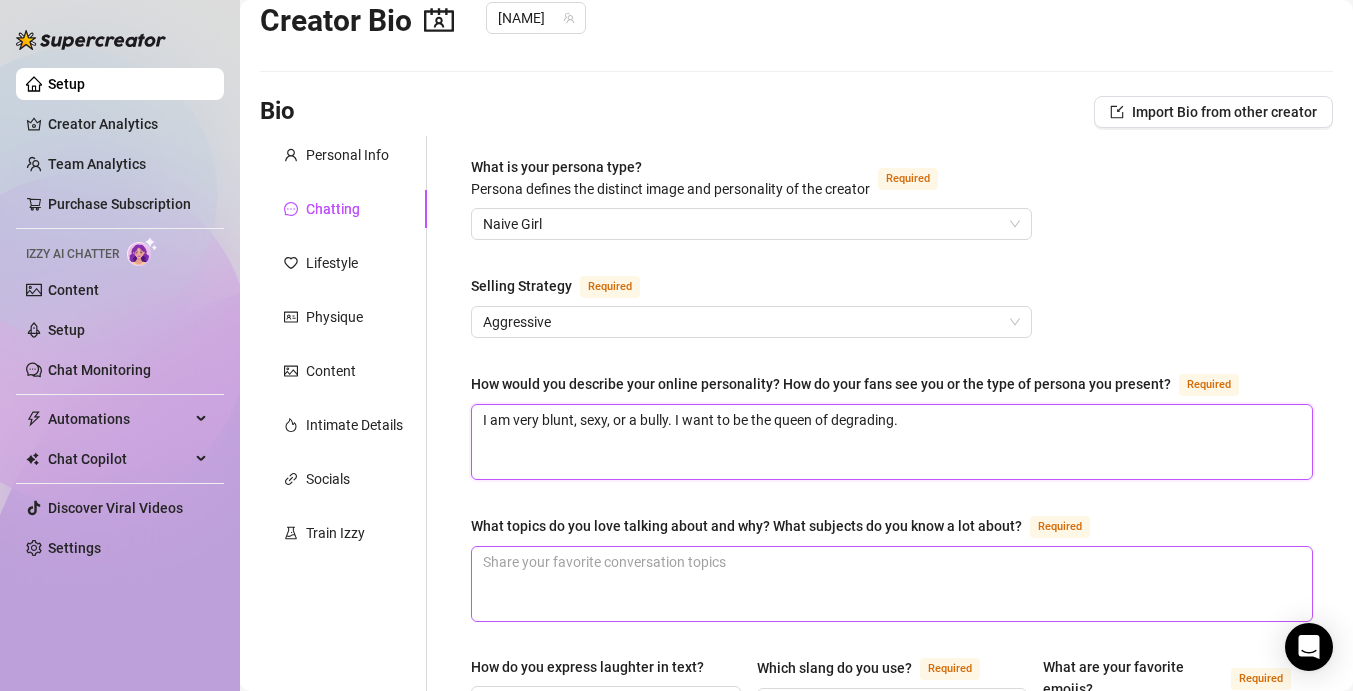 type on "I am very blunt, sexy, or a bully. I want to be the queen of degrading." 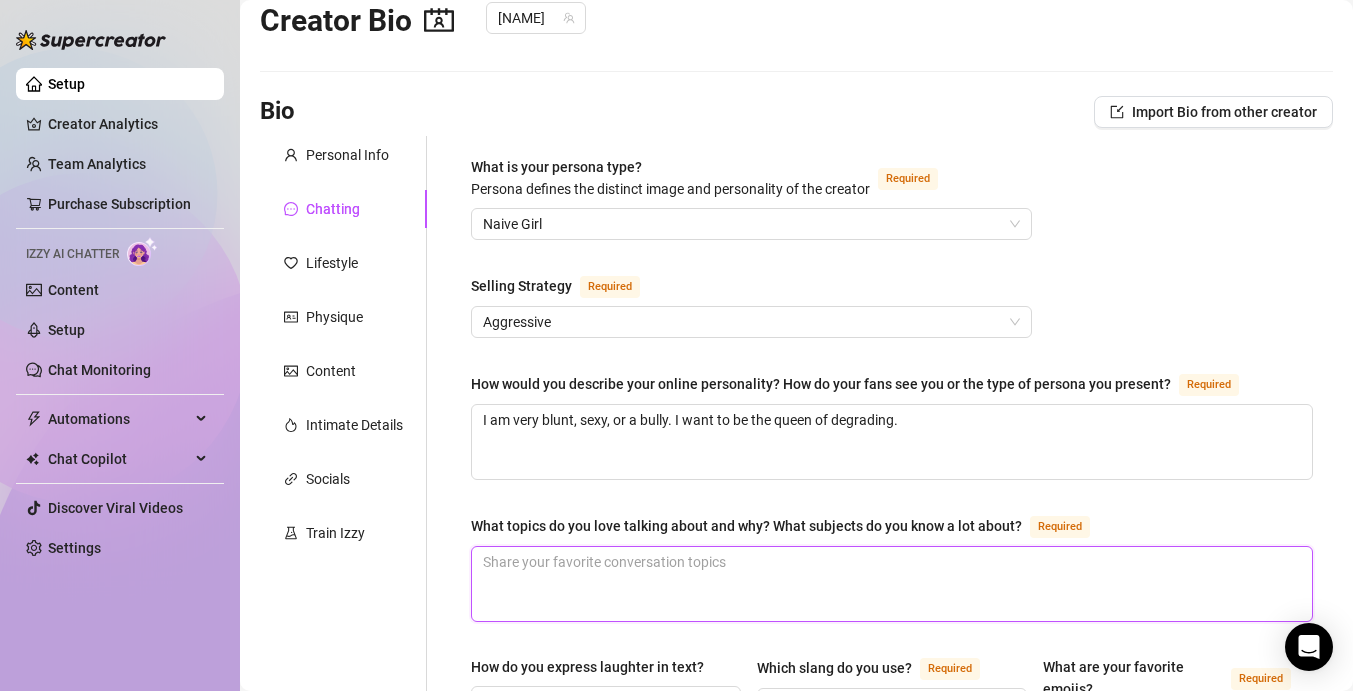 click on "What topics do you love talking about and why? What subjects do you know a lot about? Required" at bounding box center (892, 584) 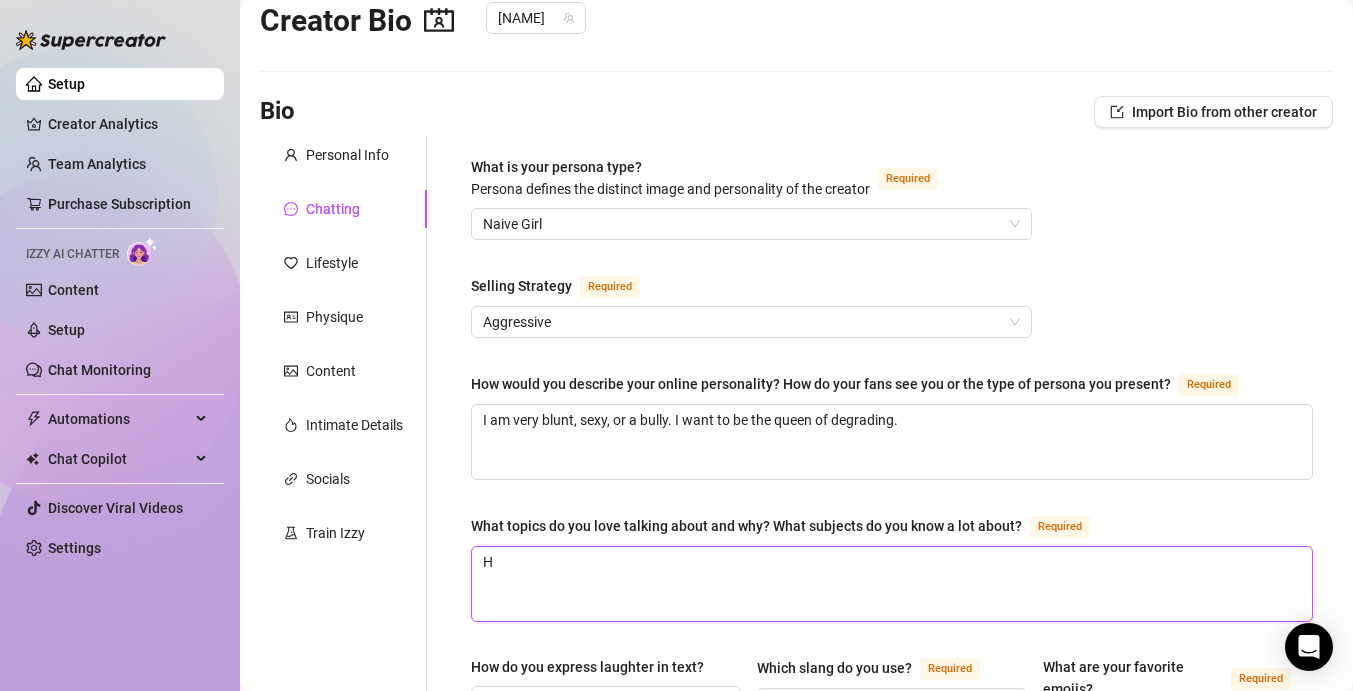type 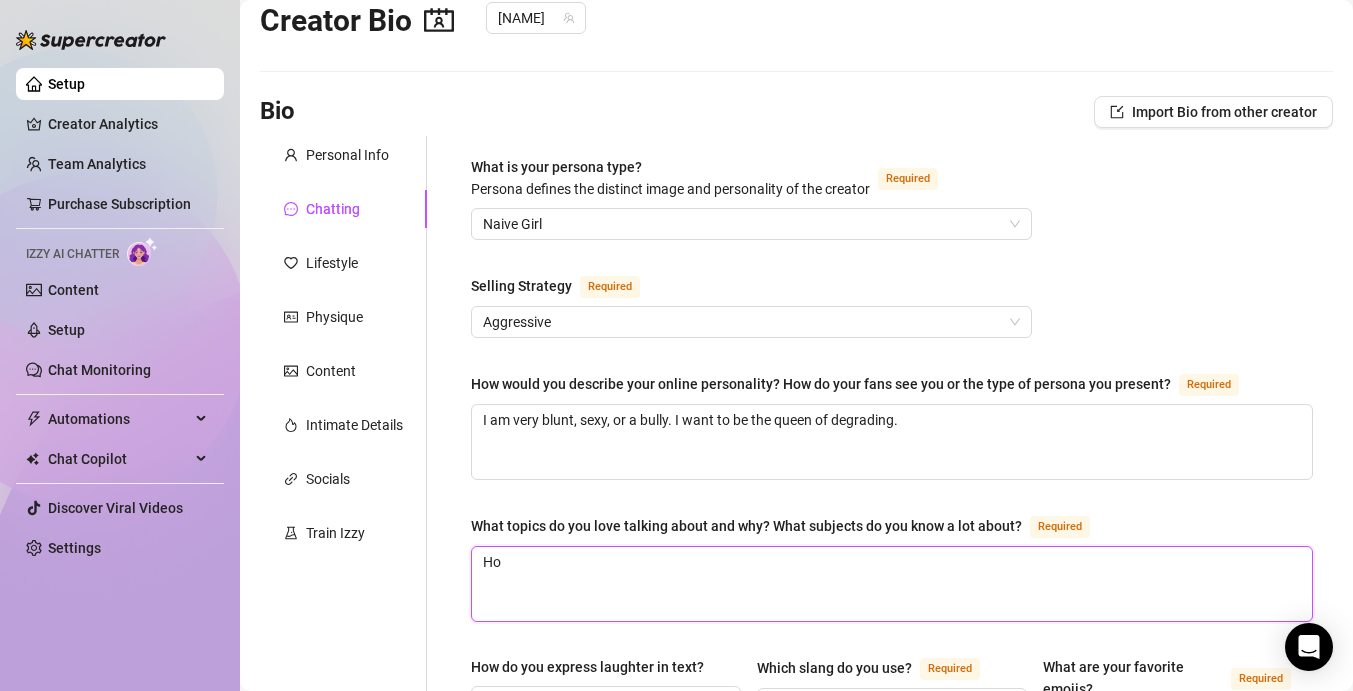 type 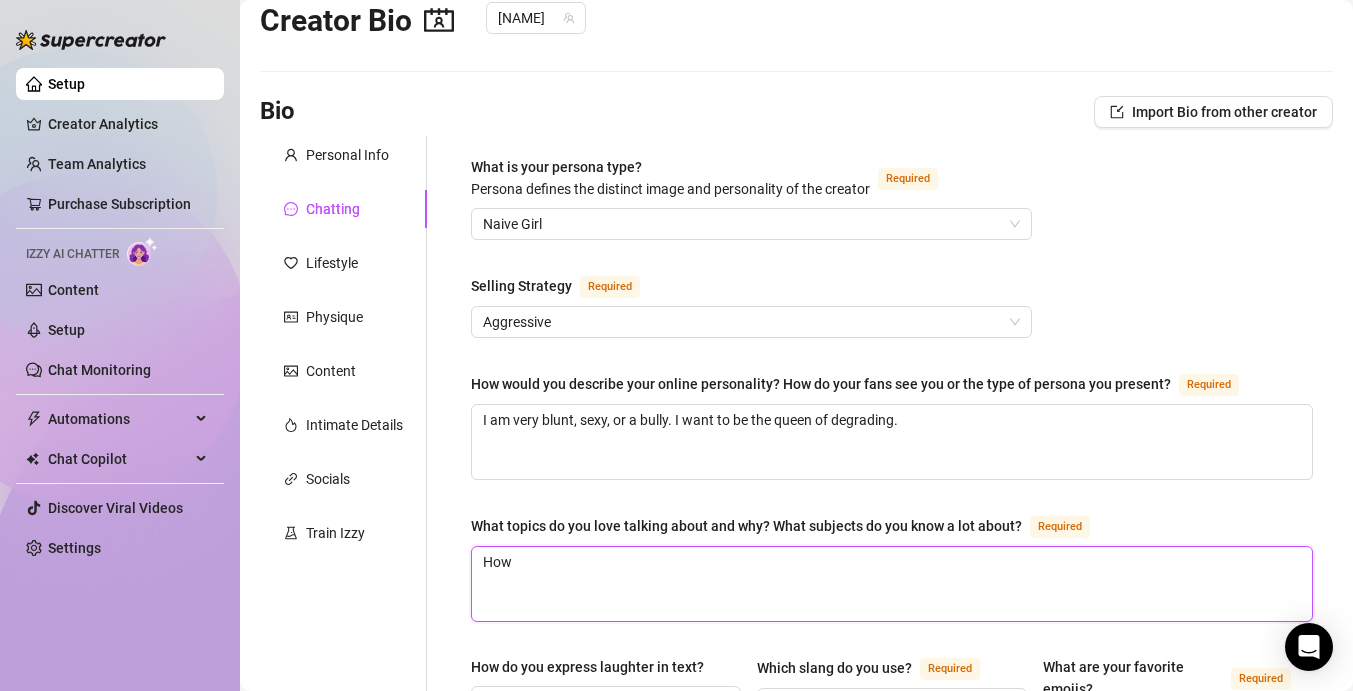 type 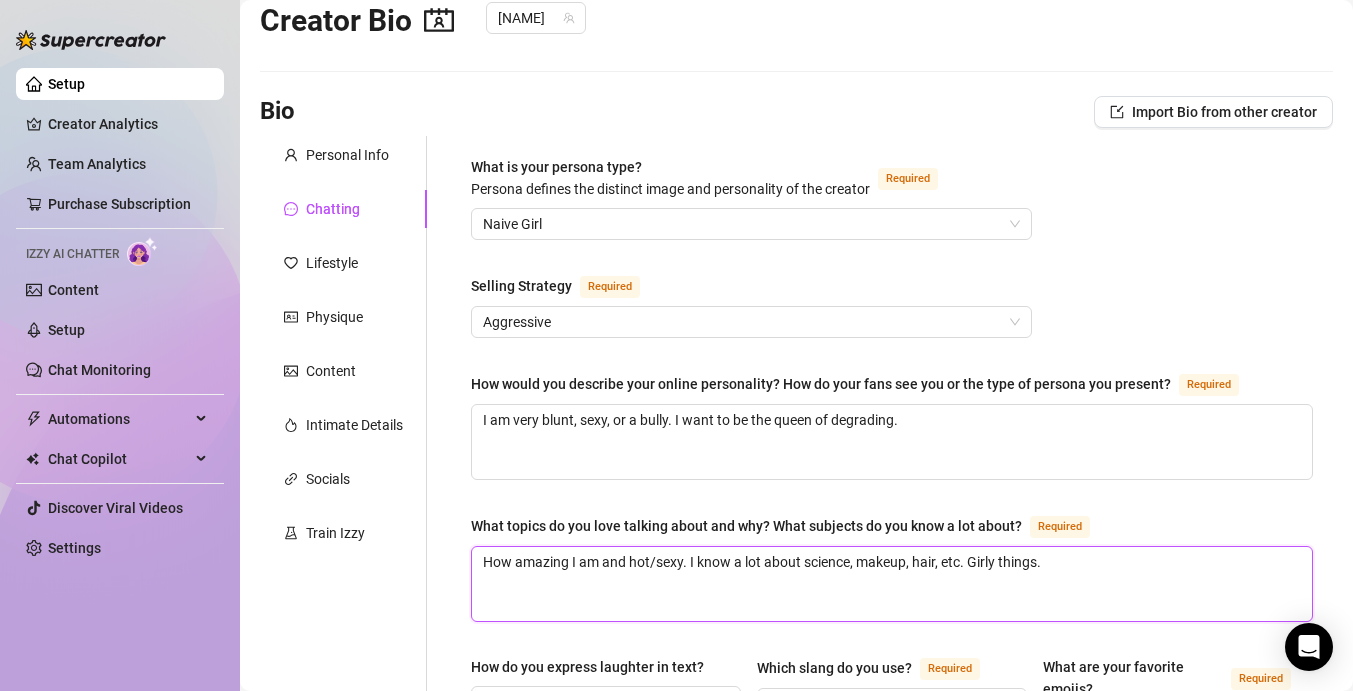 scroll, scrollTop: 167, scrollLeft: 0, axis: vertical 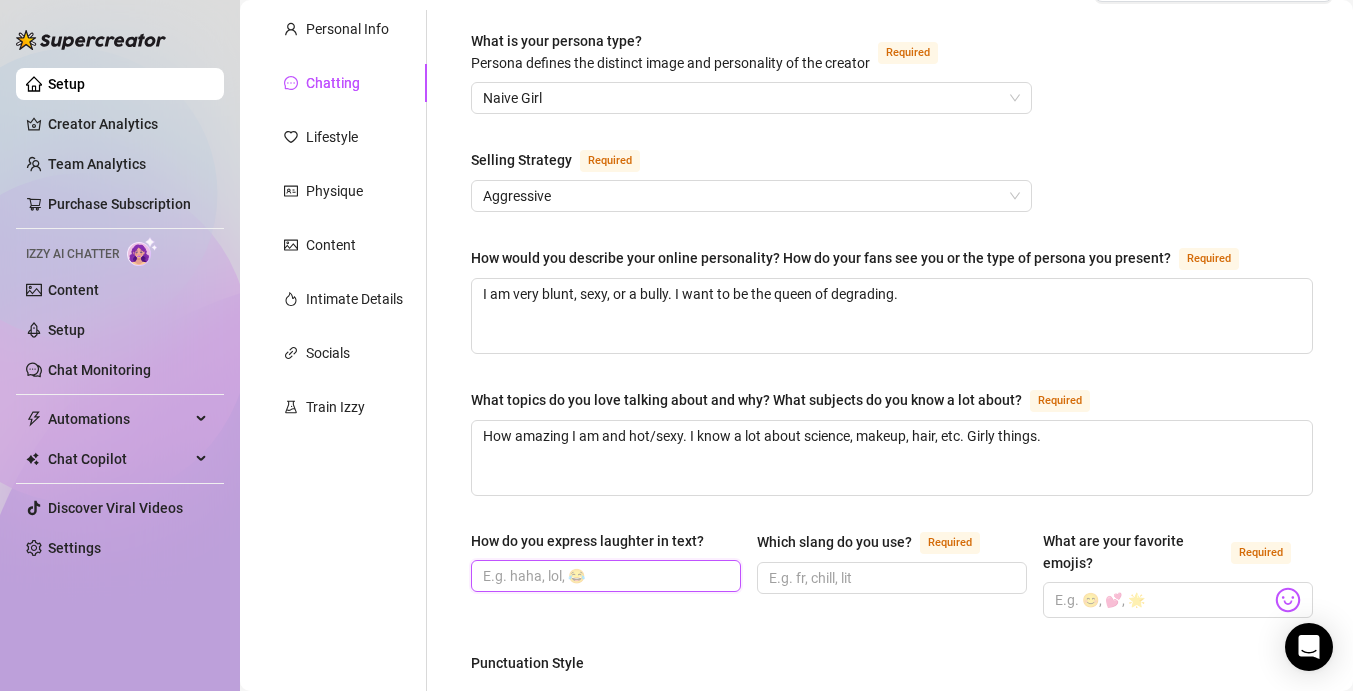 click on "How do you express laughter in text?" at bounding box center [604, 576] 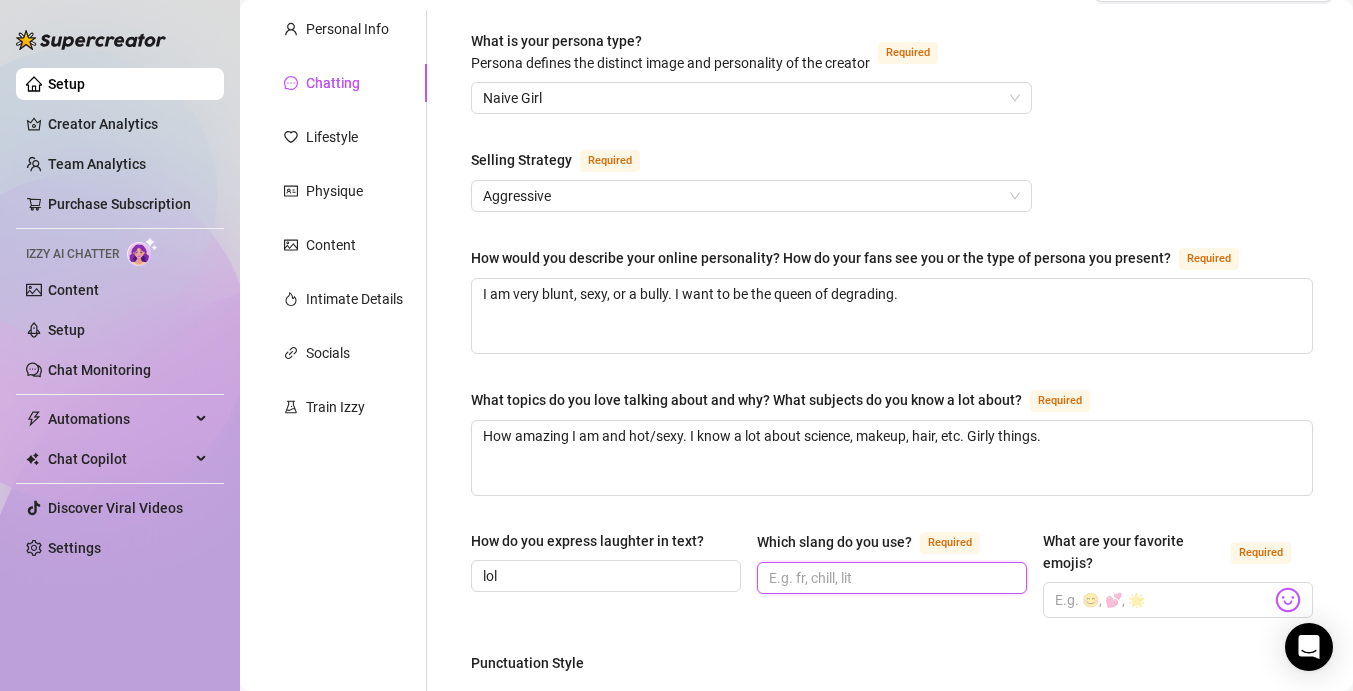 click on "Which slang do you use? Required" at bounding box center (890, 578) 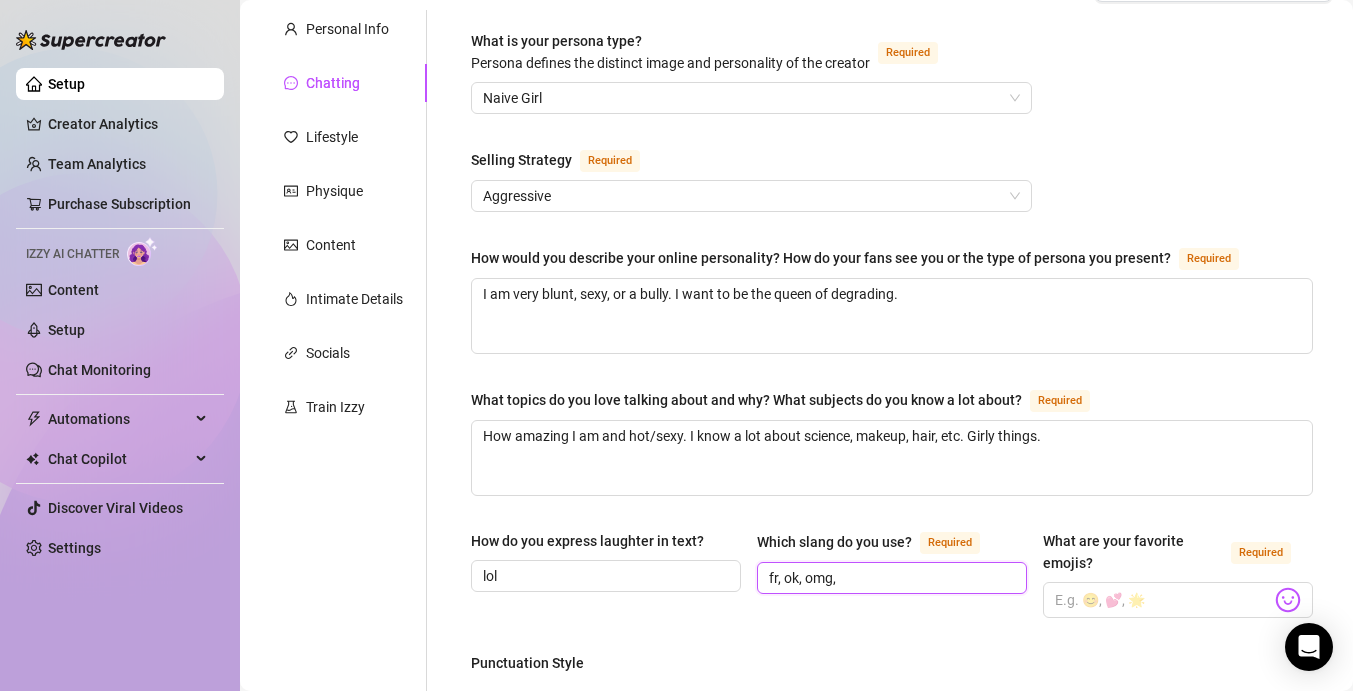 click on "fr, ok, omg," at bounding box center [890, 578] 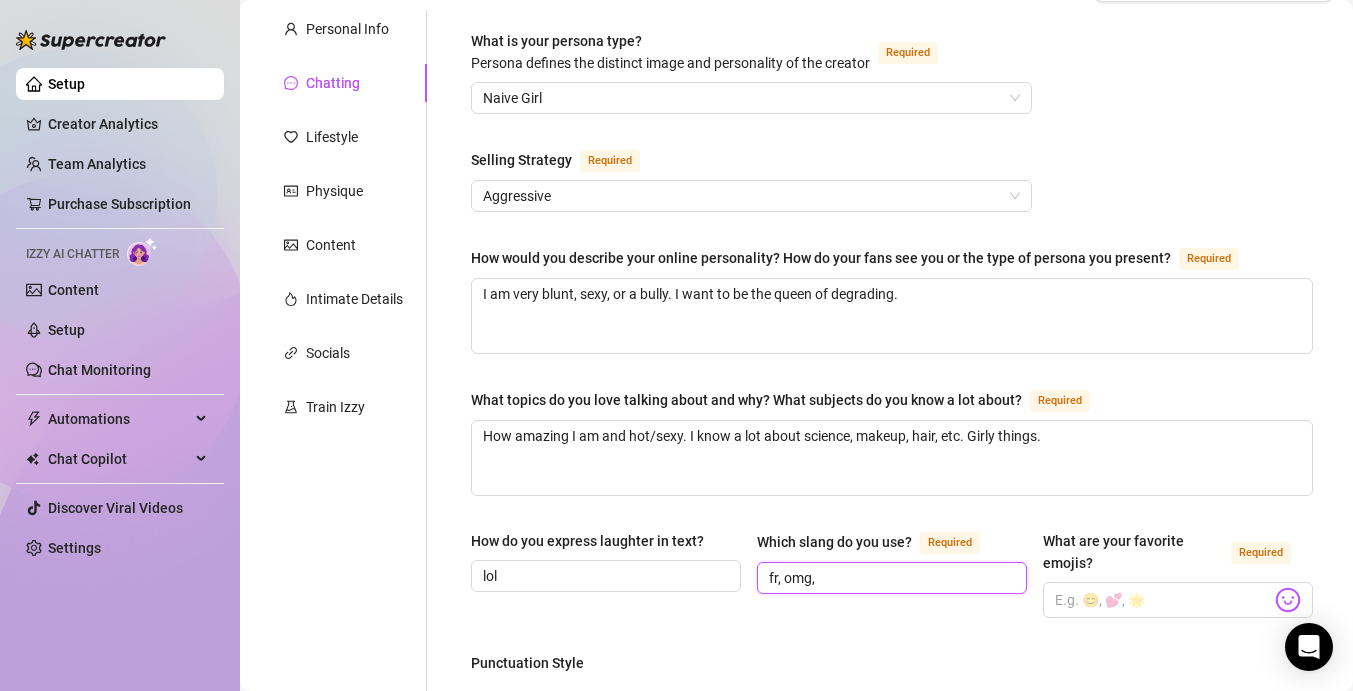 click on "fr, omg," at bounding box center (890, 578) 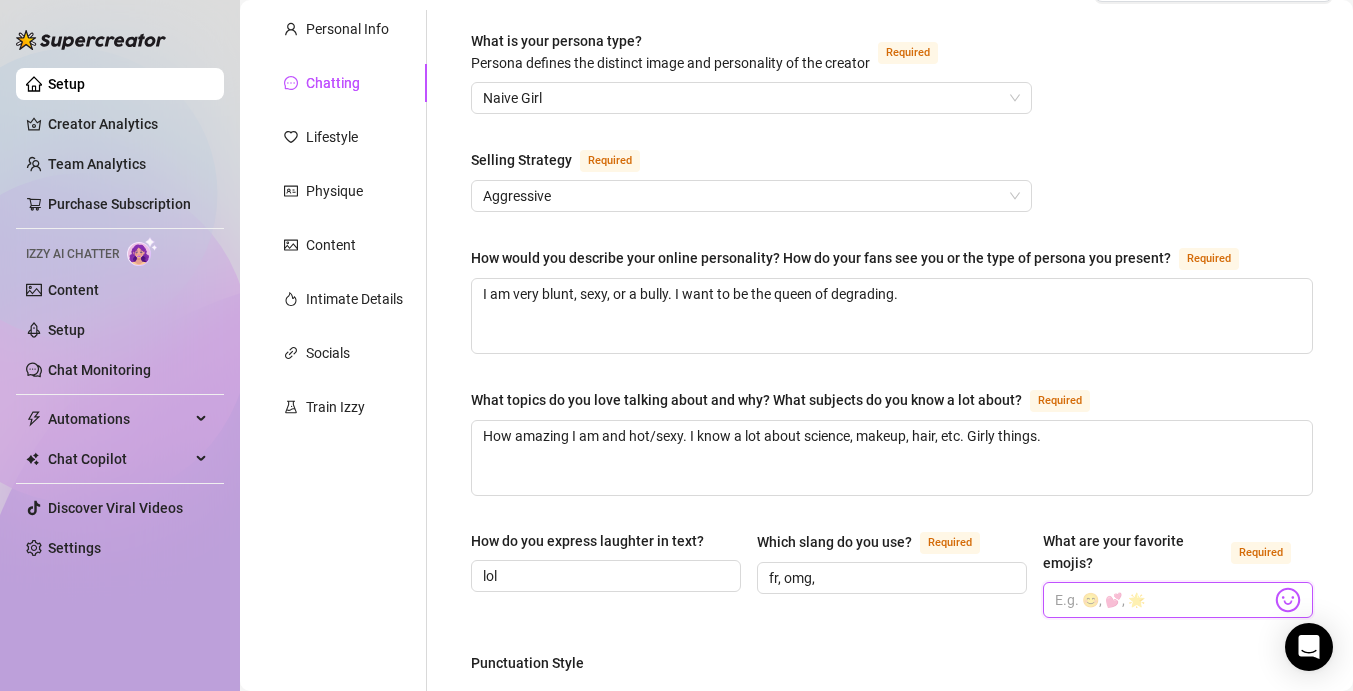 click on "What are your favorite emojis? Required" at bounding box center (1163, 600) 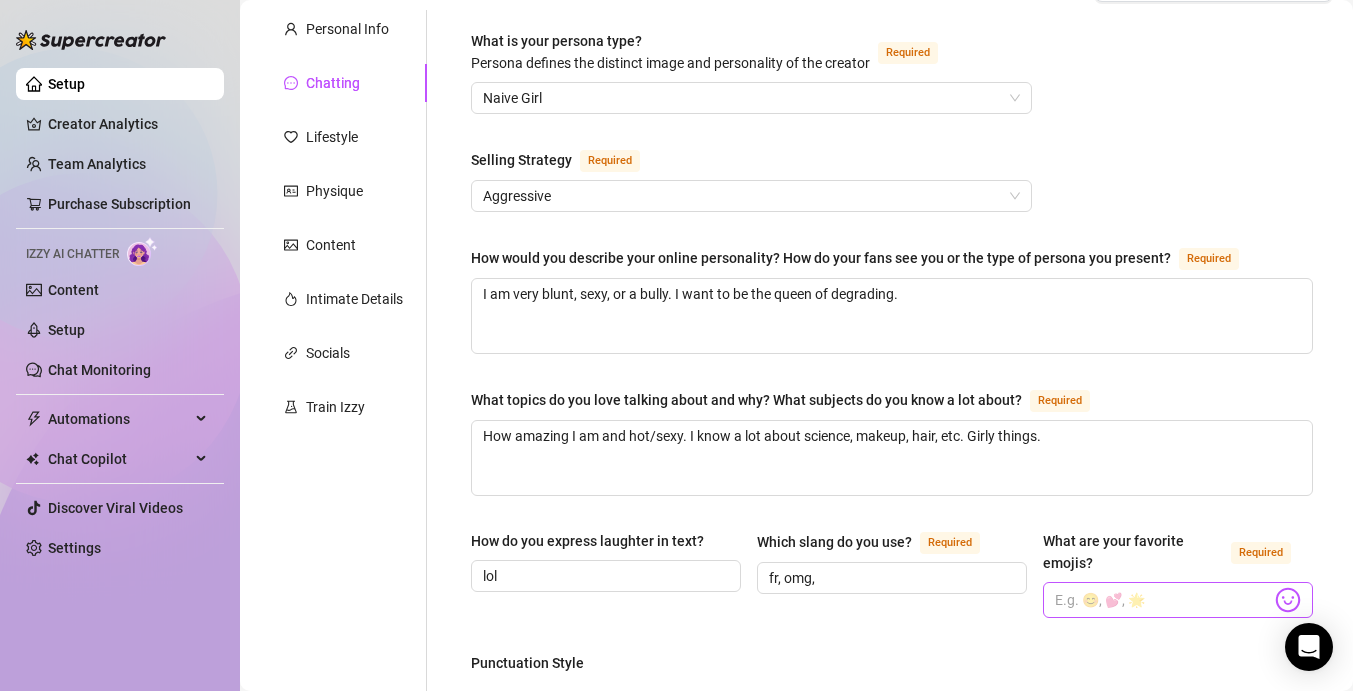 click at bounding box center (1288, 600) 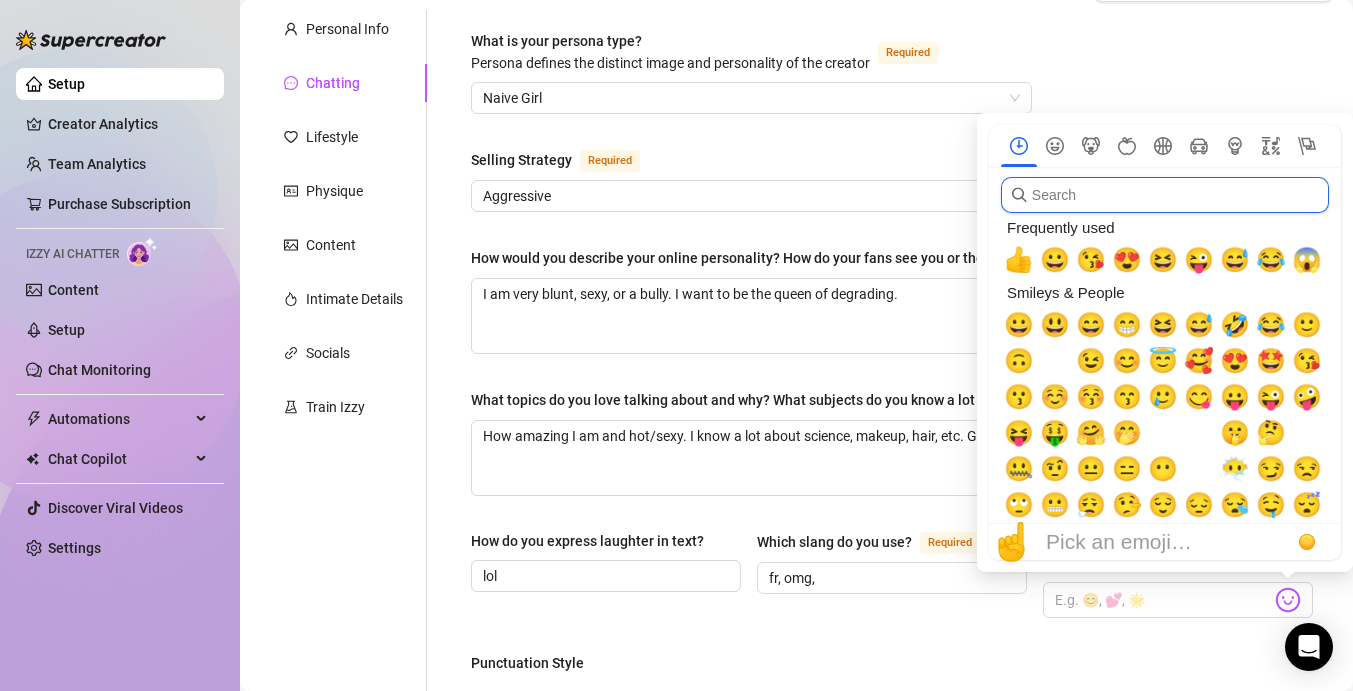 click at bounding box center (1165, 195) 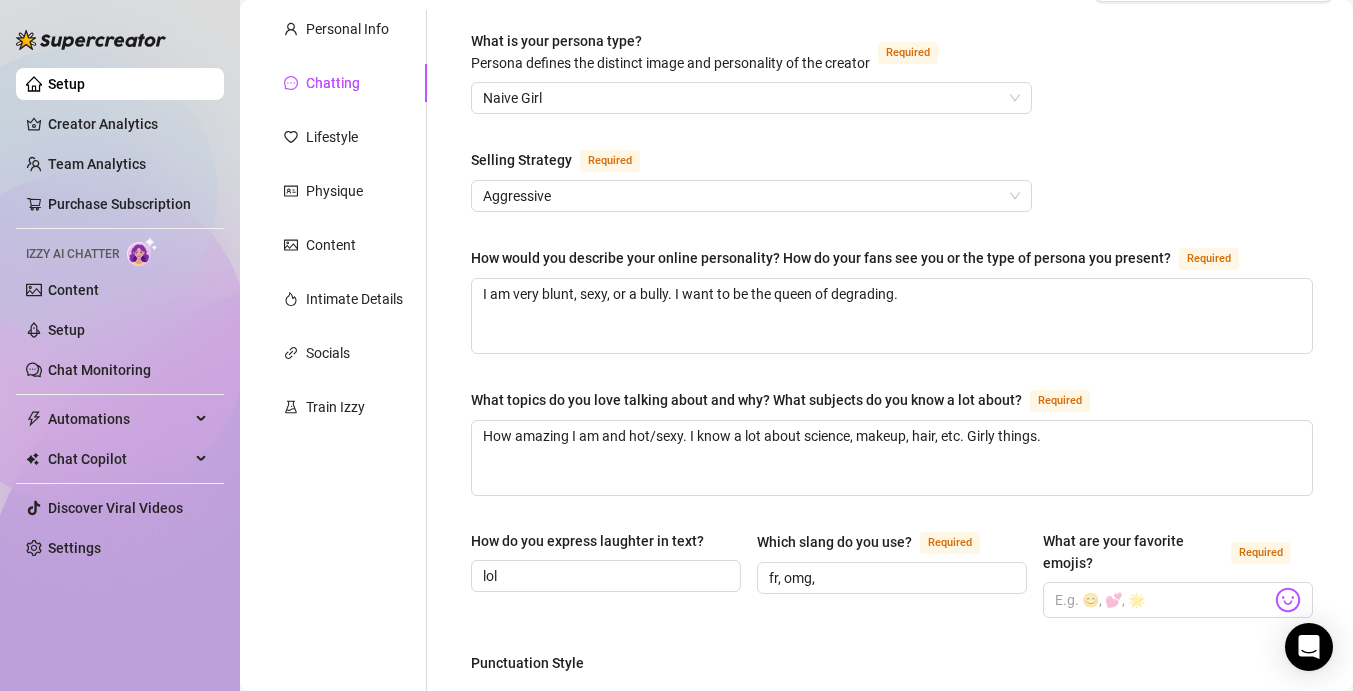 click on "How do you express laughter in text? lol Which slang do you use? Required fr, omg, What are your favorite emojis? Required" at bounding box center (892, 583) 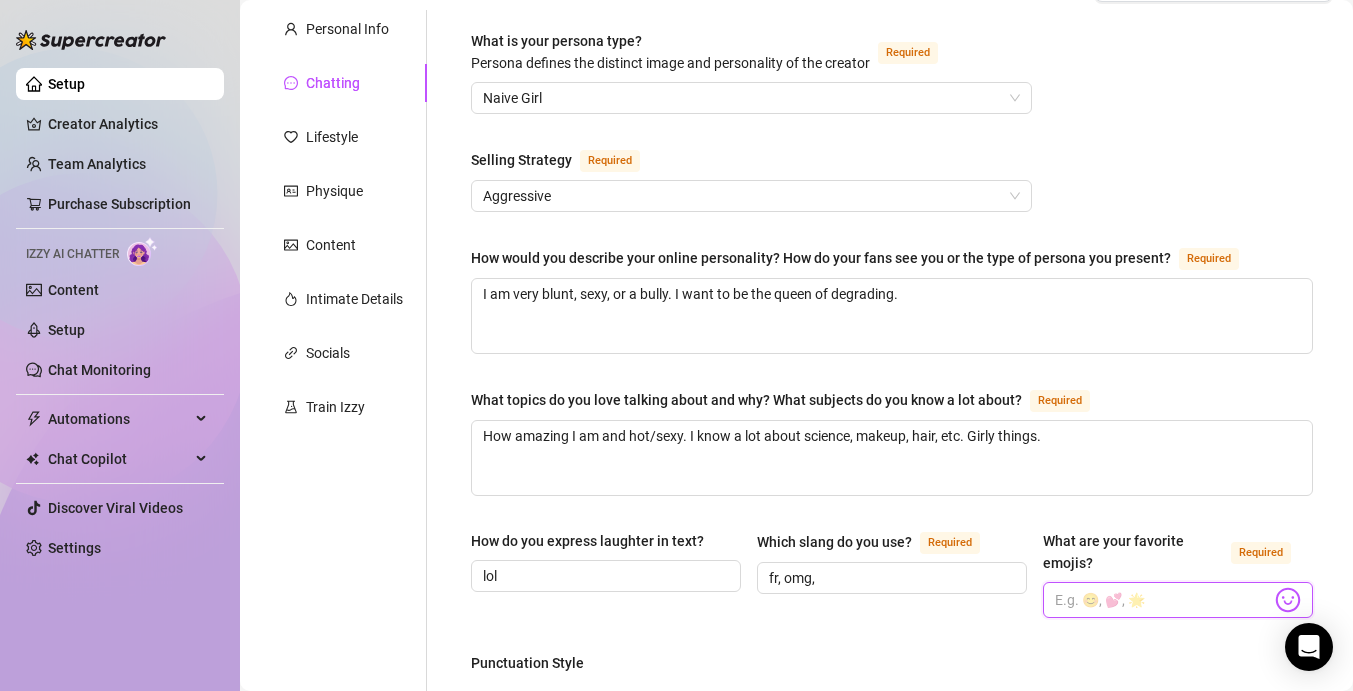 click on "What are your favorite emojis? Required" at bounding box center (1163, 600) 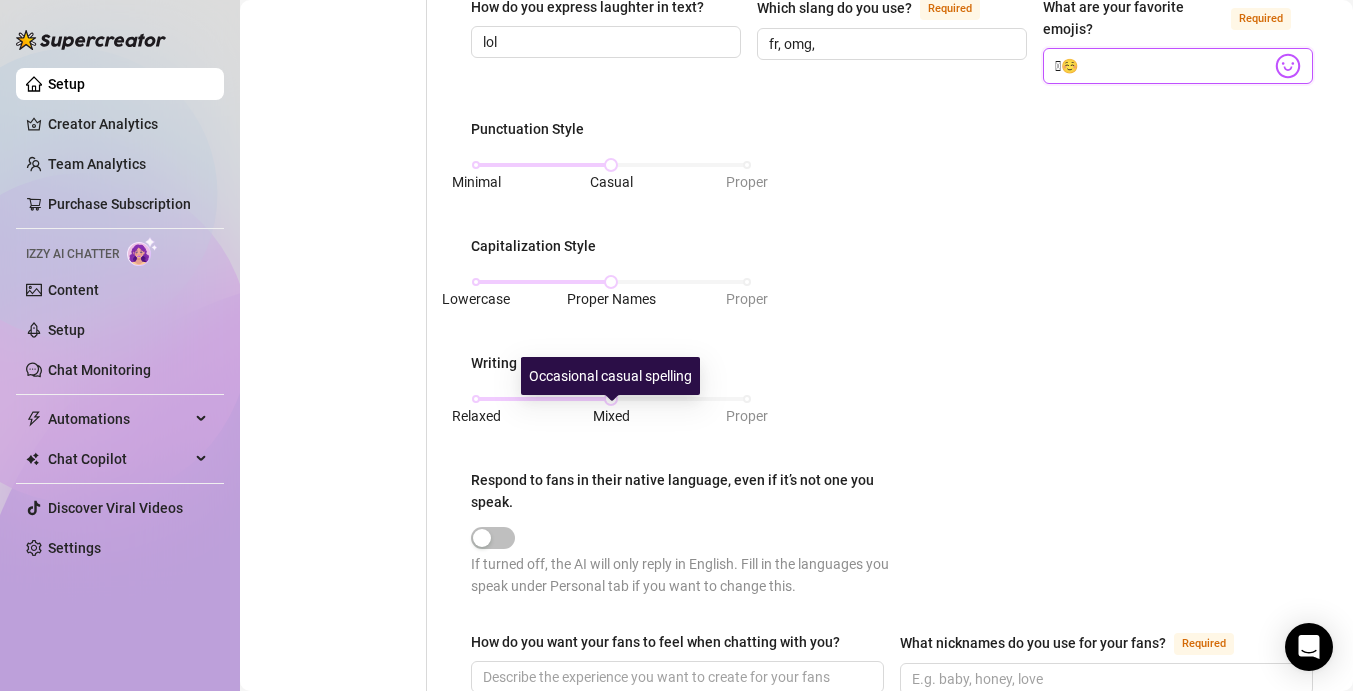 scroll, scrollTop: 735, scrollLeft: 0, axis: vertical 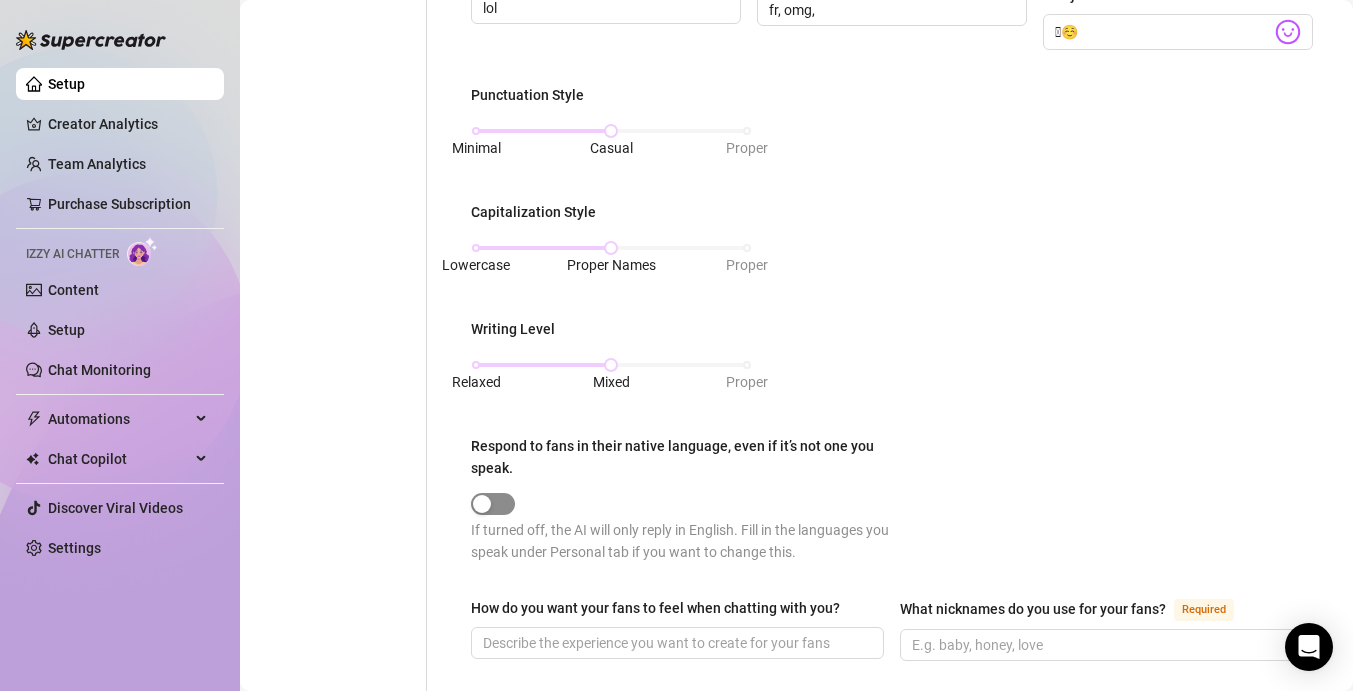 click at bounding box center [482, 504] 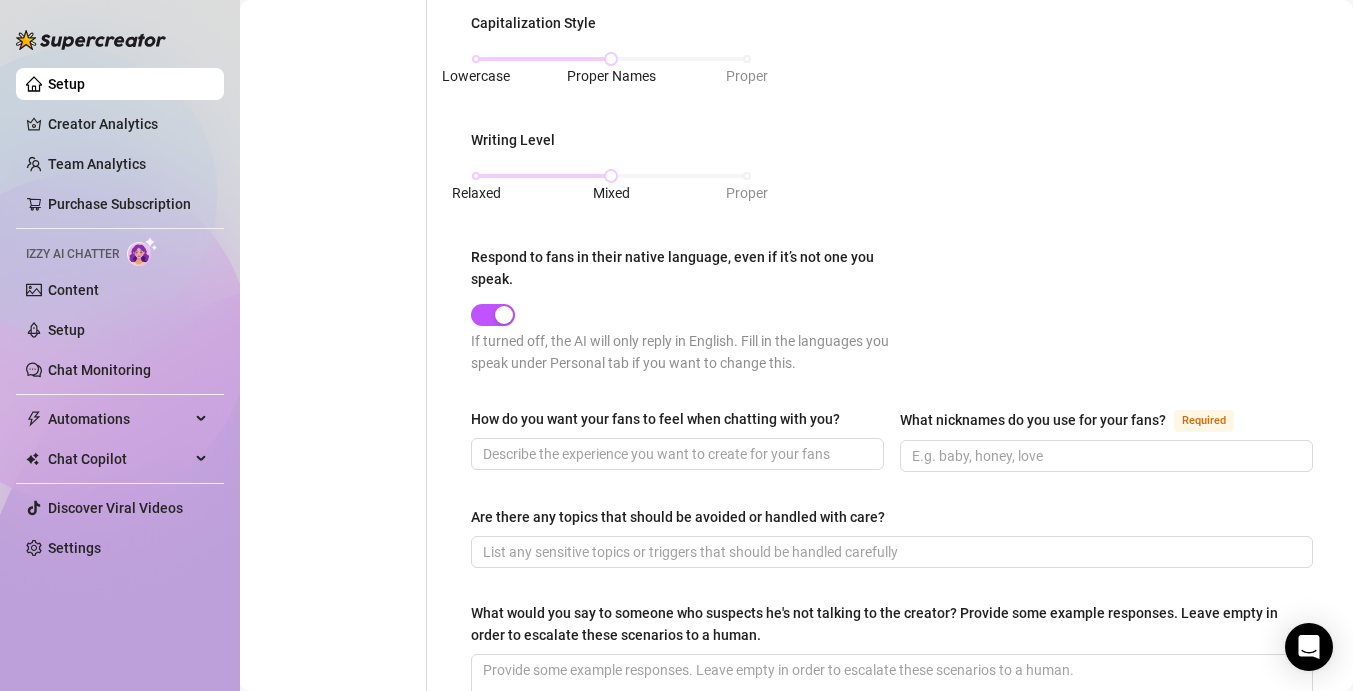 scroll, scrollTop: 922, scrollLeft: 0, axis: vertical 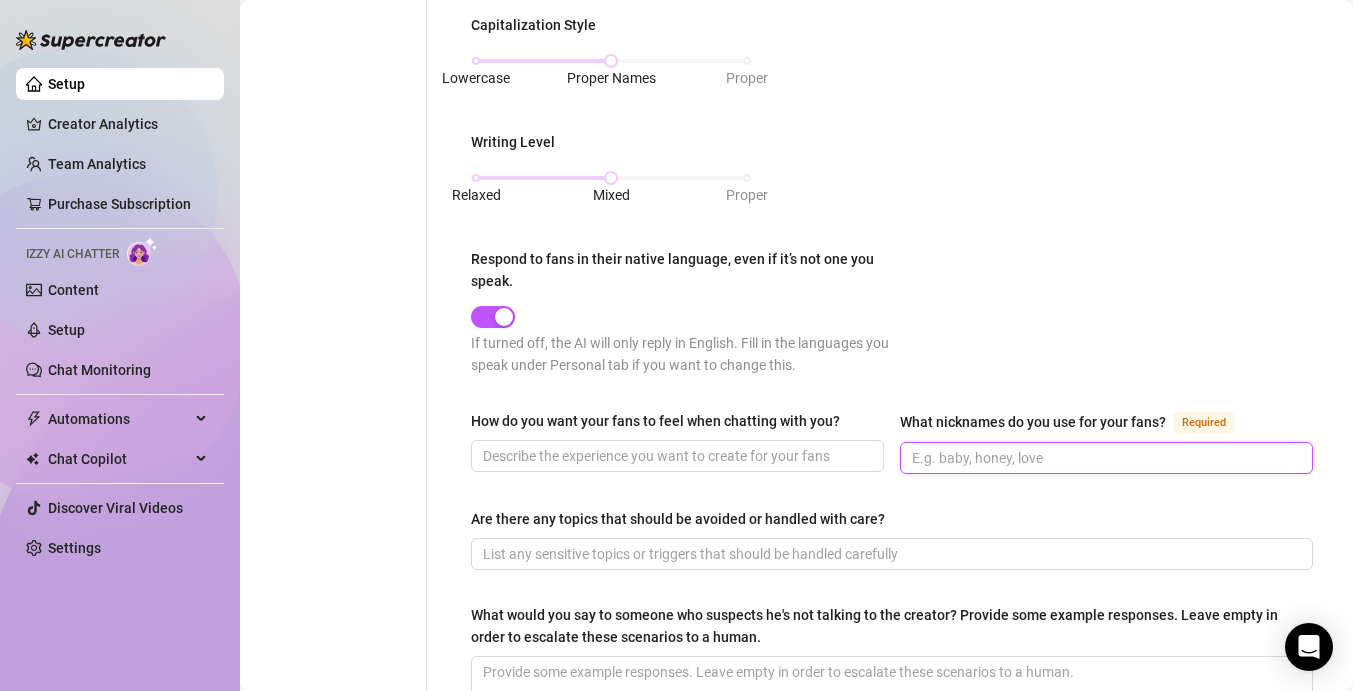 click on "What nicknames do you use for your fans? Required" at bounding box center (1104, 458) 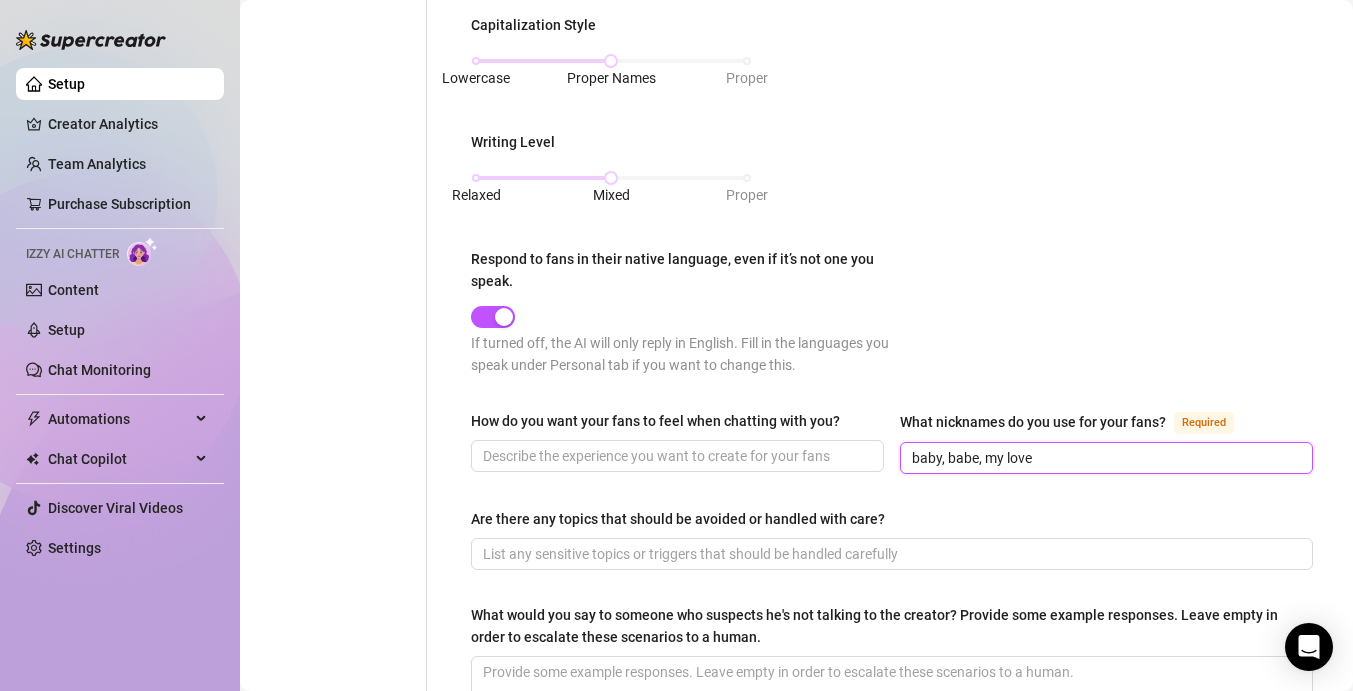 scroll, scrollTop: 1172, scrollLeft: 0, axis: vertical 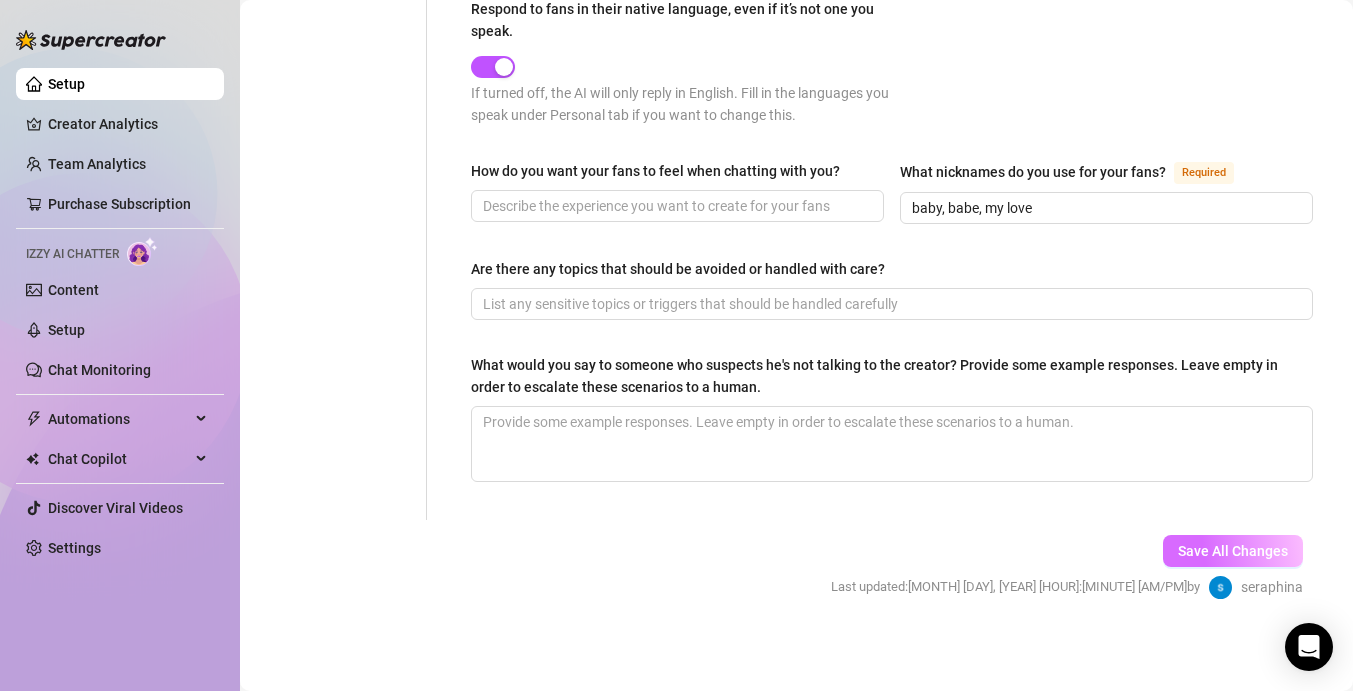 click on "Save All Changes" at bounding box center [1233, 551] 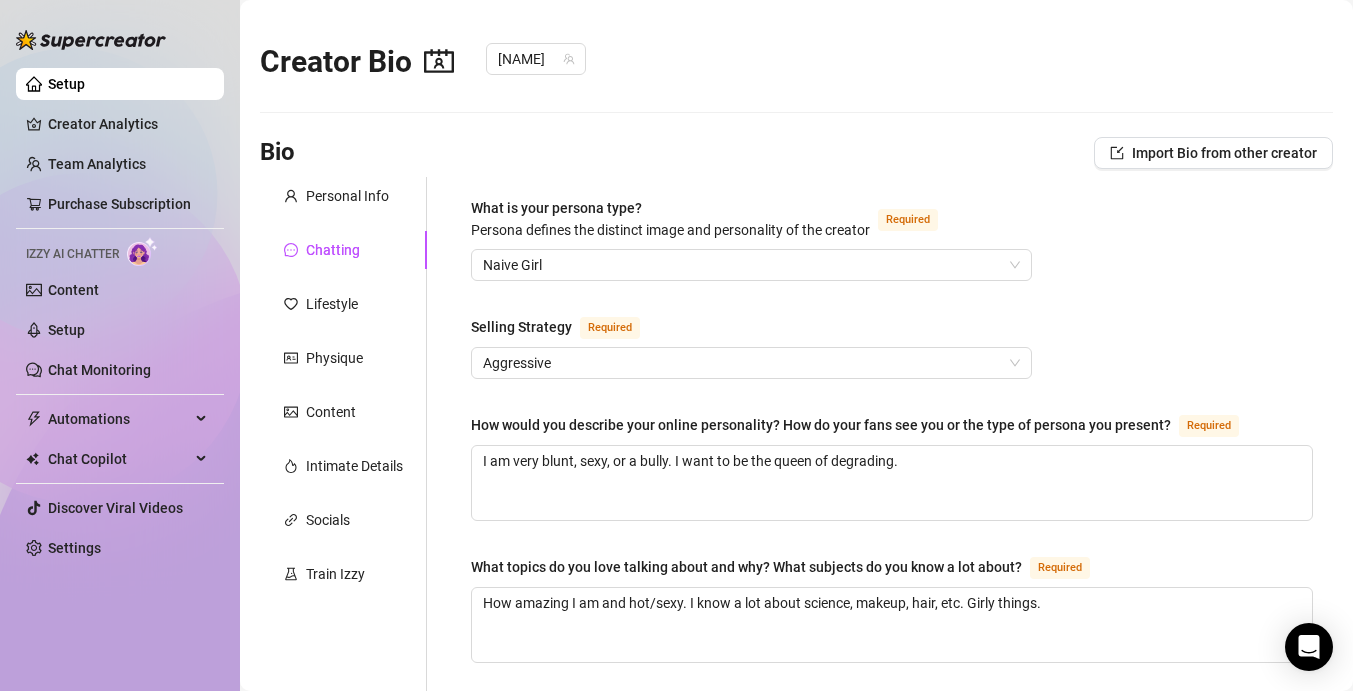 scroll, scrollTop: 7, scrollLeft: 0, axis: vertical 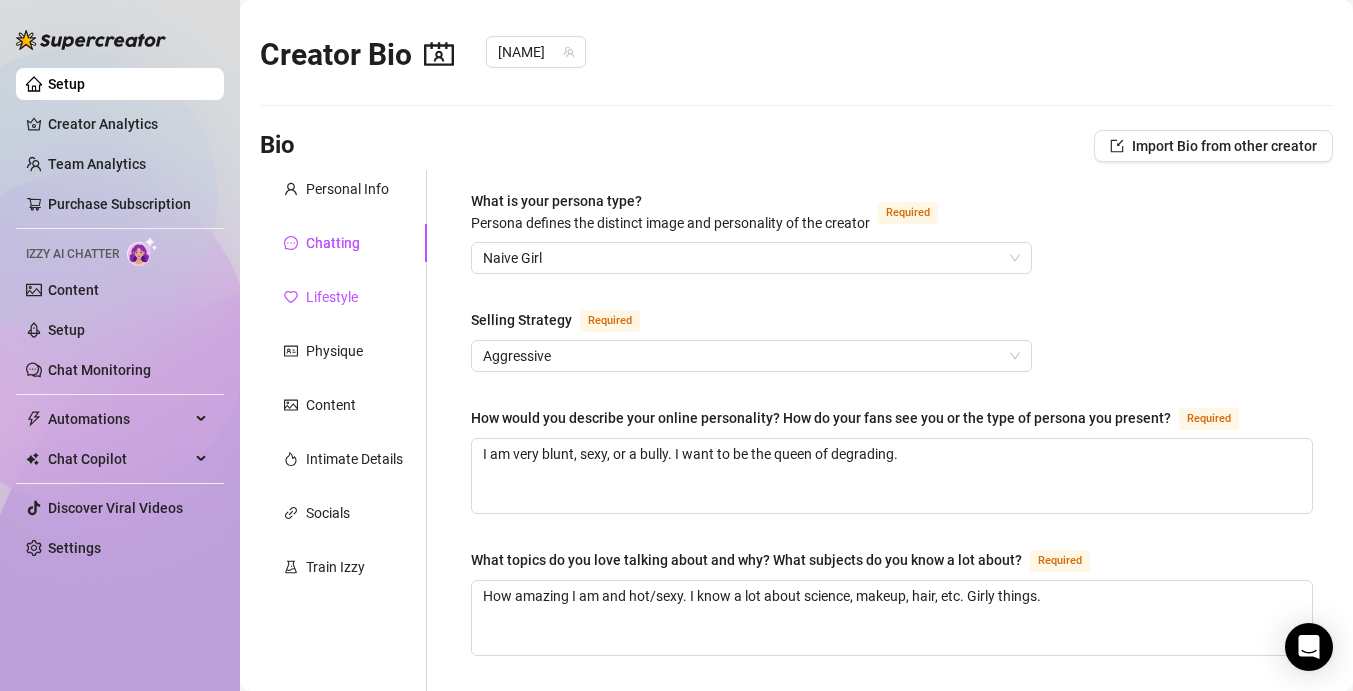 click on "Lifestyle" at bounding box center (321, 297) 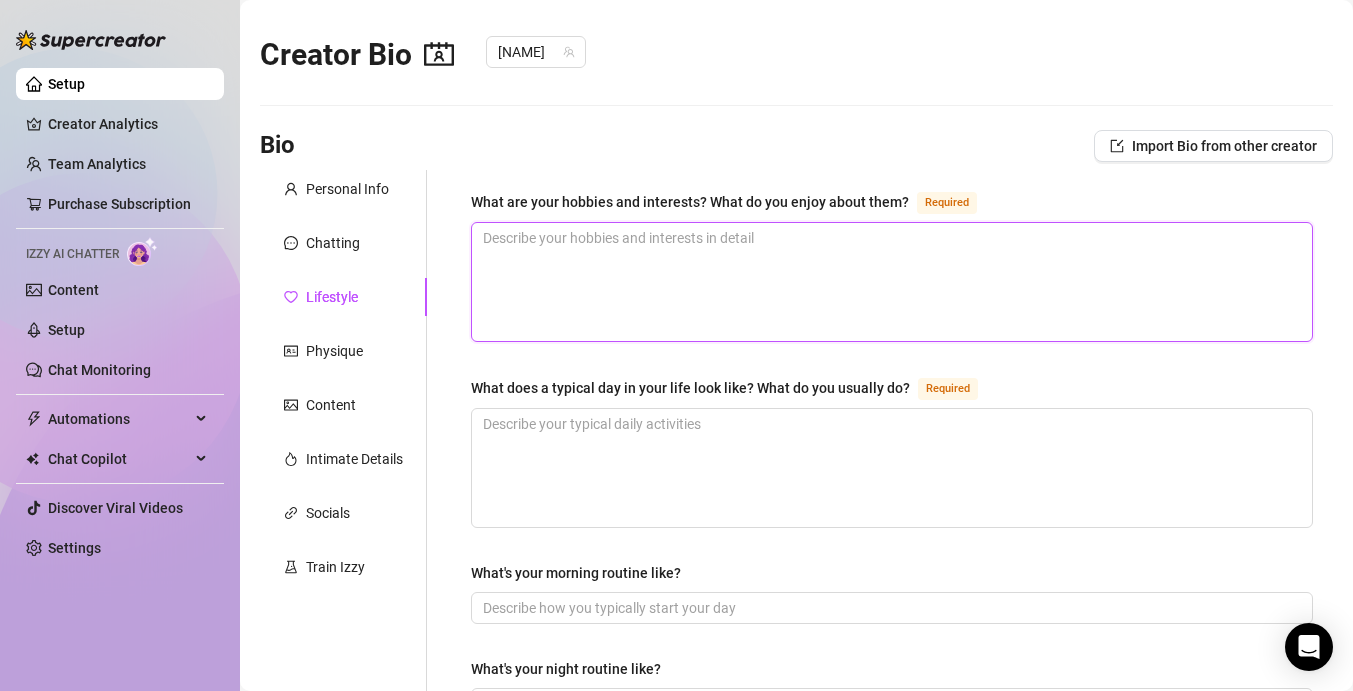 click on "What are your hobbies and interests? What do you enjoy about them? Required" at bounding box center (892, 282) 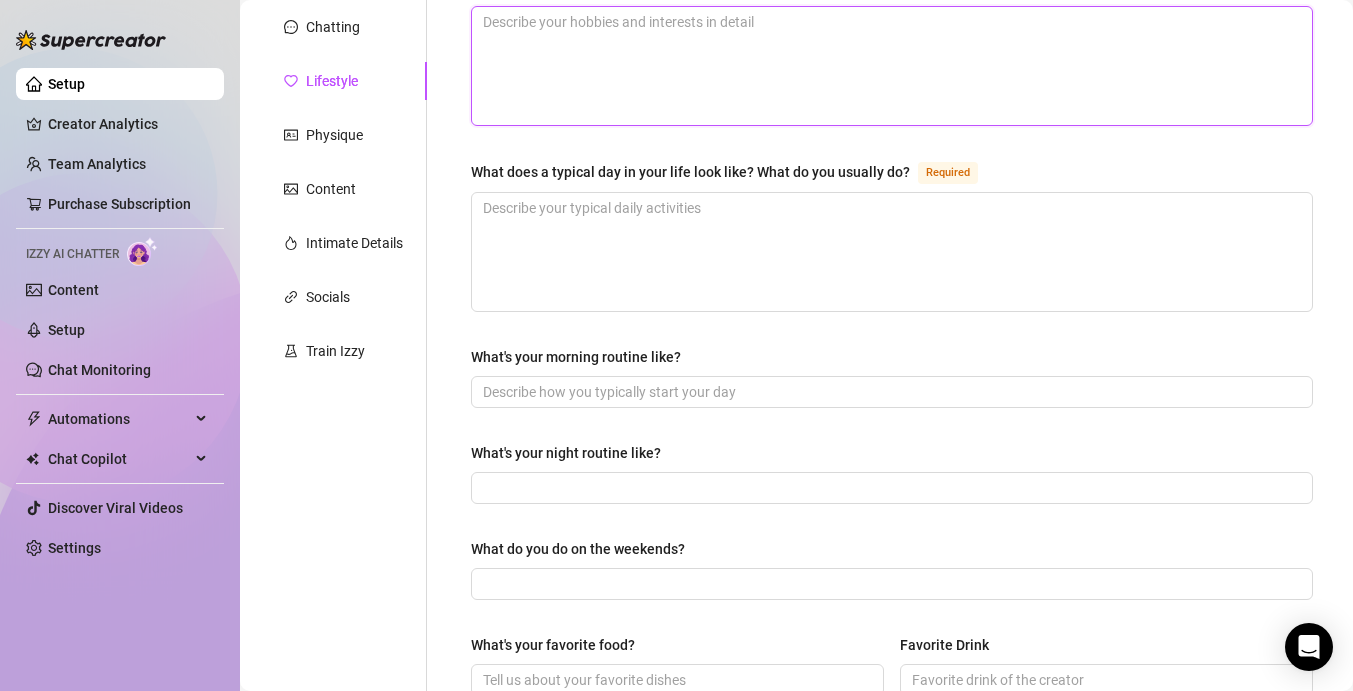 scroll, scrollTop: 0, scrollLeft: 0, axis: both 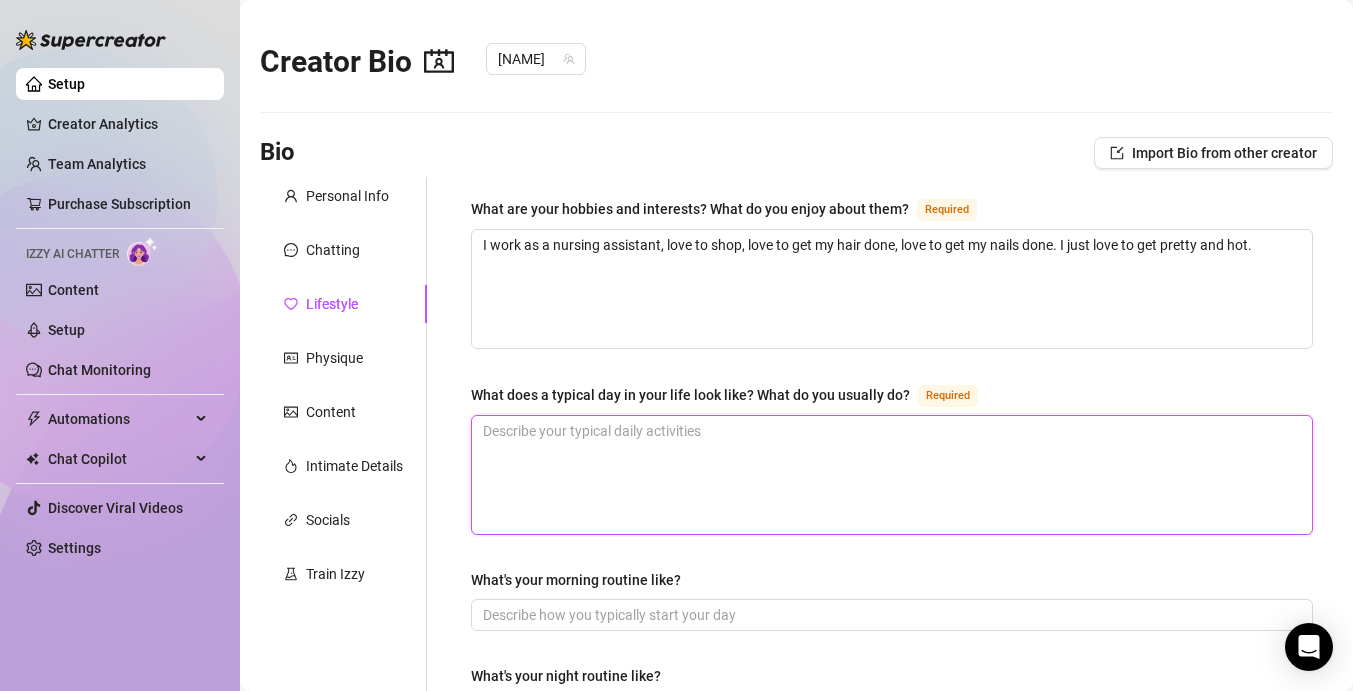 click on "What does a typical day in your life look like? What do you usually do? Required" at bounding box center [892, 475] 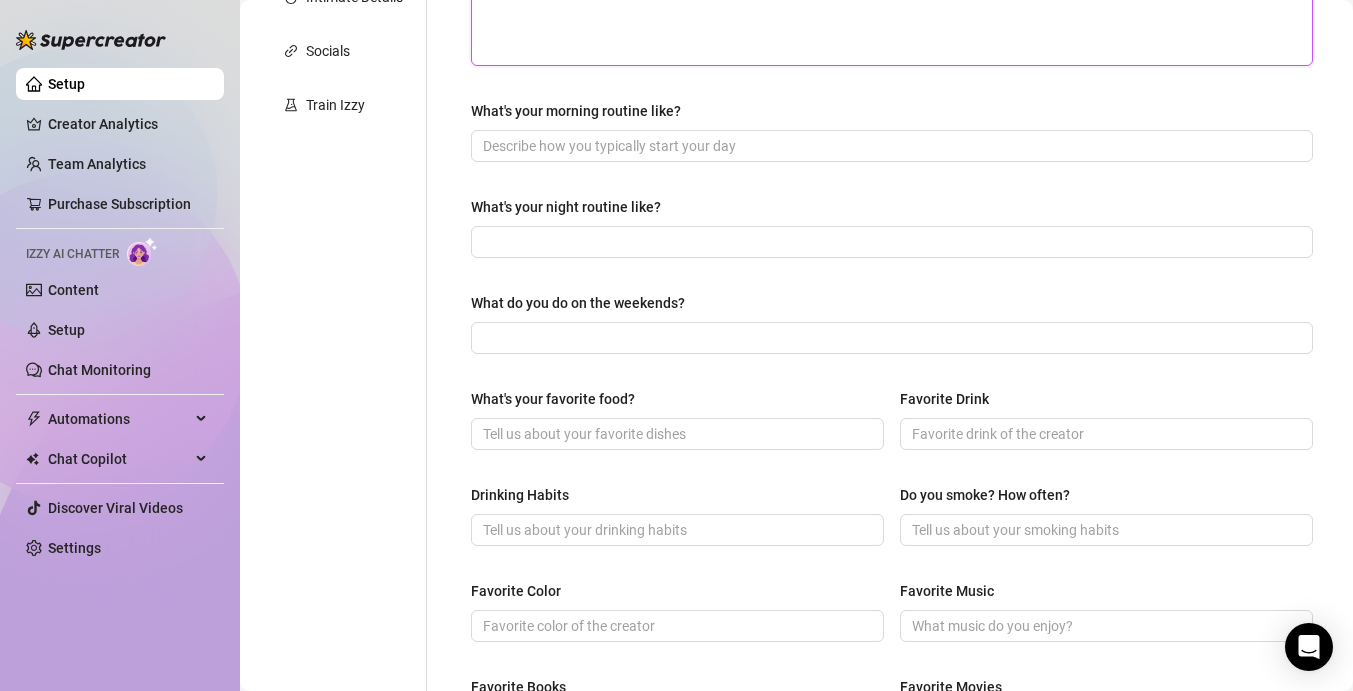scroll, scrollTop: 1007, scrollLeft: 0, axis: vertical 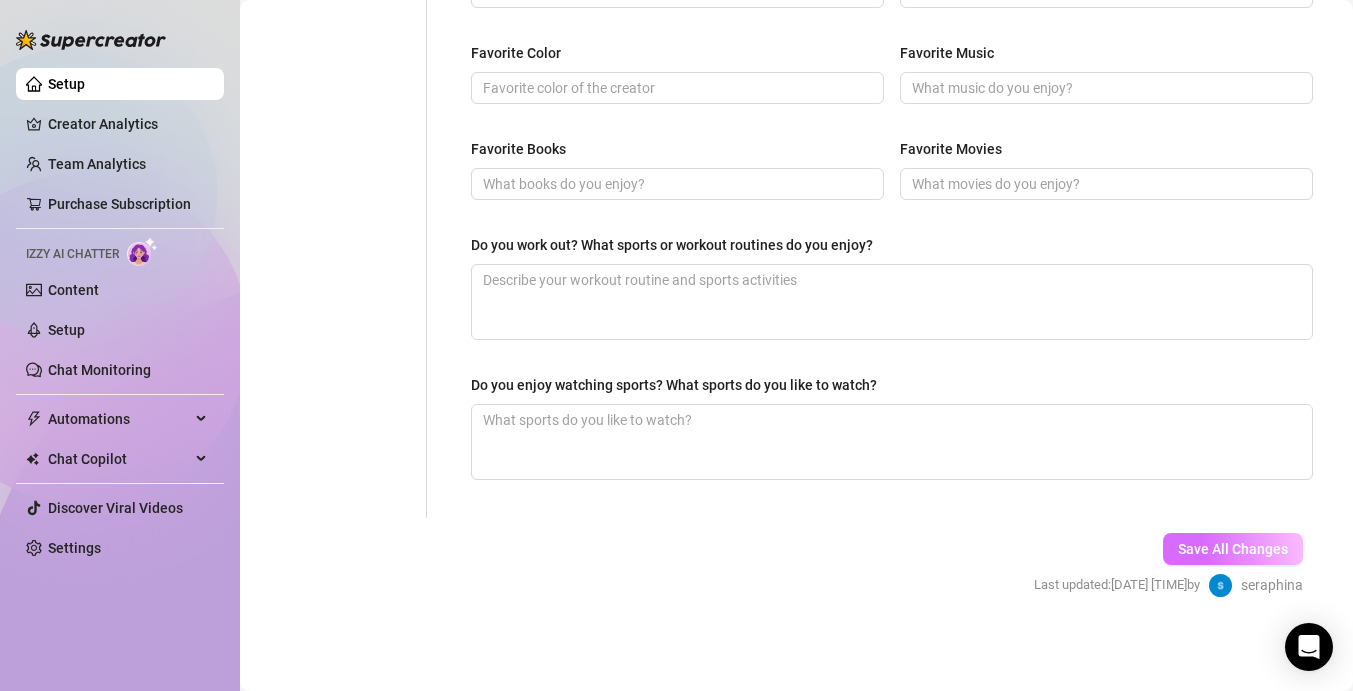 click on "Save All Changes" at bounding box center (1233, 549) 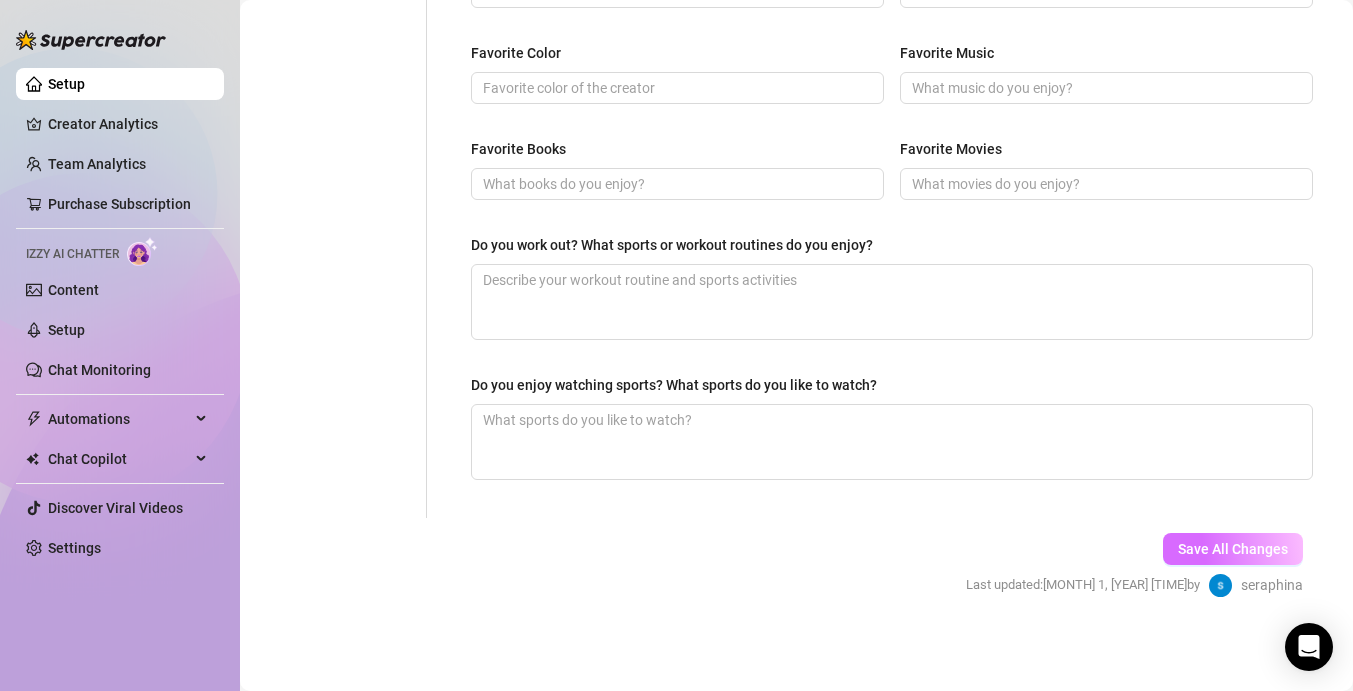 click on "Save All Changes" at bounding box center (1233, 549) 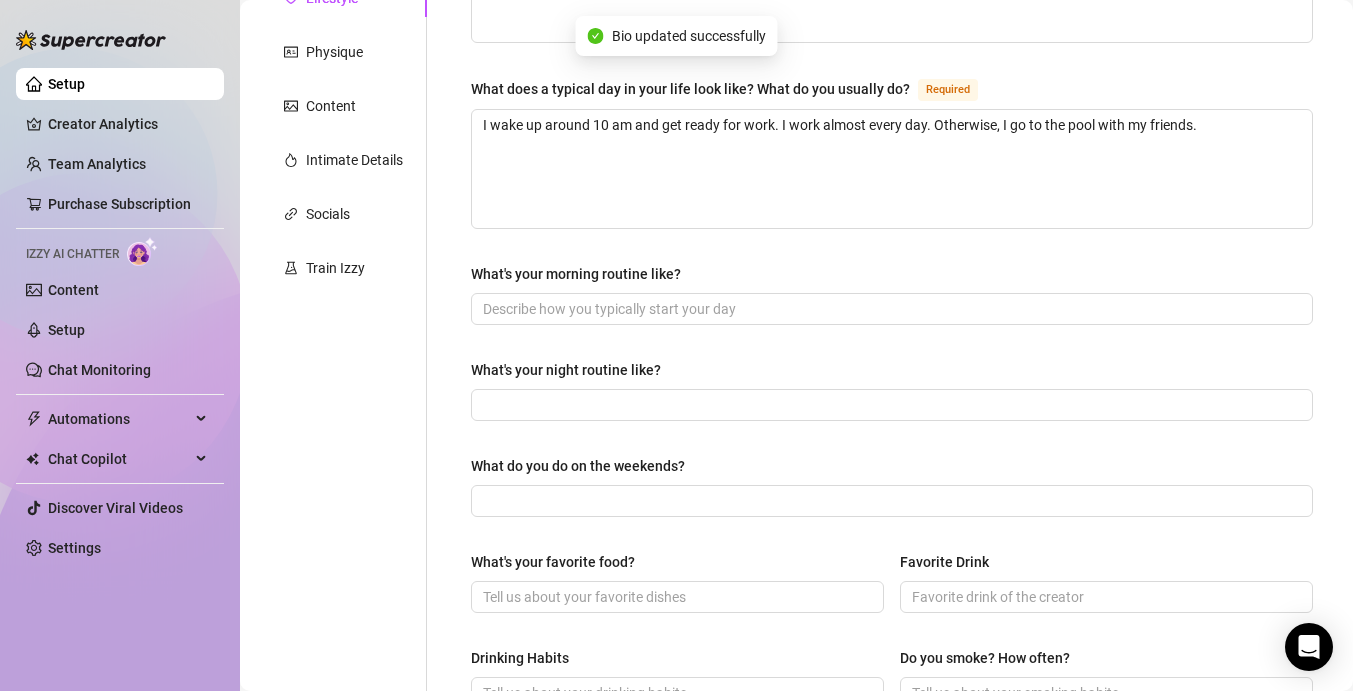 scroll, scrollTop: 0, scrollLeft: 0, axis: both 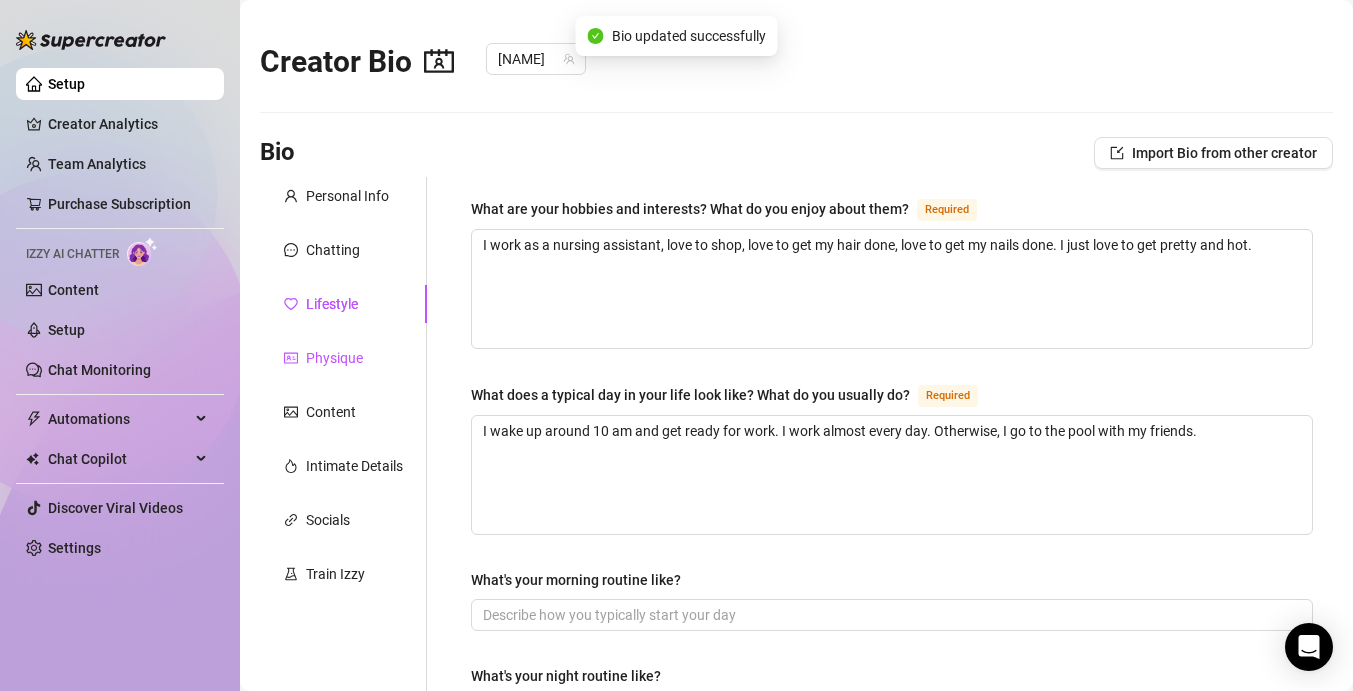 click on "Physique" at bounding box center (334, 358) 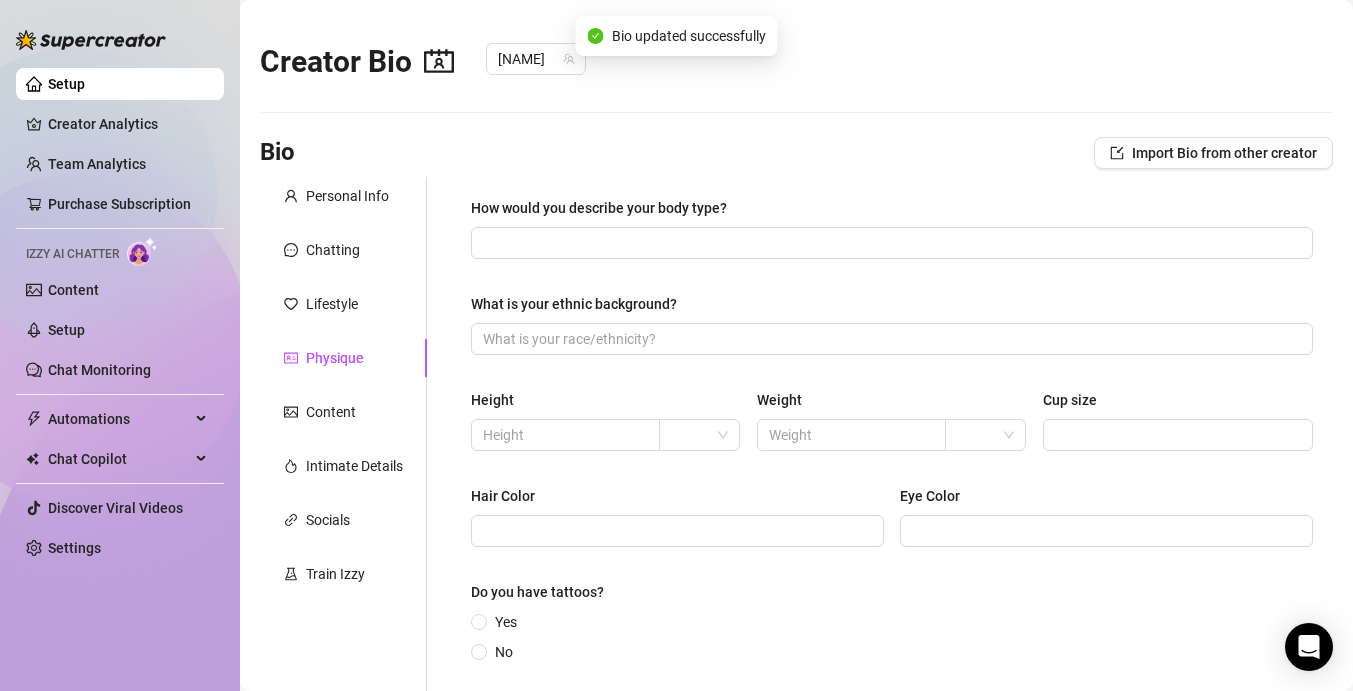 click on "How would you describe your body type?" at bounding box center [892, 212] 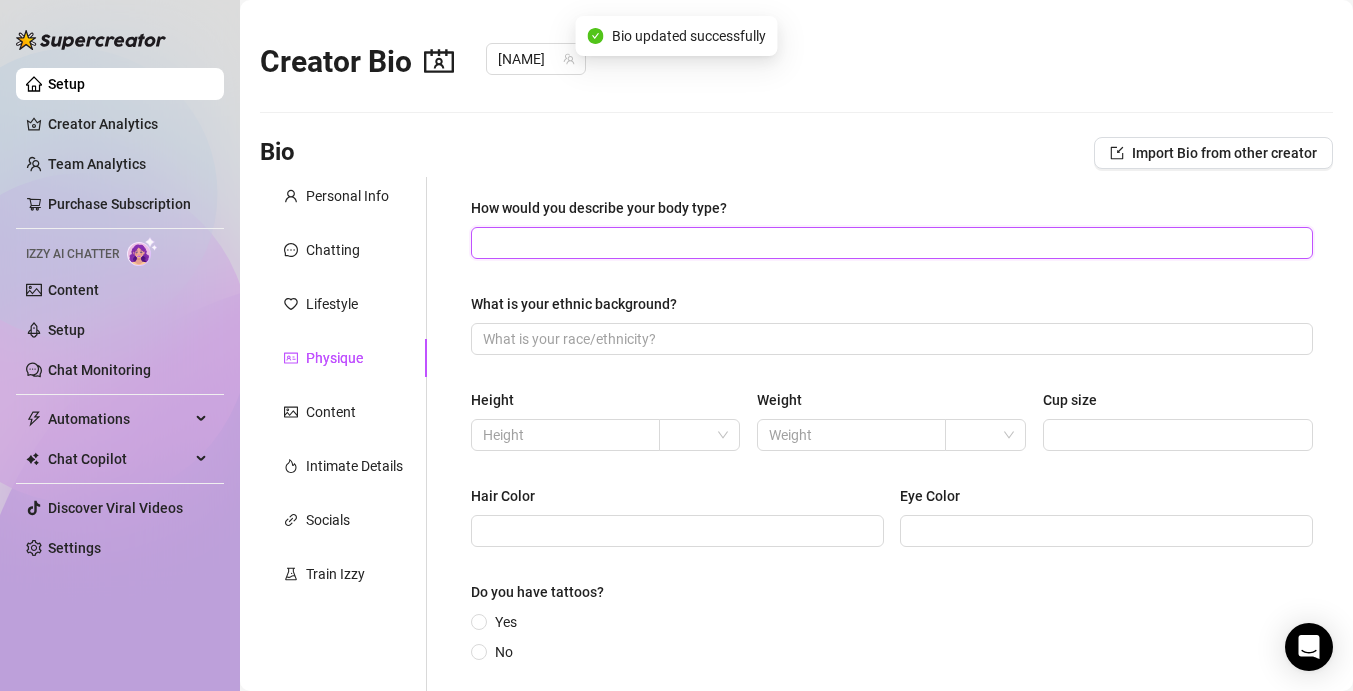 click on "How would you describe your body type?" at bounding box center (890, 243) 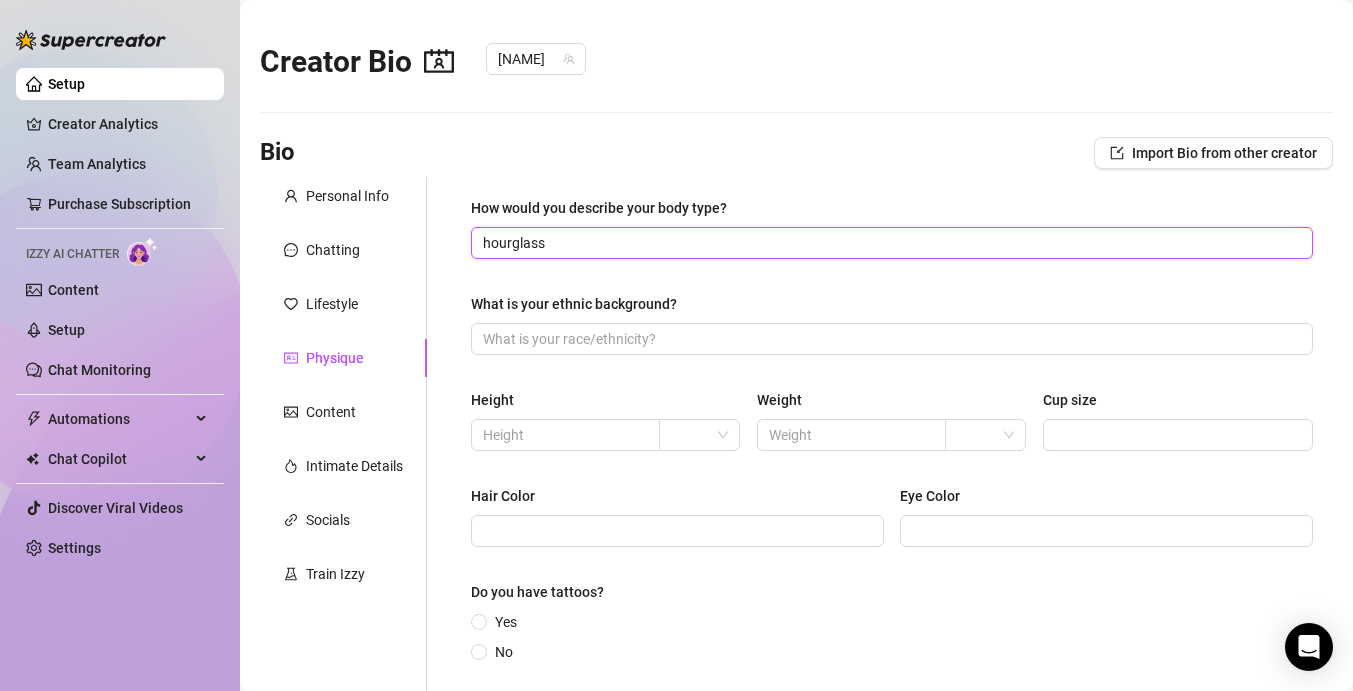 scroll, scrollTop: 301, scrollLeft: 0, axis: vertical 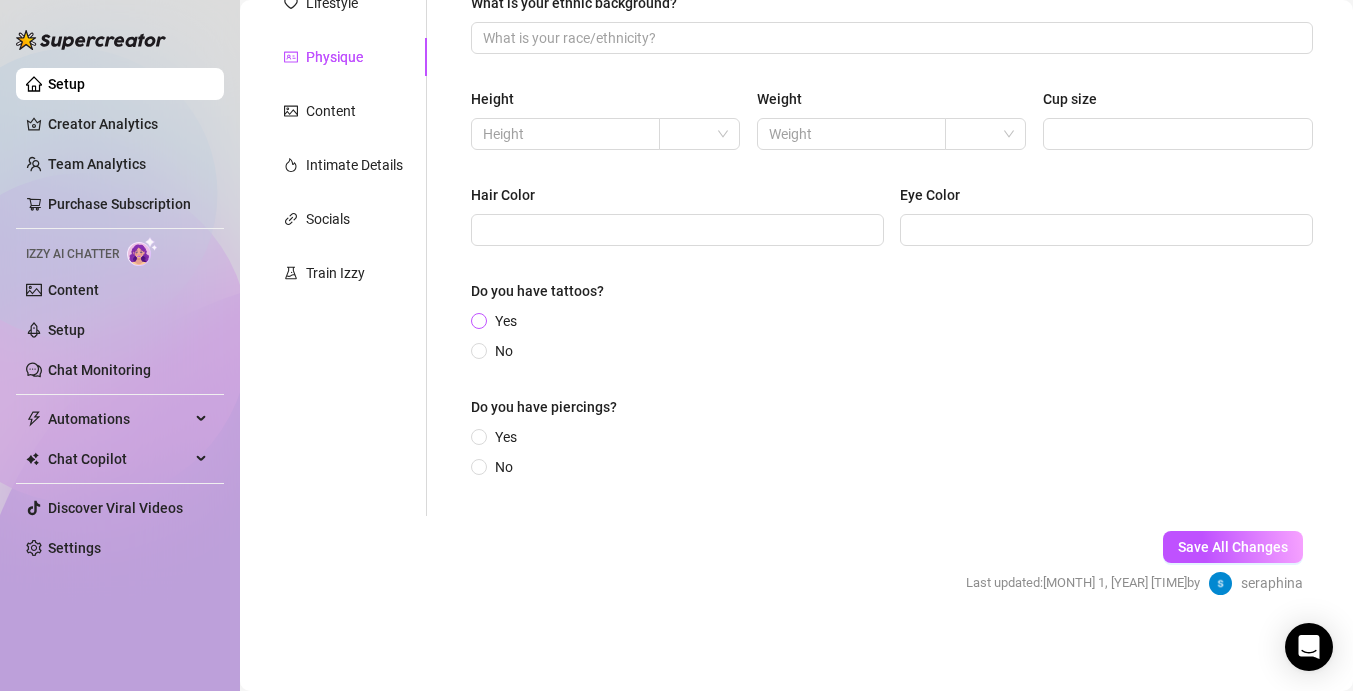 click on "Yes" at bounding box center (506, 321) 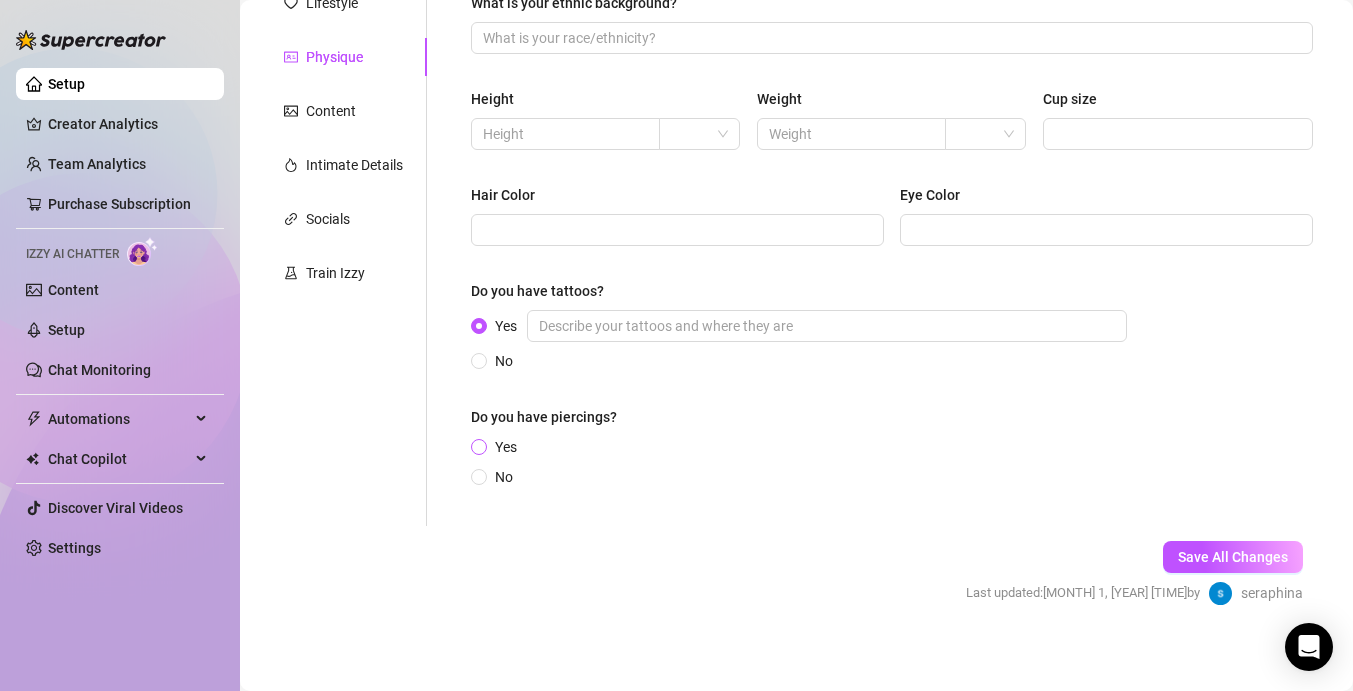 click on "Yes" at bounding box center [506, 447] 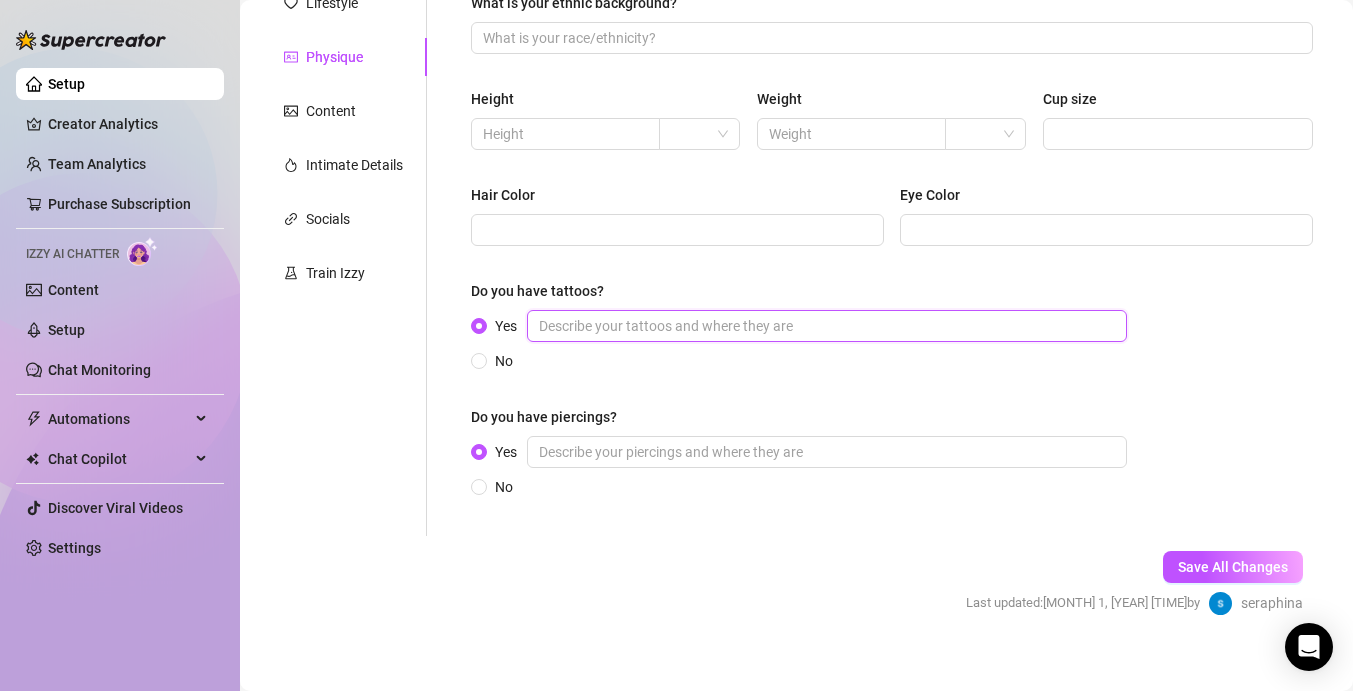 click on "Yes" at bounding box center [827, 326] 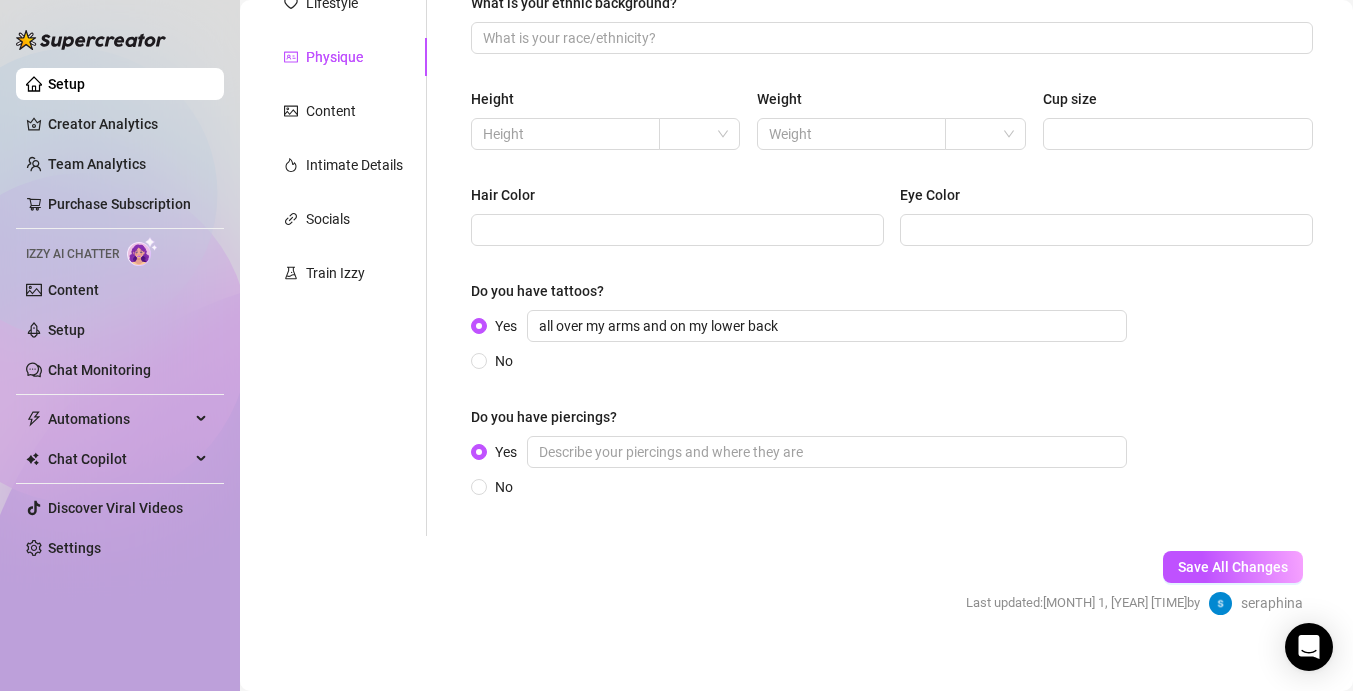 click on "Do you have piercings?" at bounding box center [892, 421] 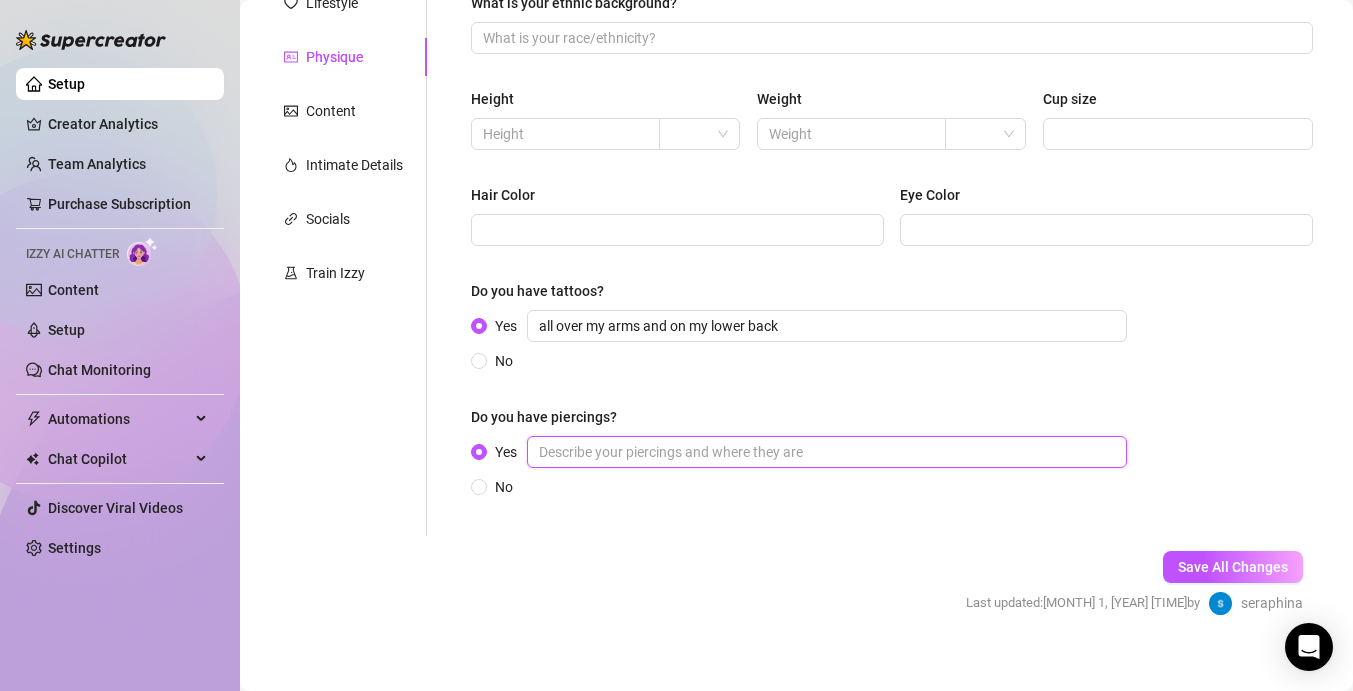 click on "Yes" at bounding box center (827, 452) 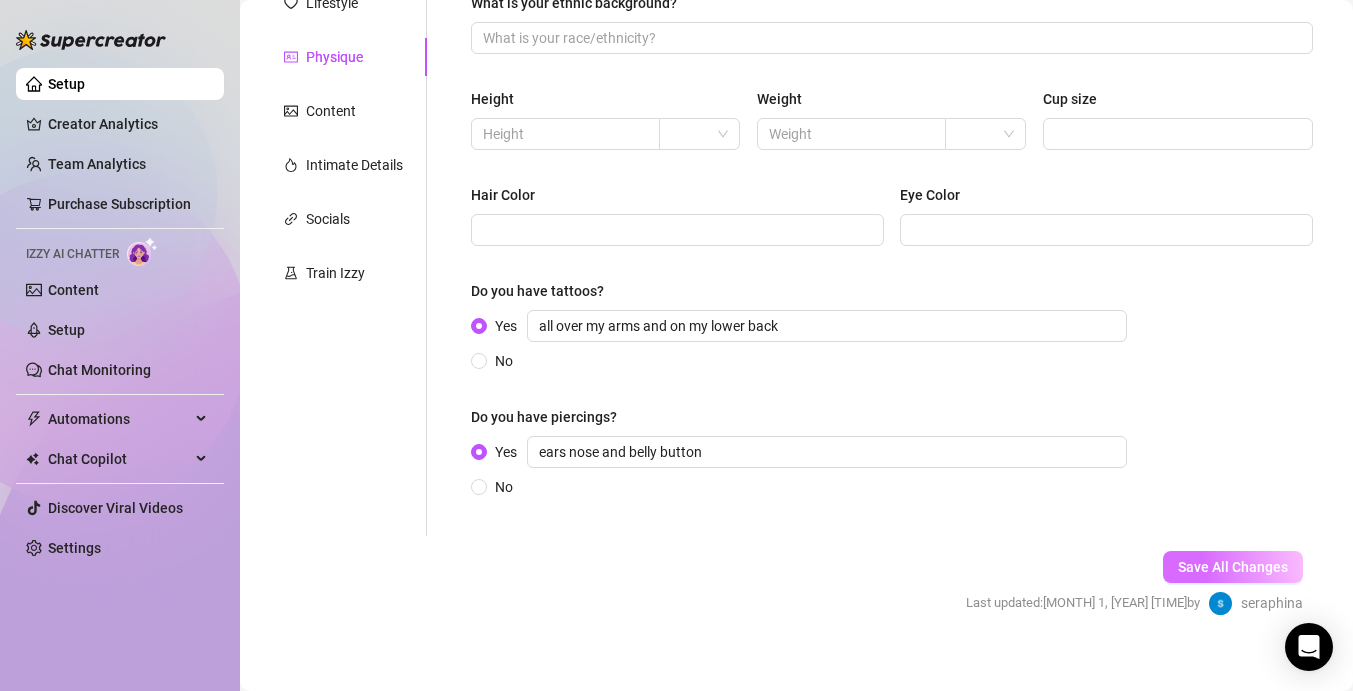 click on "Save All Changes" at bounding box center [1233, 567] 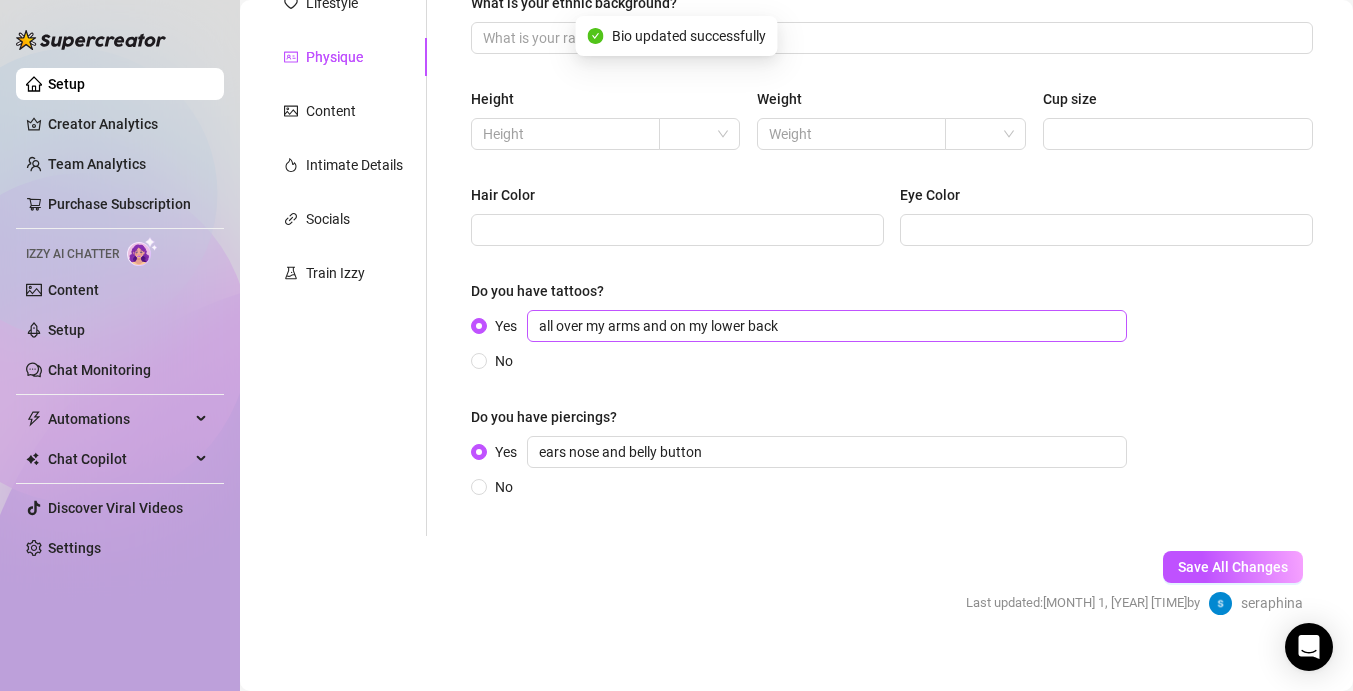 scroll, scrollTop: 0, scrollLeft: 0, axis: both 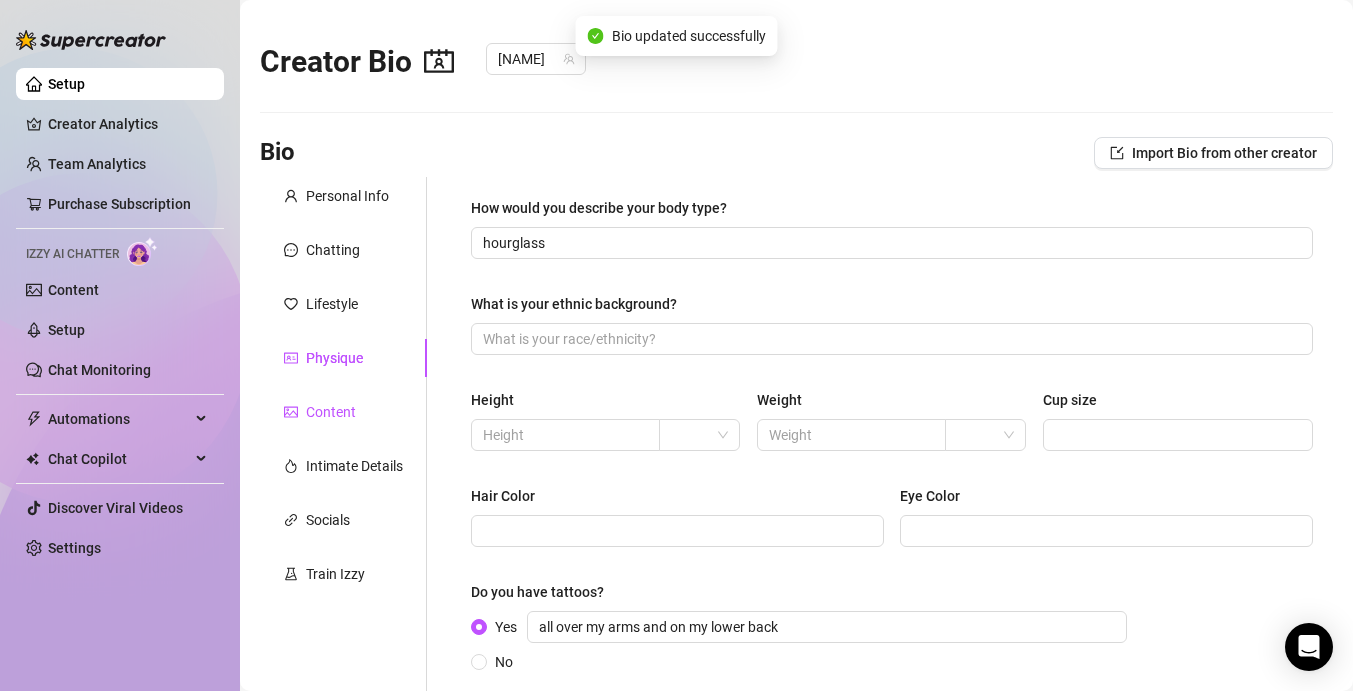 click on "Content" at bounding box center [331, 412] 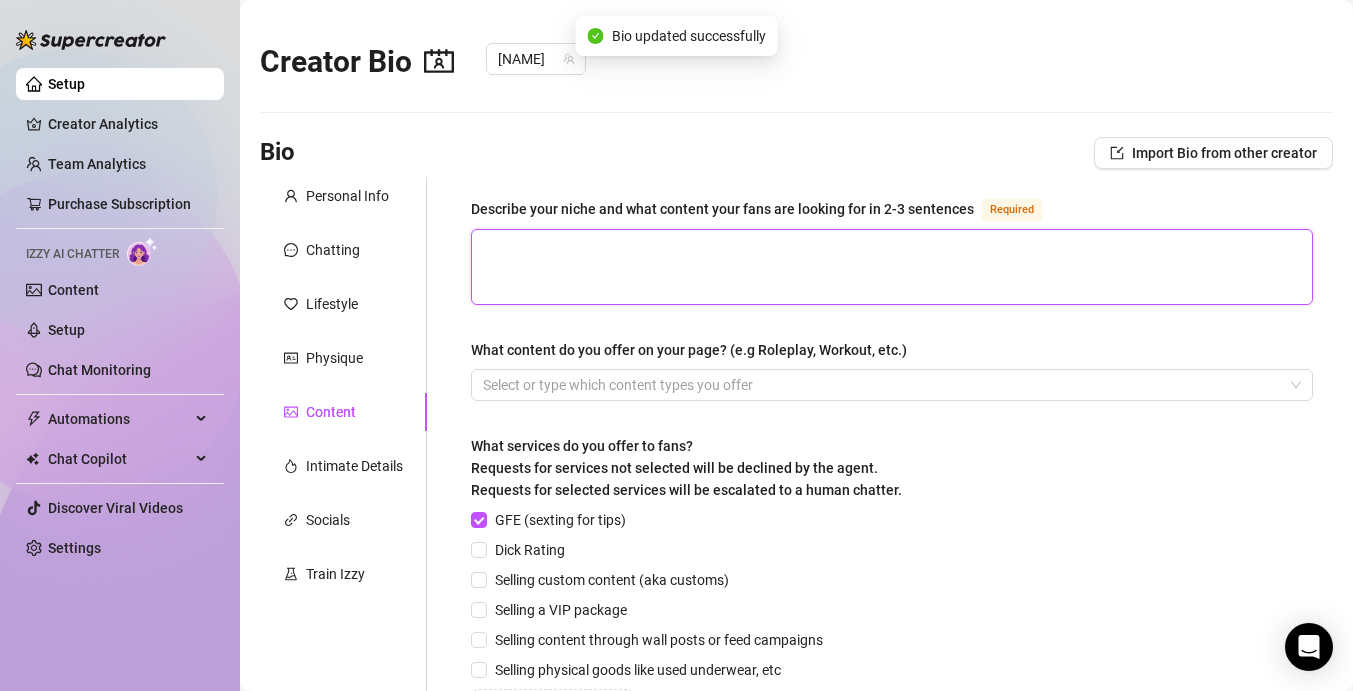 click on "Describe your niche and what content your fans are looking for in 2-3 sentences Required" at bounding box center (892, 267) 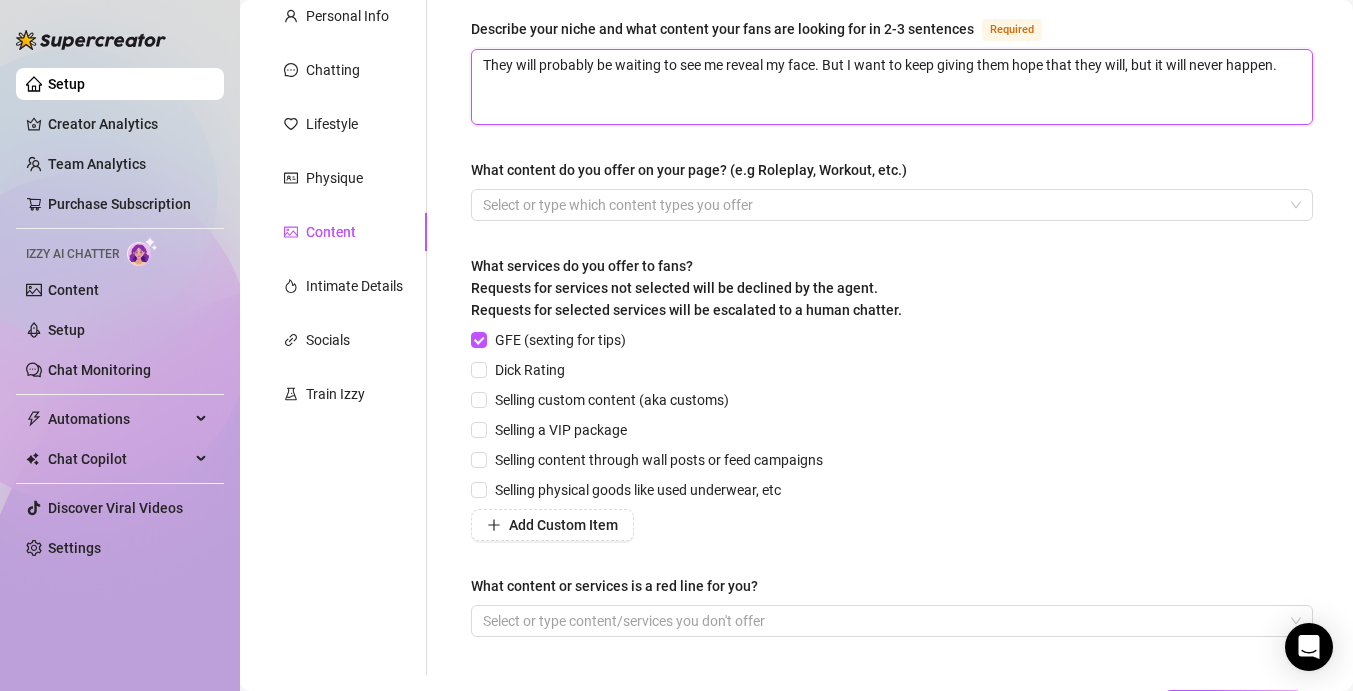 scroll, scrollTop: 338, scrollLeft: 0, axis: vertical 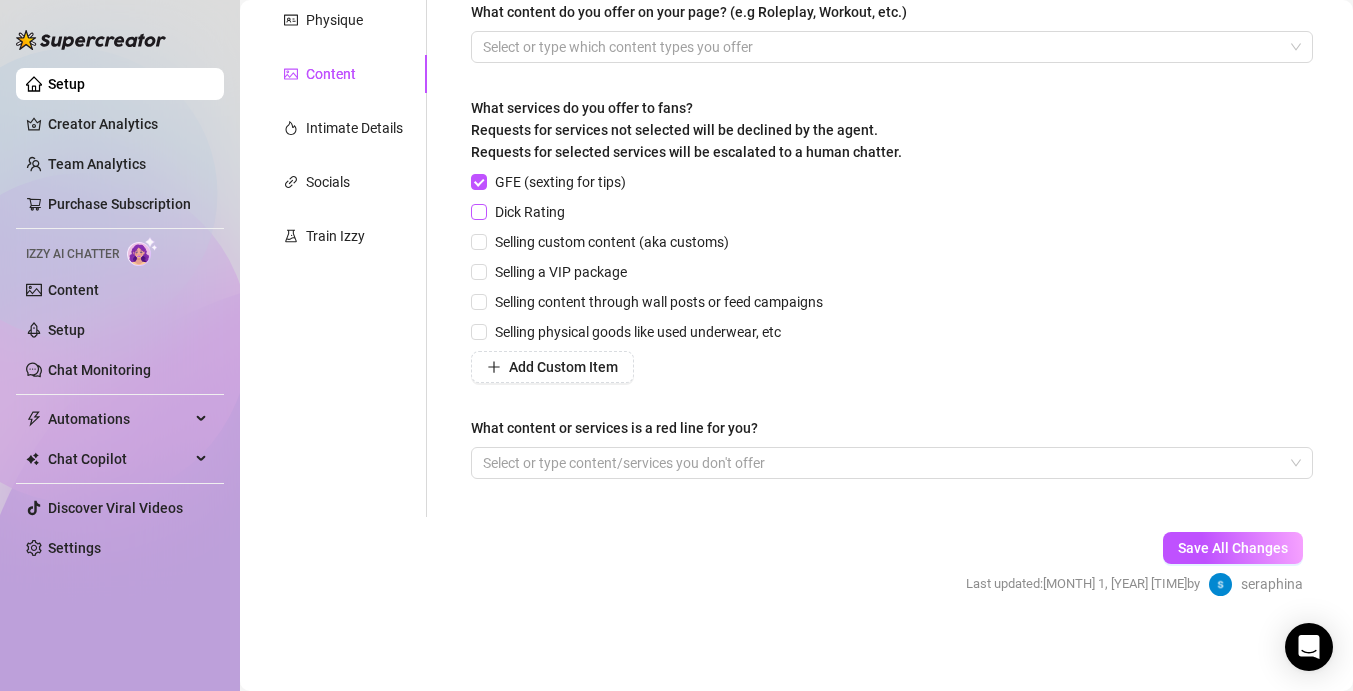 click on "Dick Rating" at bounding box center [530, 212] 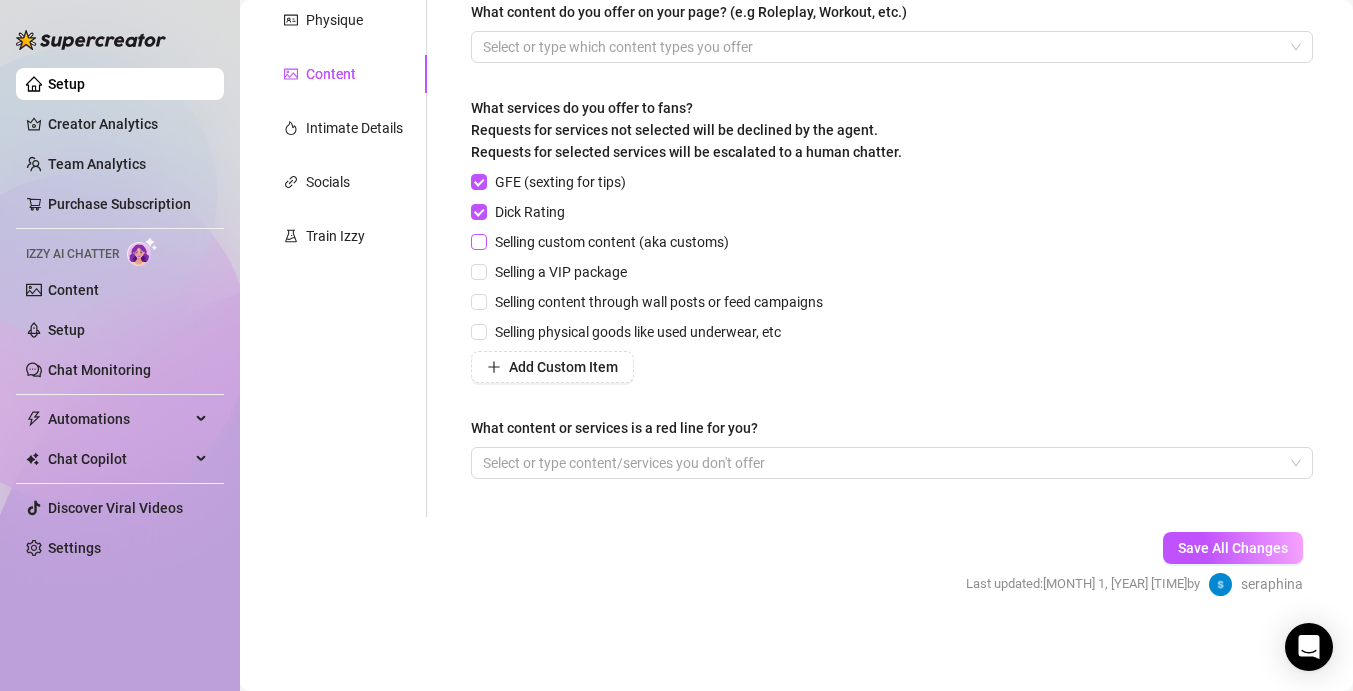 click on "Selling custom content (aka customs)" at bounding box center [612, 242] 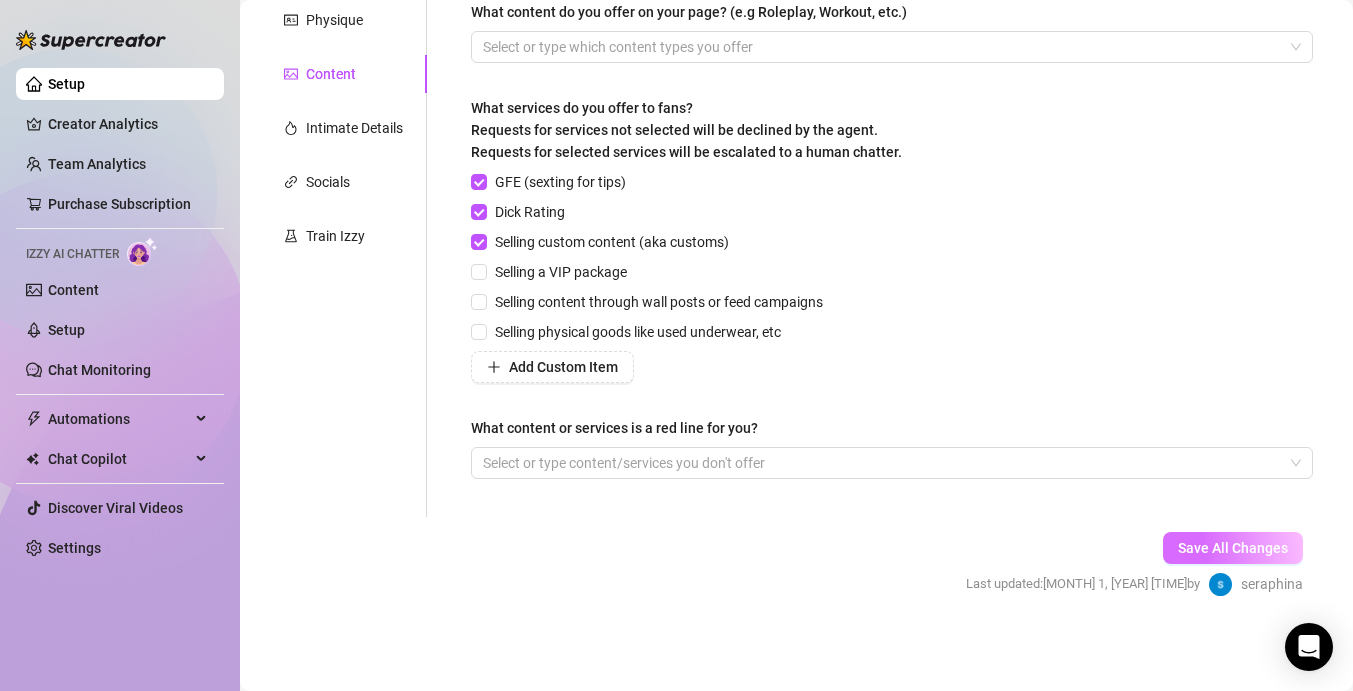 click on "Save All Changes" at bounding box center (1233, 548) 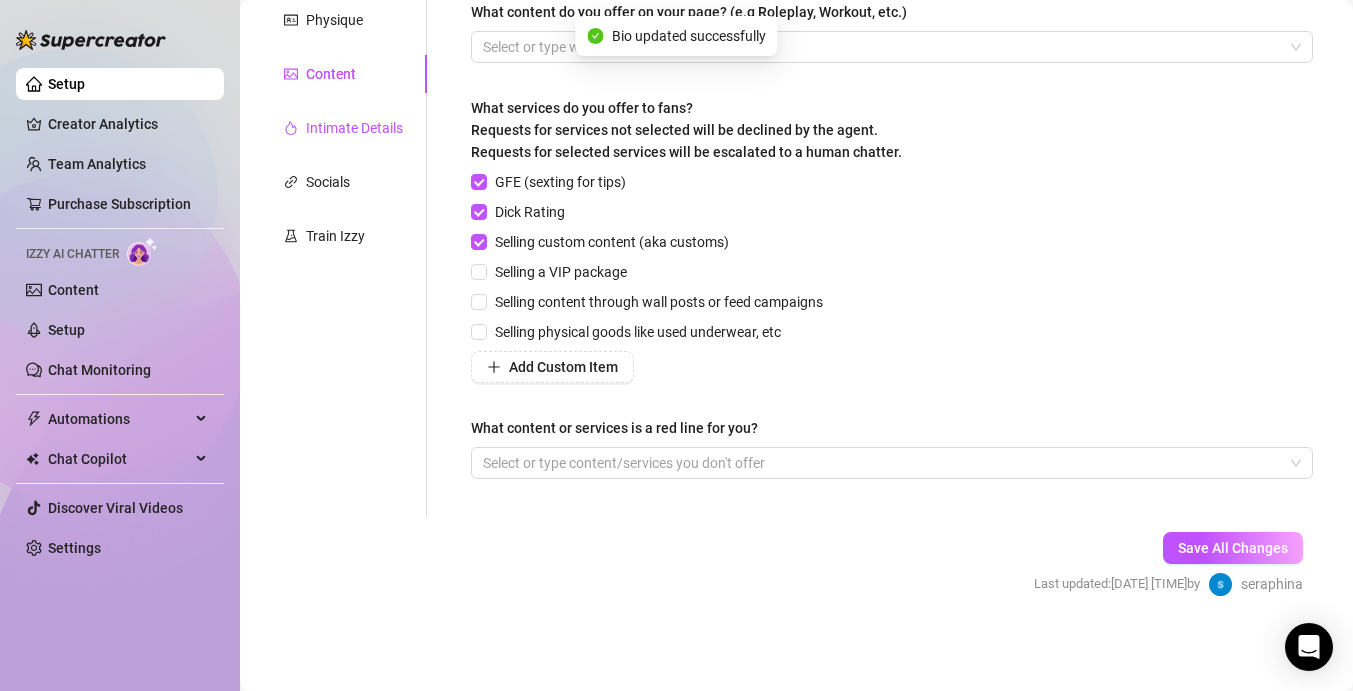 click on "Intimate Details" at bounding box center (354, 128) 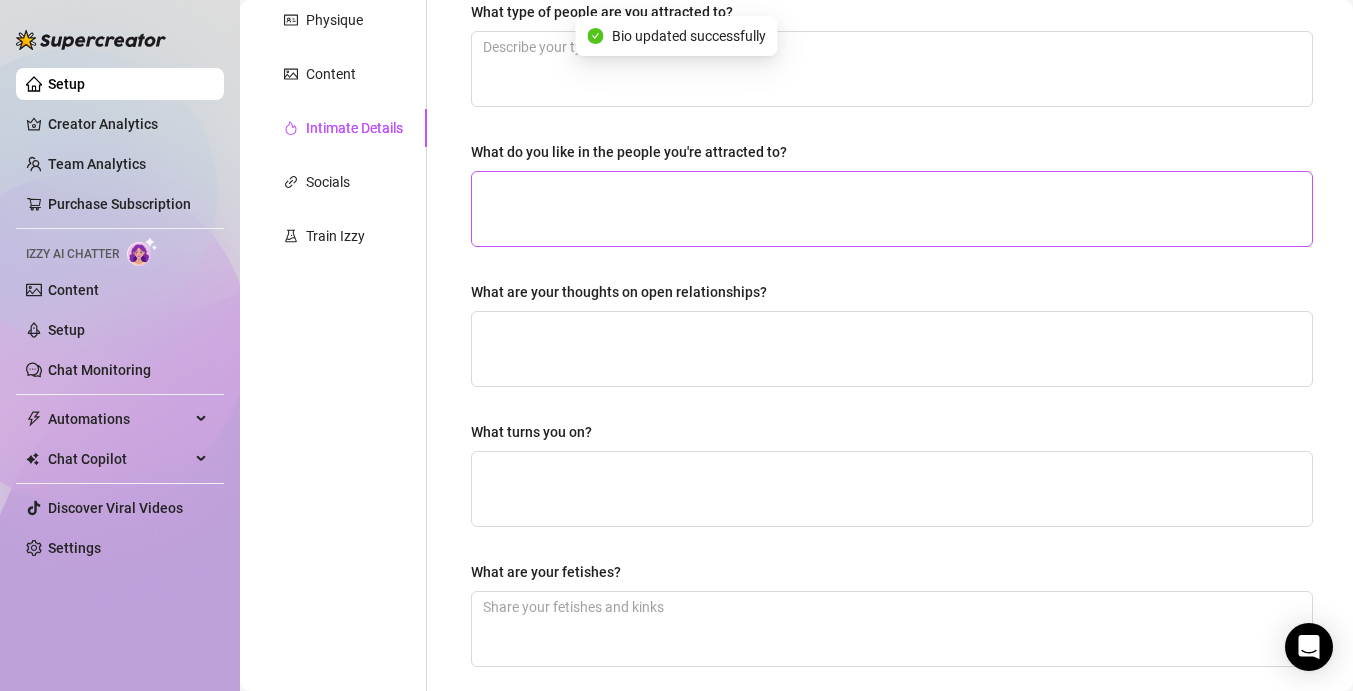 scroll, scrollTop: 0, scrollLeft: 0, axis: both 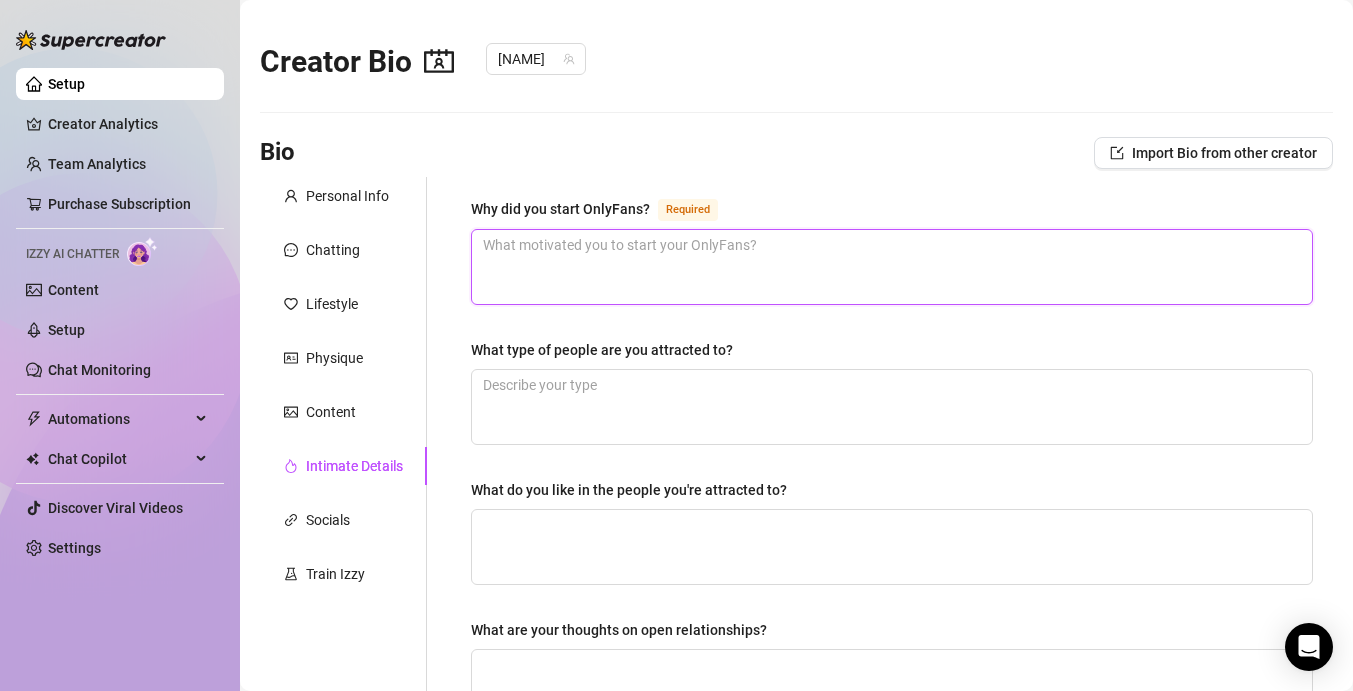 click on "Why did you start OnlyFans? Required" at bounding box center [892, 267] 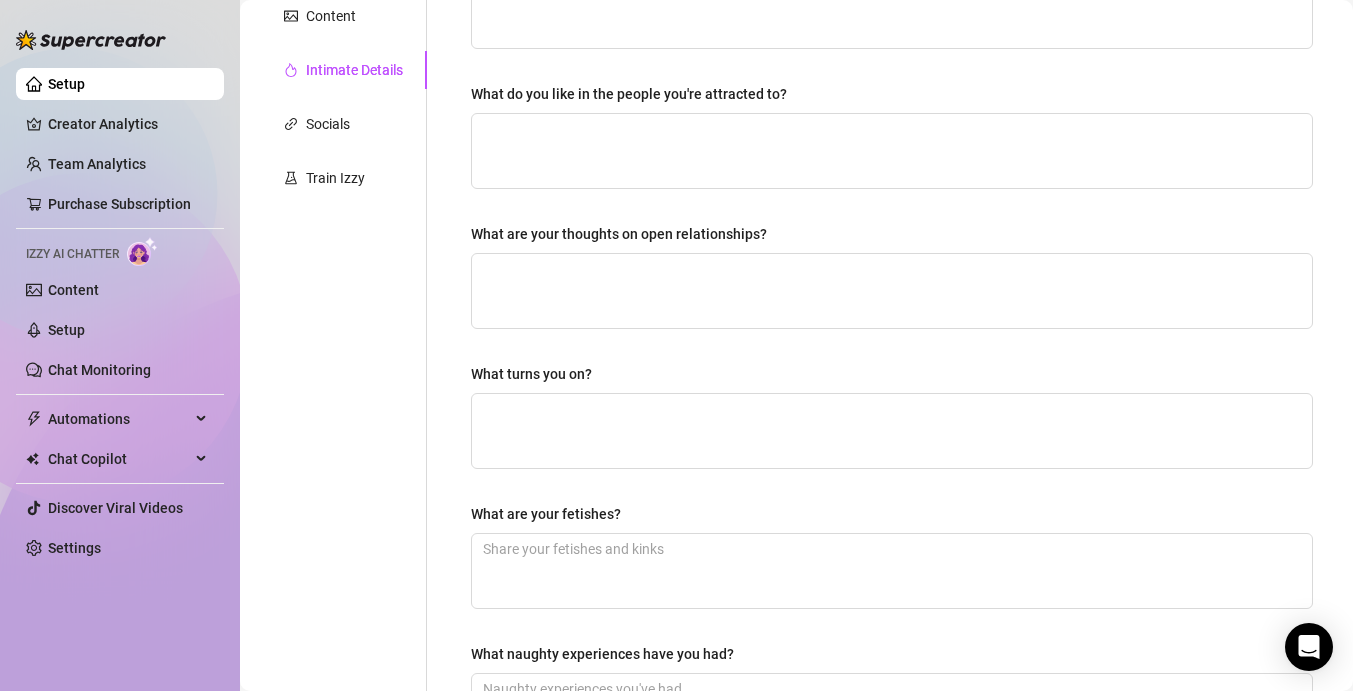 scroll, scrollTop: 666, scrollLeft: 0, axis: vertical 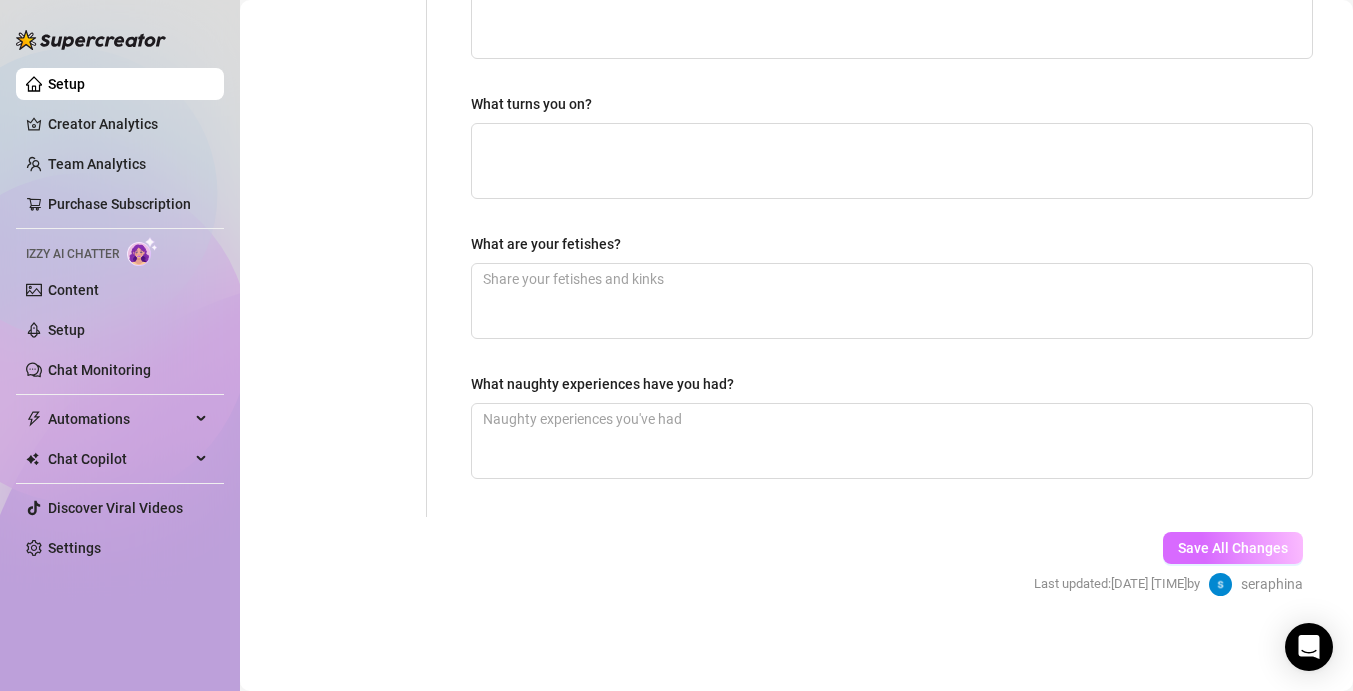 click on "Save All Changes" at bounding box center [1233, 548] 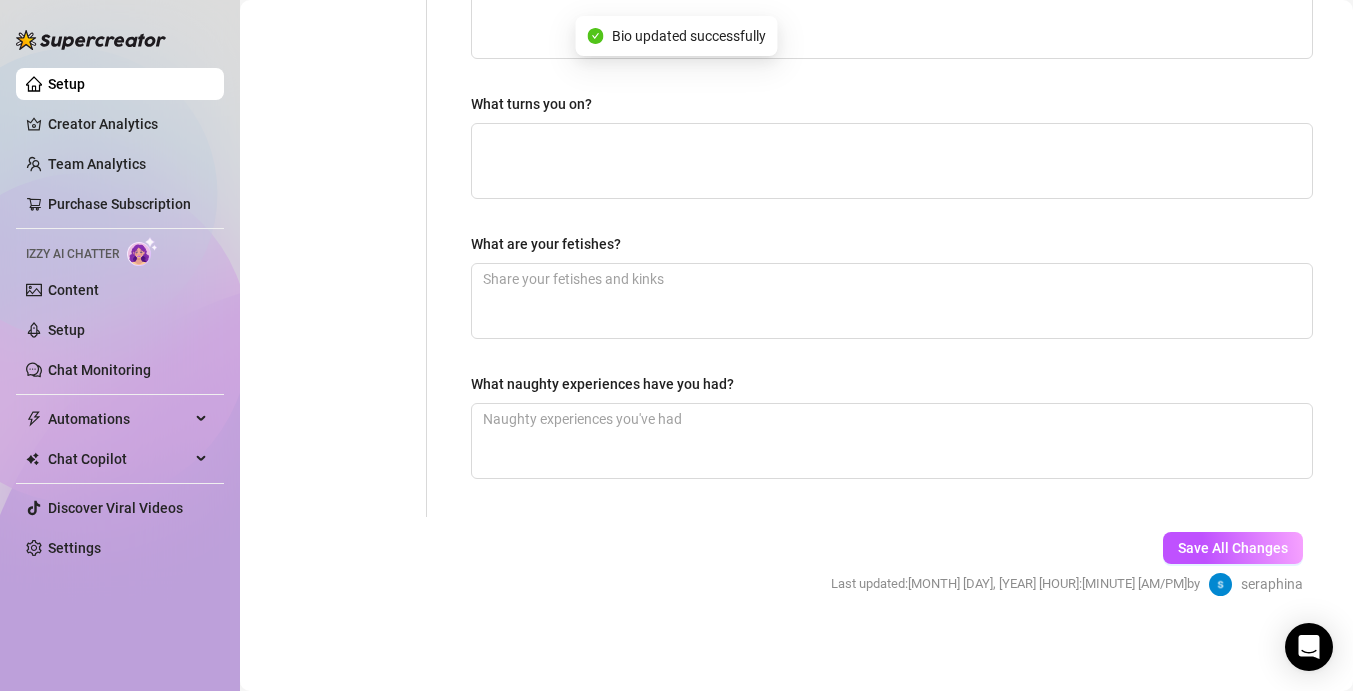 scroll, scrollTop: 0, scrollLeft: 0, axis: both 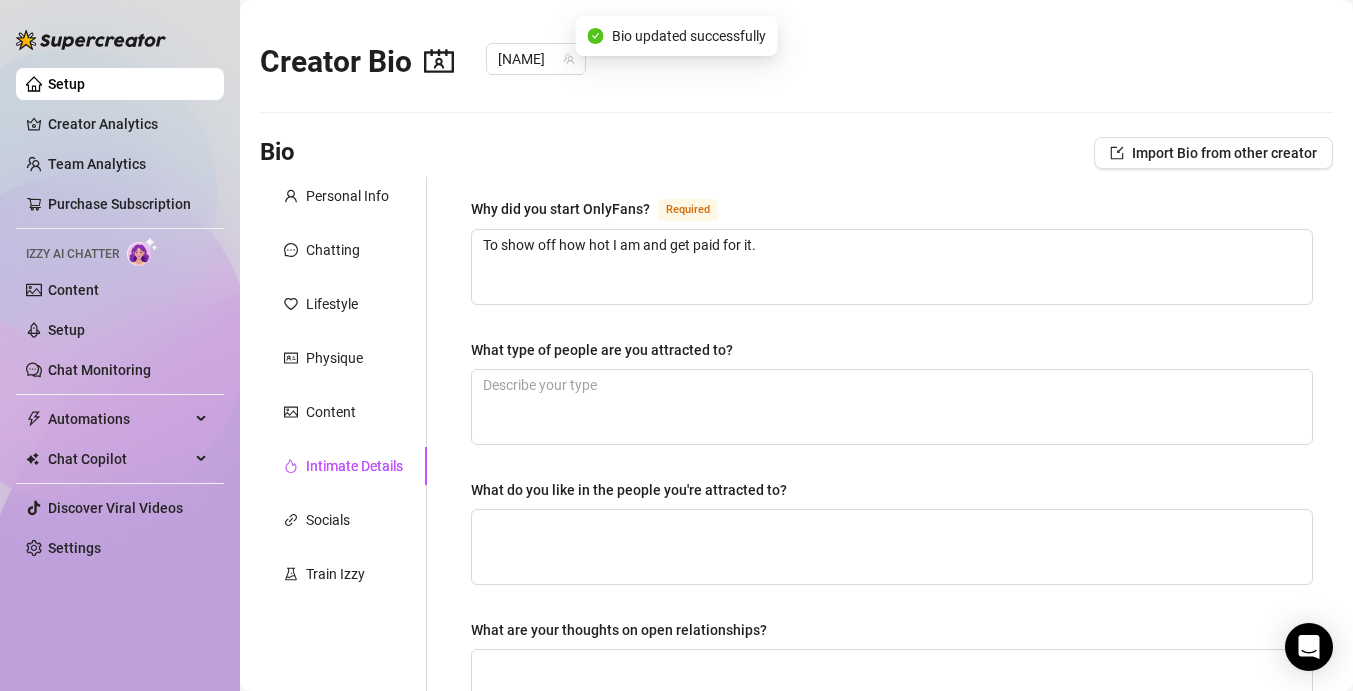 click on "Personal Info Chatting Lifestyle Physique Content Intimate Details Socials Train Izzy" at bounding box center (343, 680) 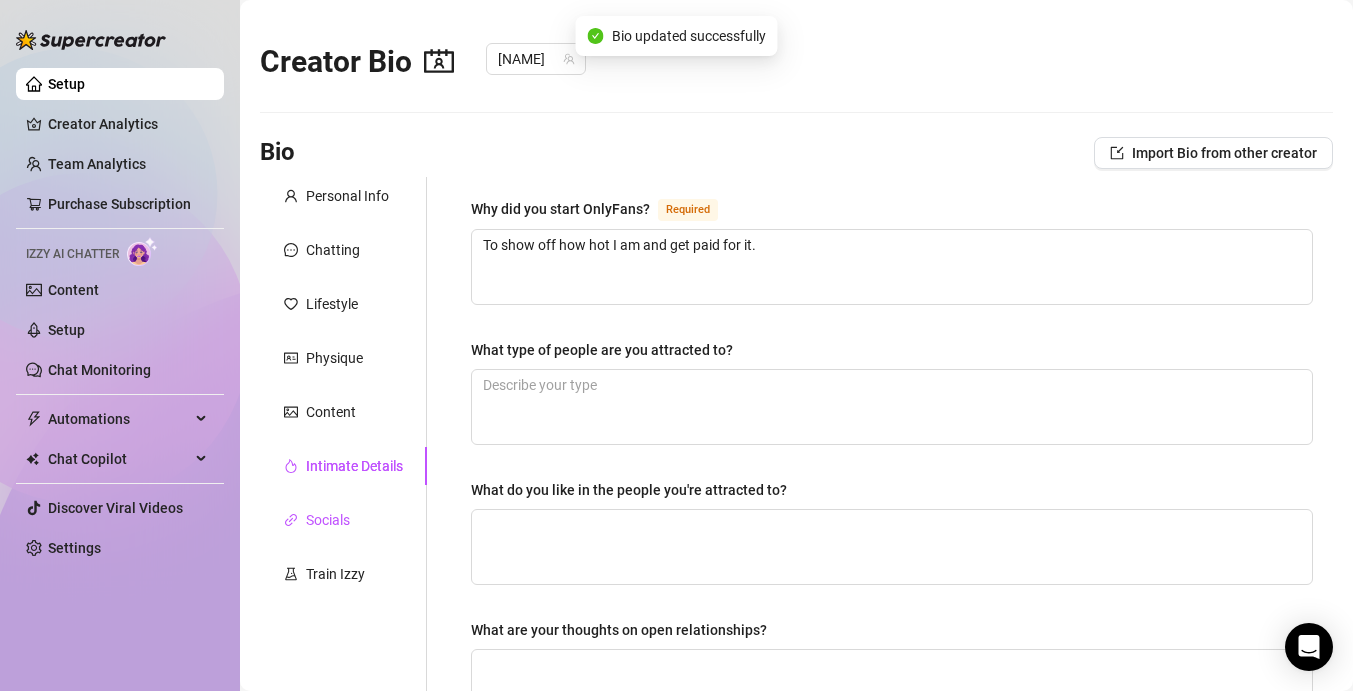 click on "Socials" at bounding box center (328, 520) 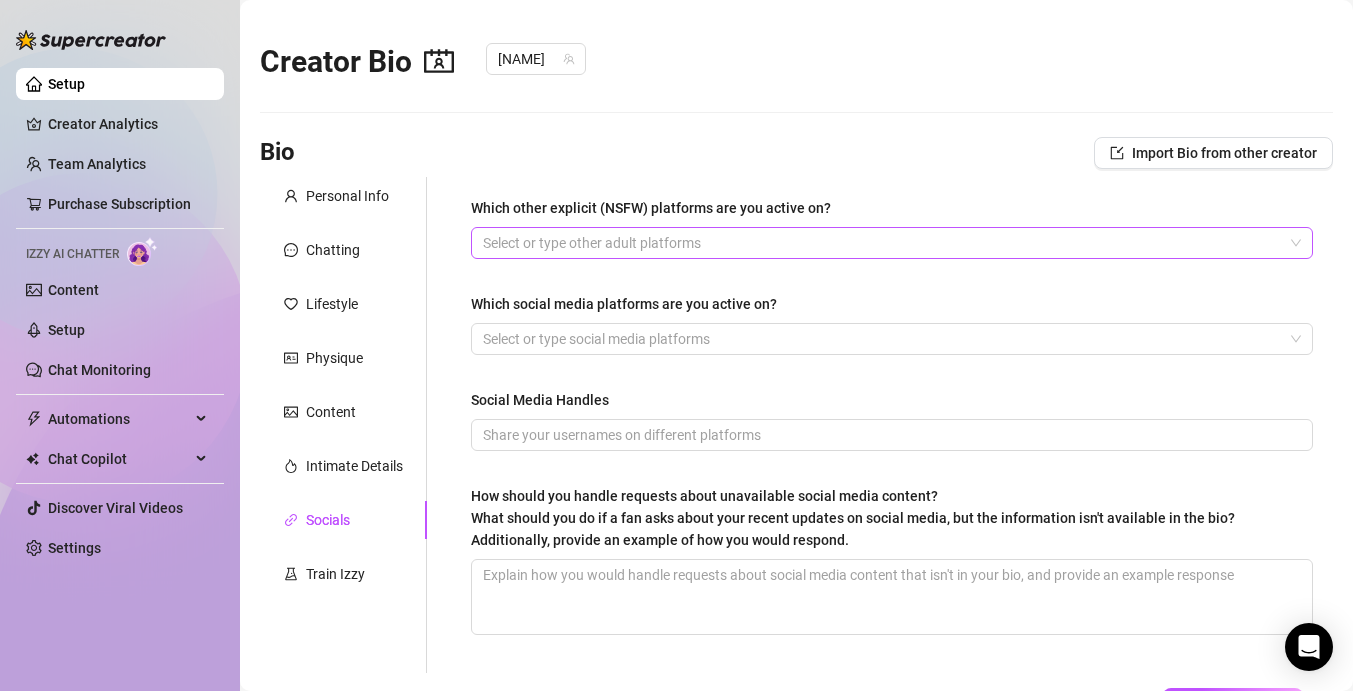 click at bounding box center (881, 243) 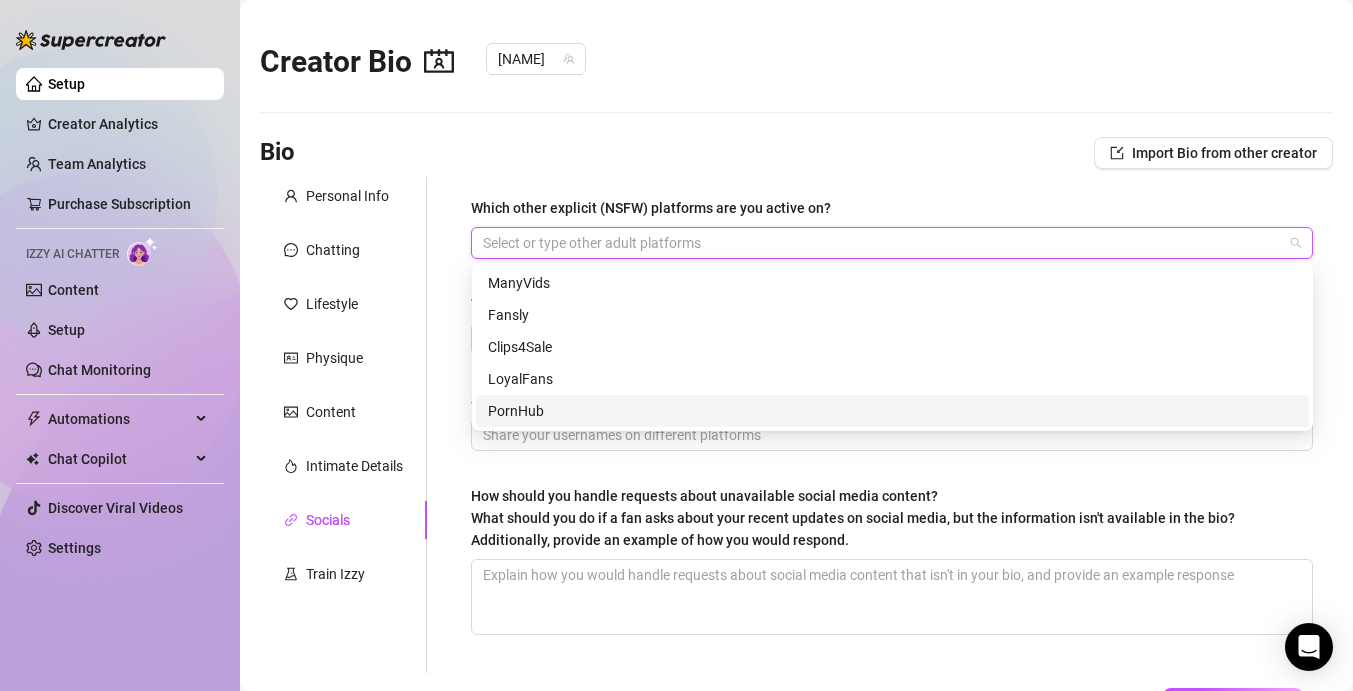 click on "What should you do if a fan asks about your recent updates on social media, but the information isn't available in the bio? Additionally, provide an example of how you would respond." at bounding box center (853, 529) 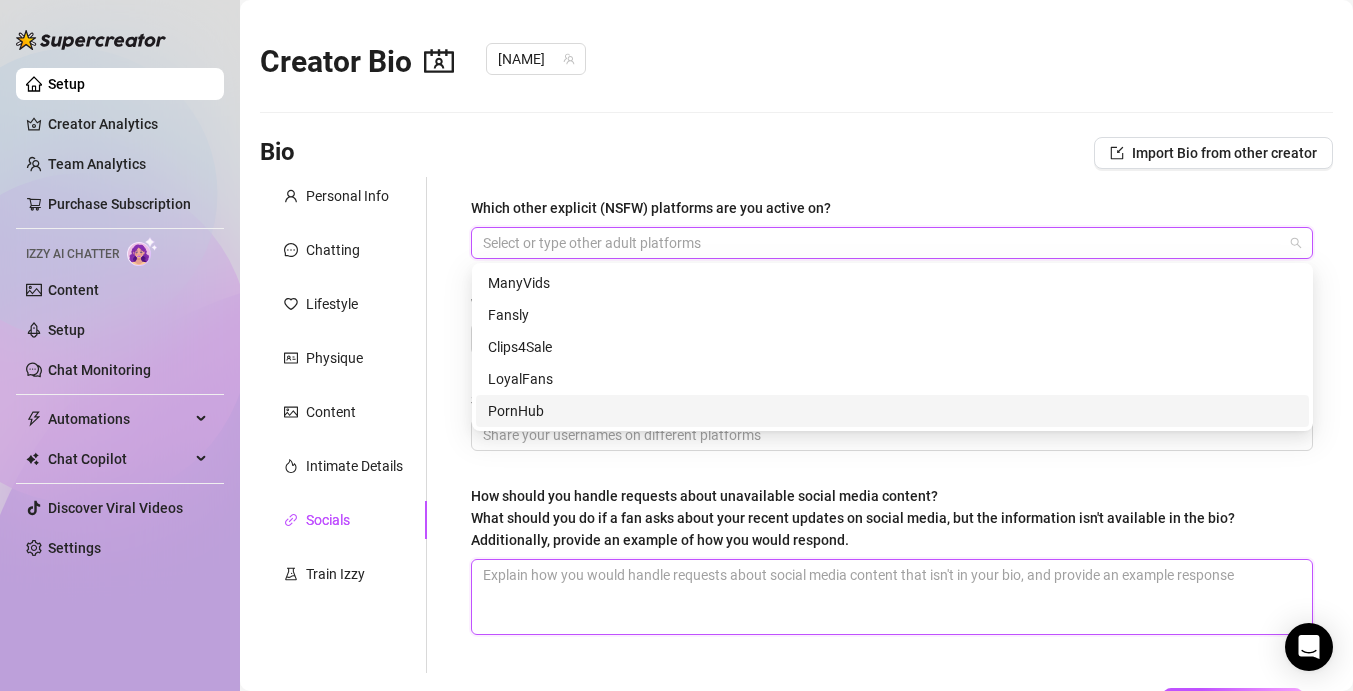 click on "How should you handle requests about unavailable social media content? What should you do if a fan asks about your recent updates on social media, but the information isn't available in the bio? Additionally, provide an example of how you would respond." at bounding box center (892, 597) 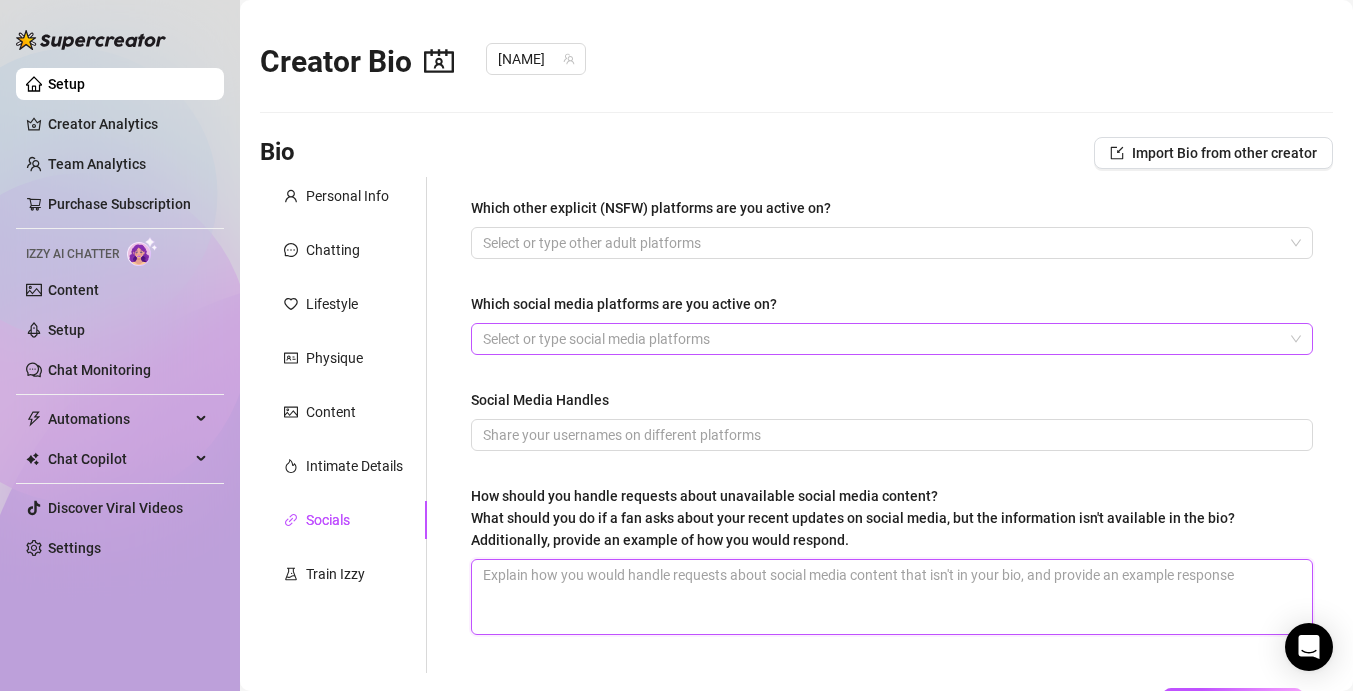 click at bounding box center (881, 339) 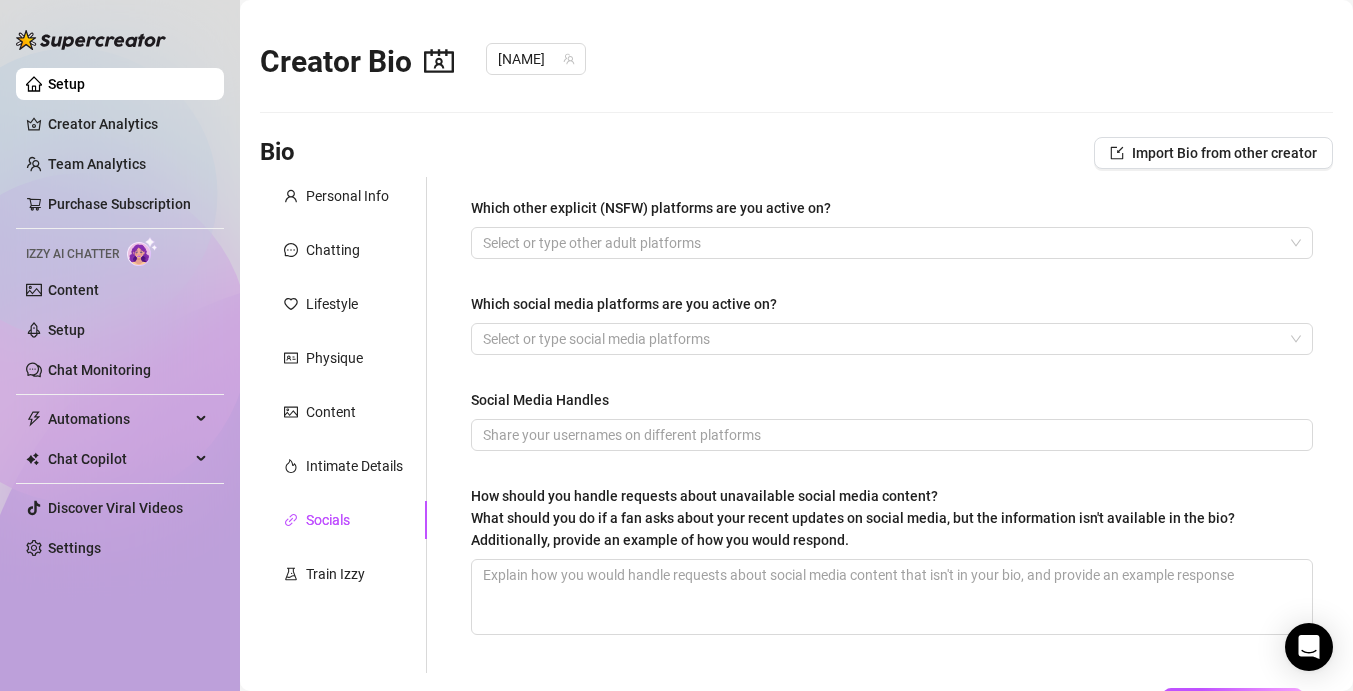 click on "How should you handle requests about unavailable social media content? What should you do if a fan asks about your recent updates on social media, but the information isn't available in the bio? Additionally, provide an example of how you would respond." at bounding box center [853, 518] 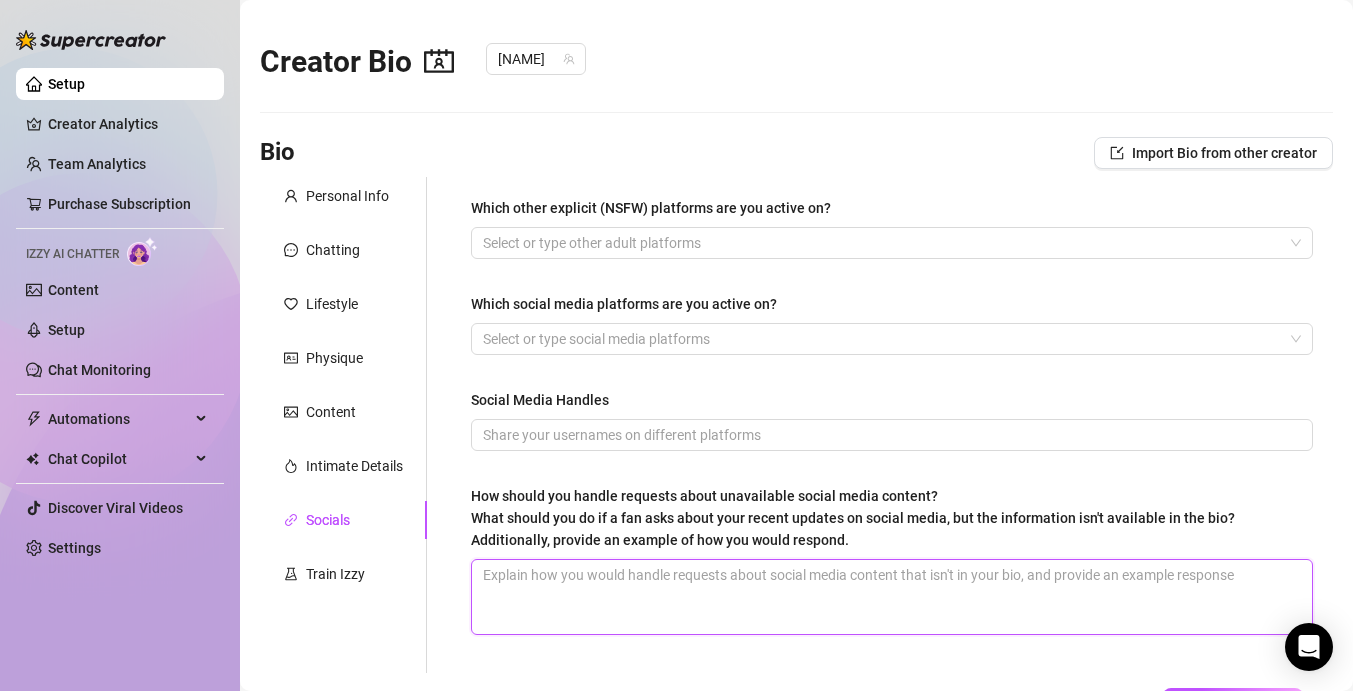 click on "How should you handle requests about unavailable social media content? What should you do if a fan asks about your recent updates on social media, but the information isn't available in the bio? Additionally, provide an example of how you would respond." at bounding box center (892, 597) 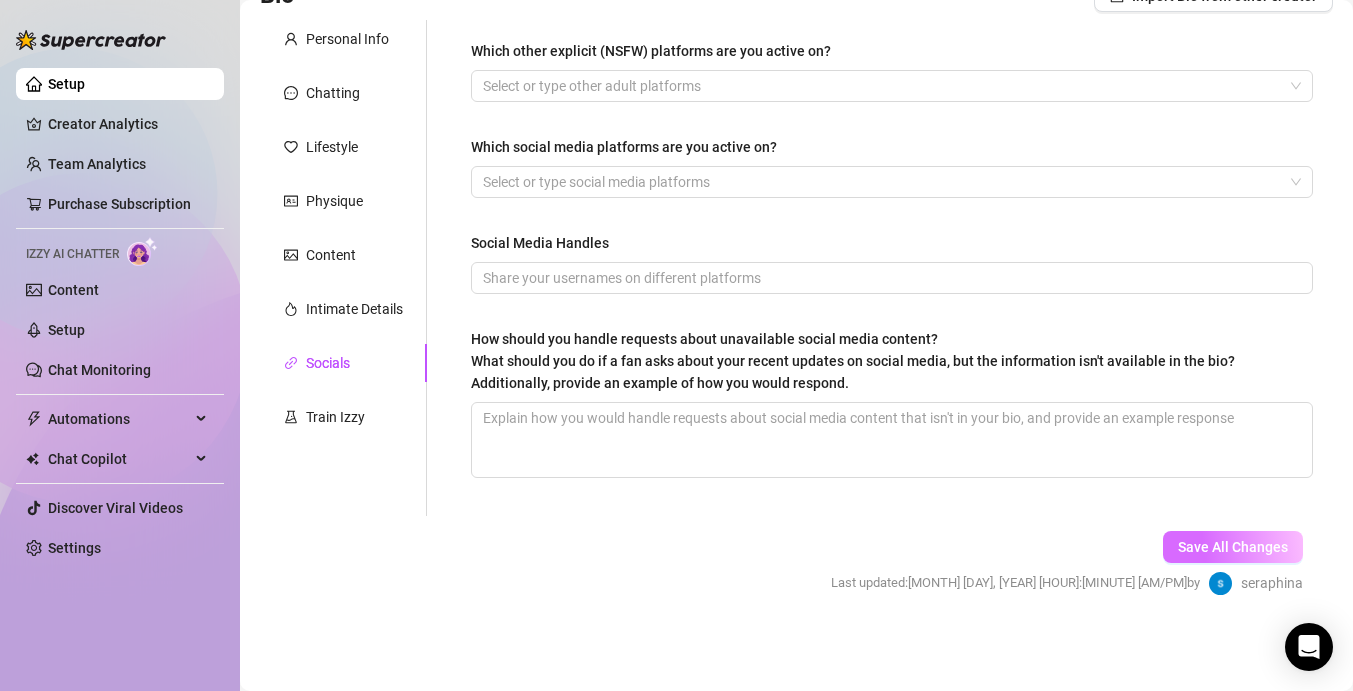 click on "Save All Changes" at bounding box center [1233, 547] 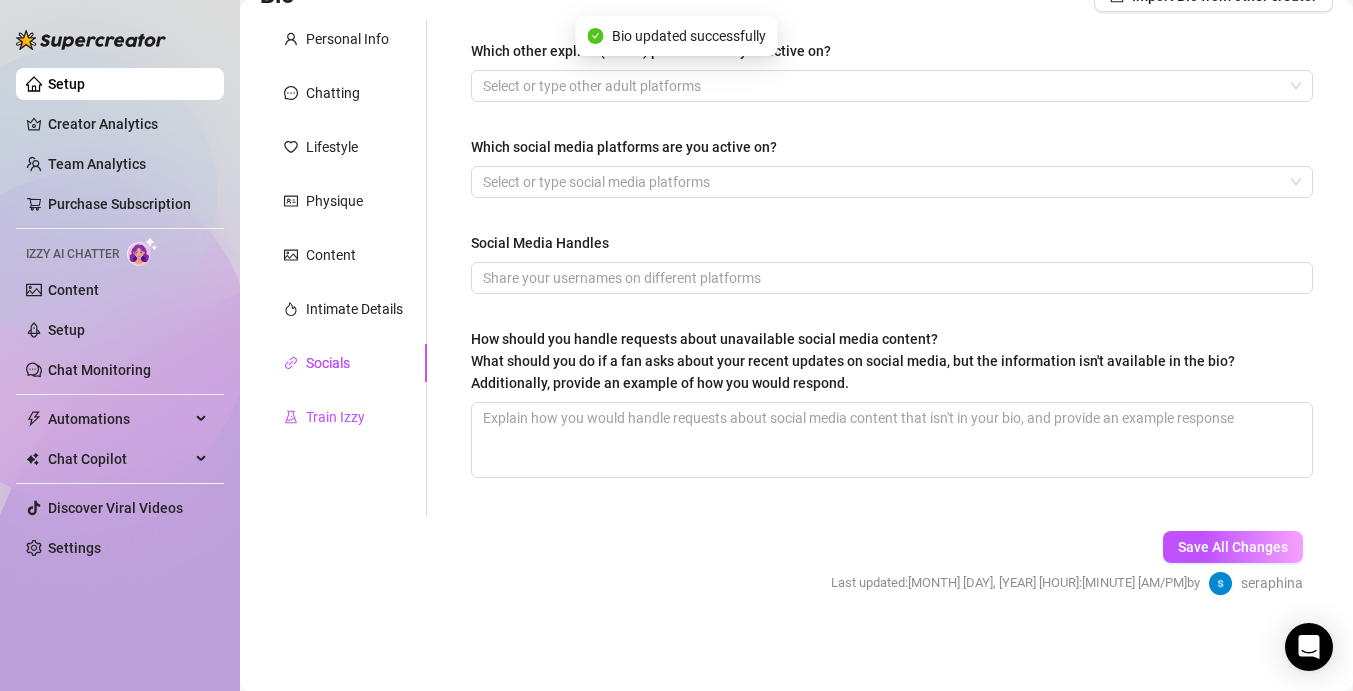 click on "Train Izzy" at bounding box center [335, 417] 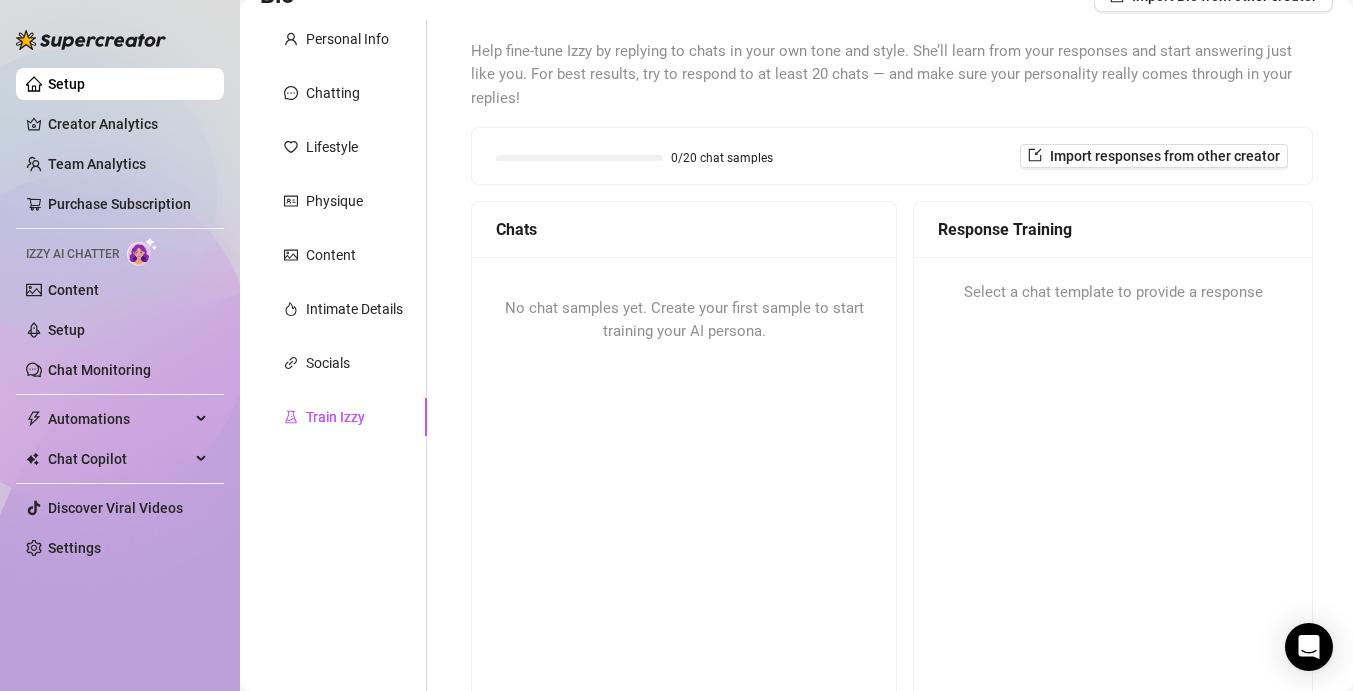 click on "No chat samples yet. Create your first sample to start training your AI persona." at bounding box center (684, 320) 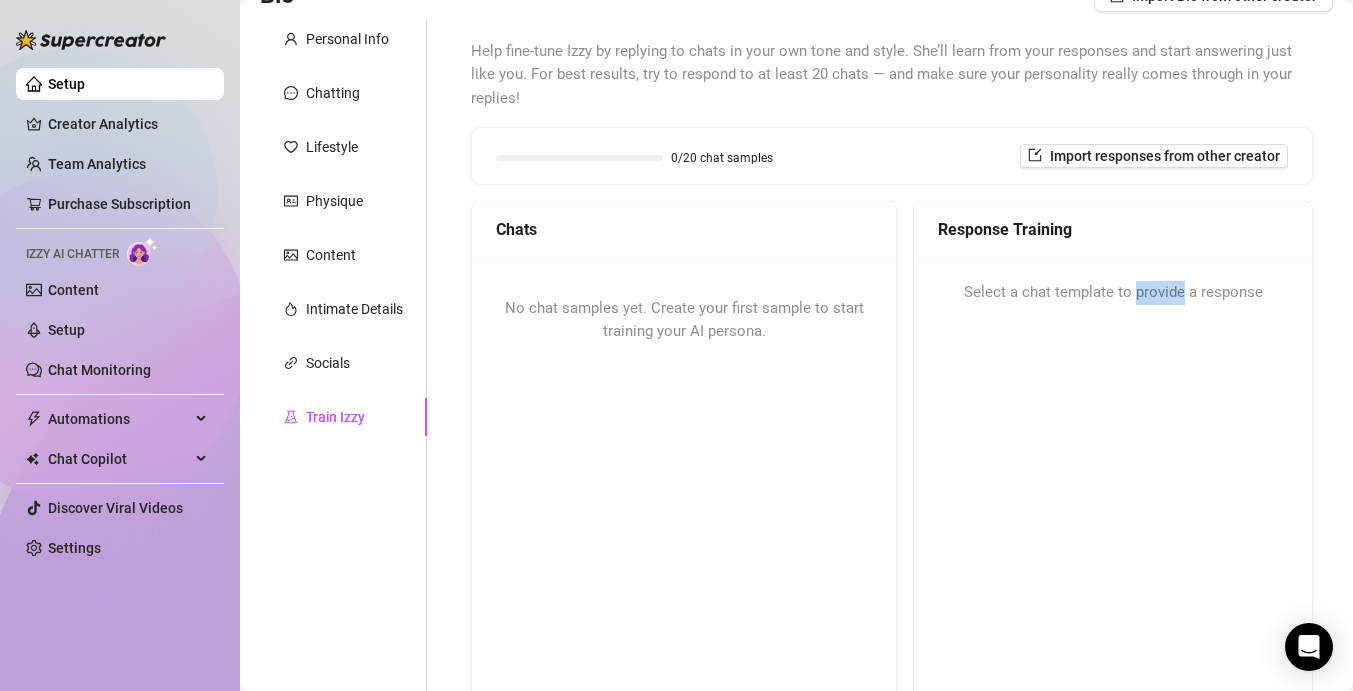 click on "Select a chat template to provide a response" at bounding box center (1113, 293) 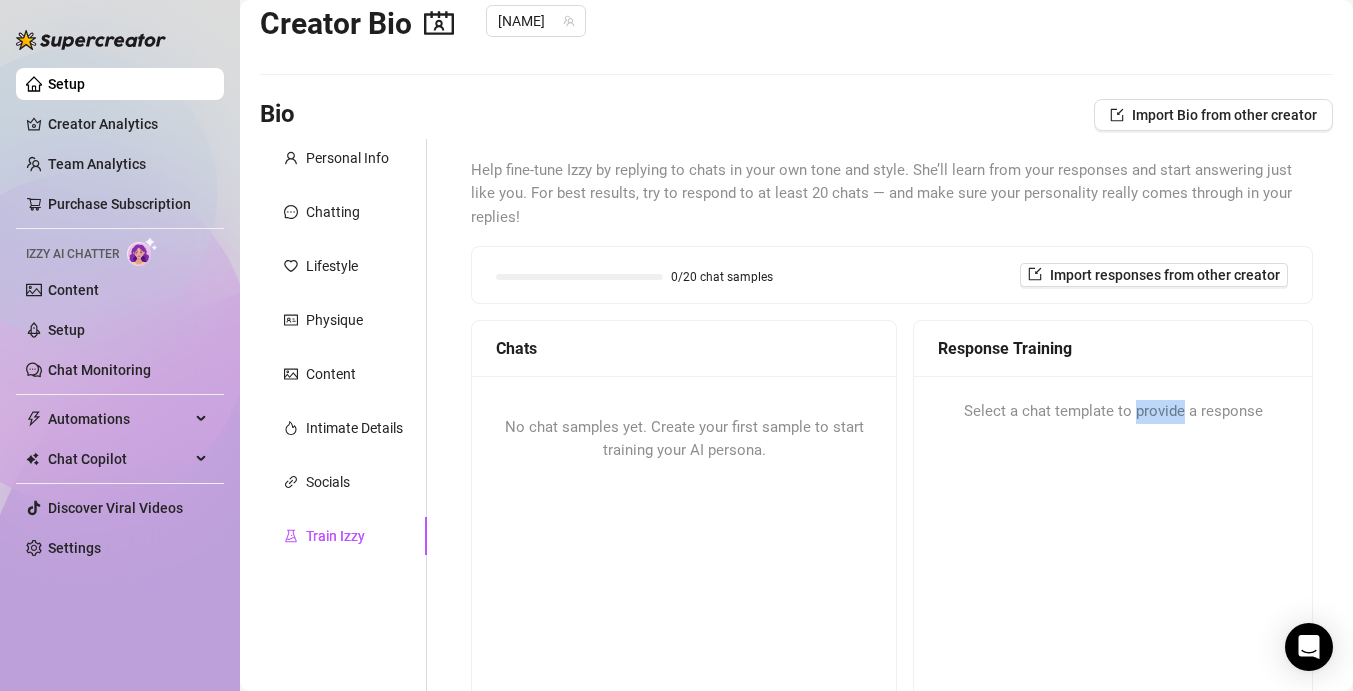 scroll, scrollTop: 0, scrollLeft: 0, axis: both 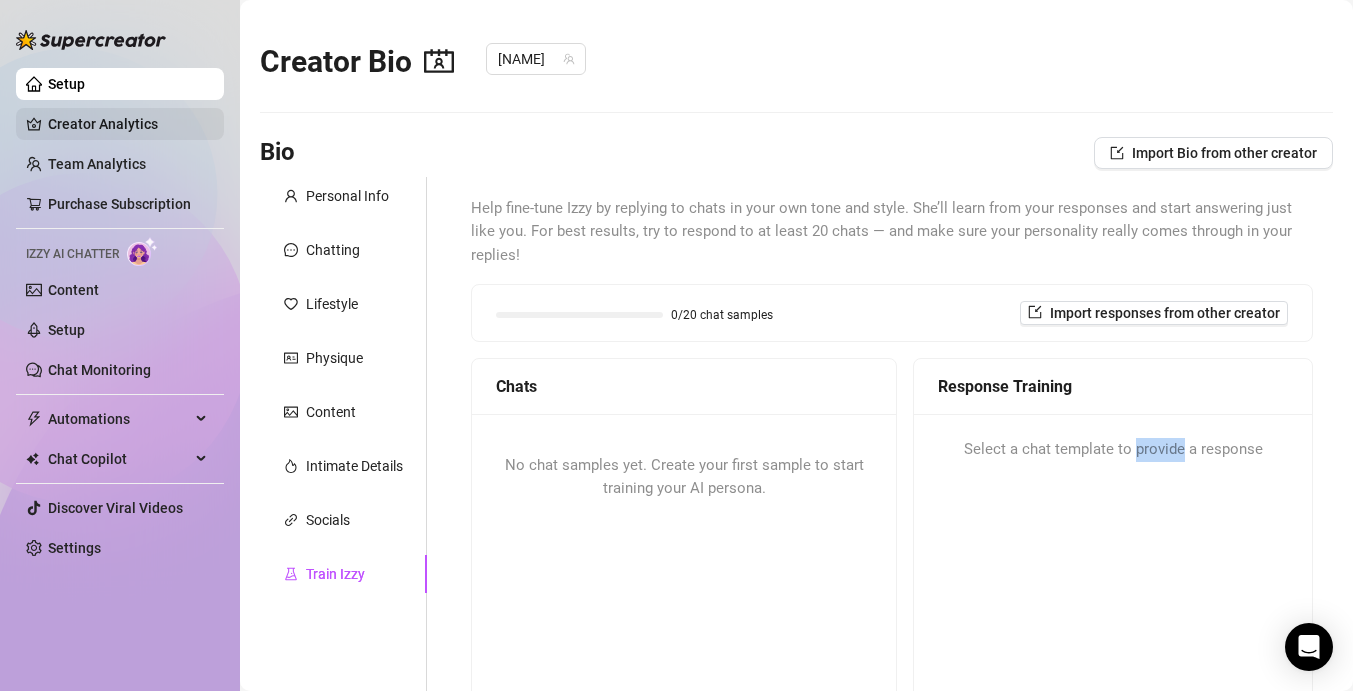 click on "Creator Analytics" at bounding box center [128, 124] 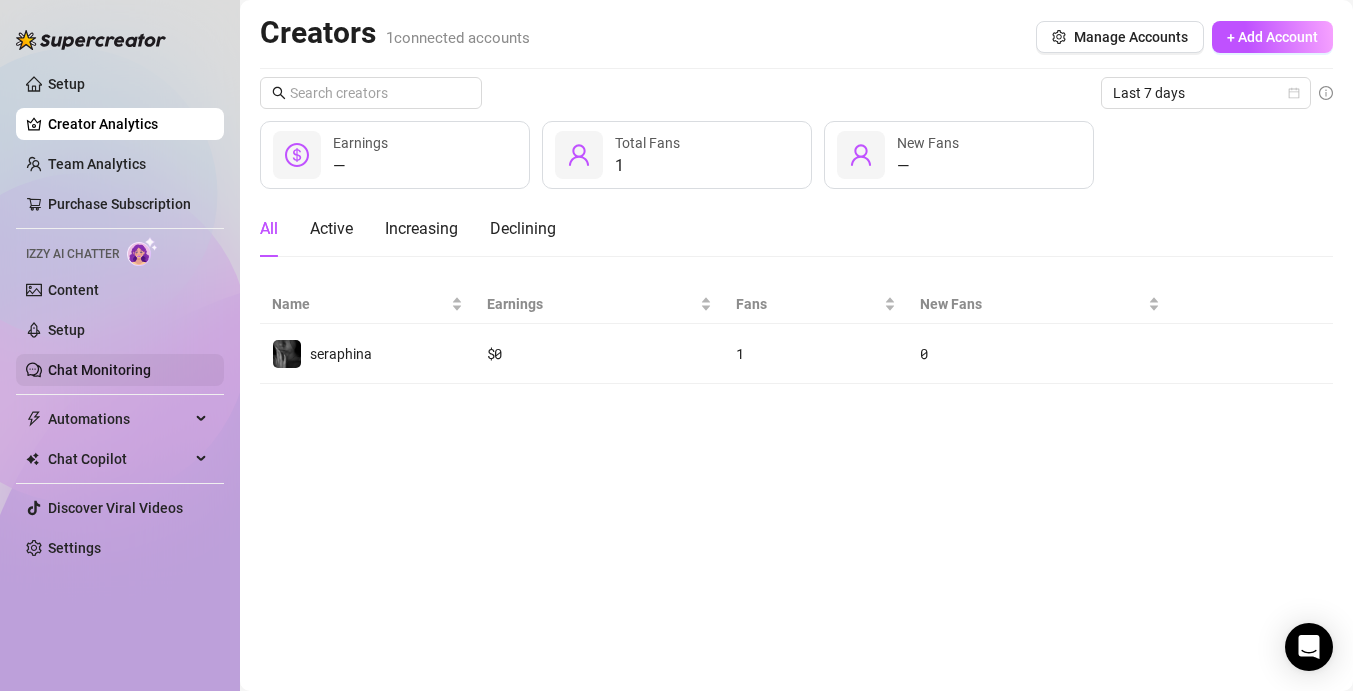 click on "Chat Monitoring" at bounding box center [99, 370] 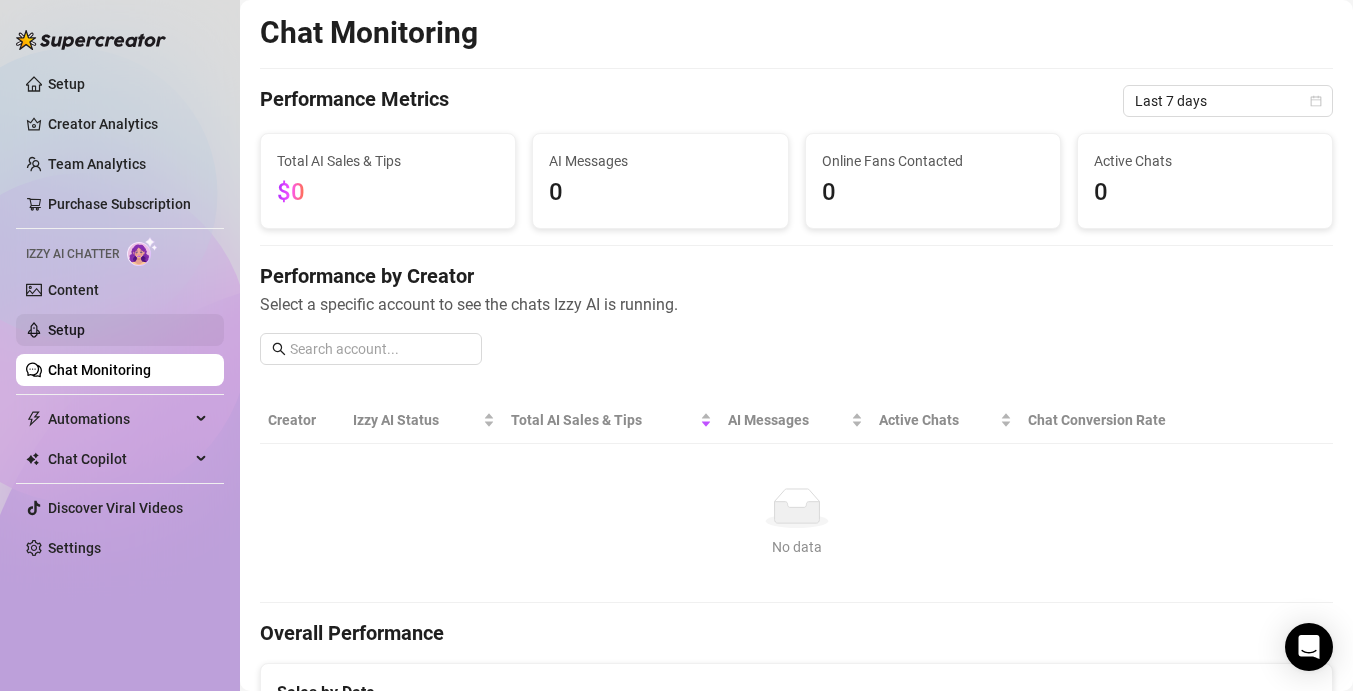 click on "Setup" at bounding box center [66, 330] 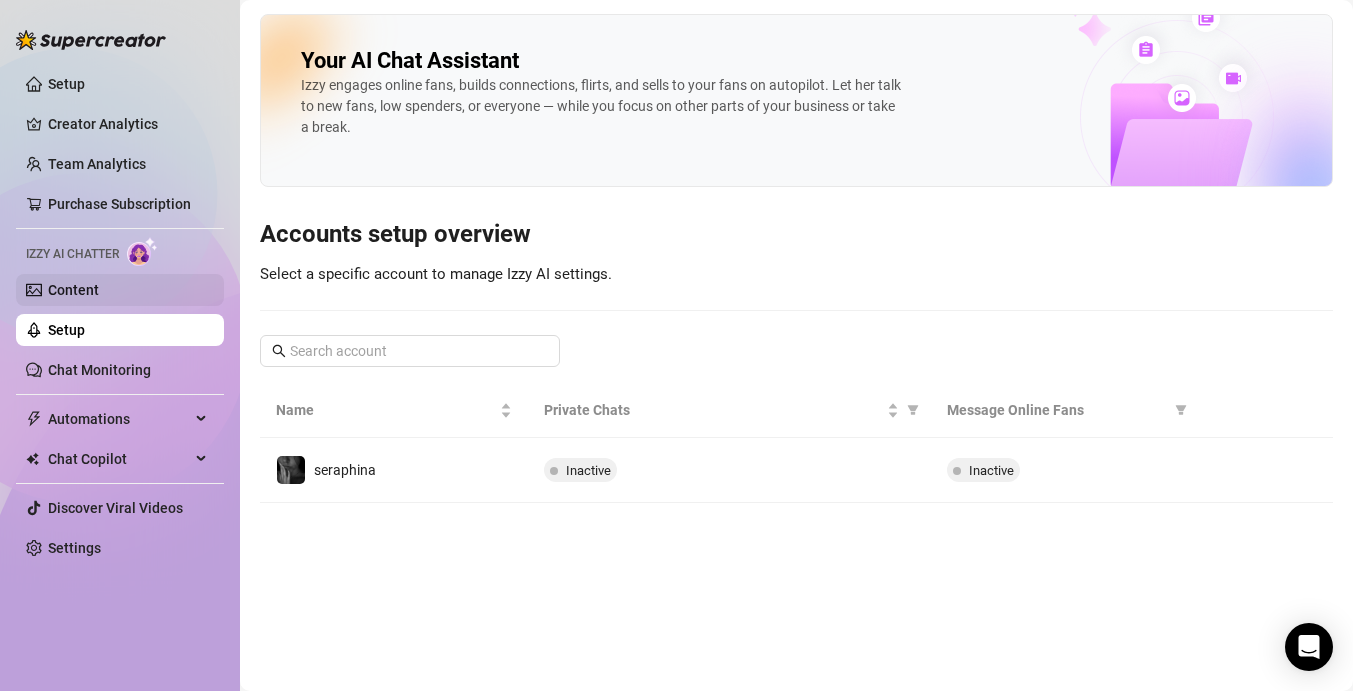 click on "Content" at bounding box center (73, 290) 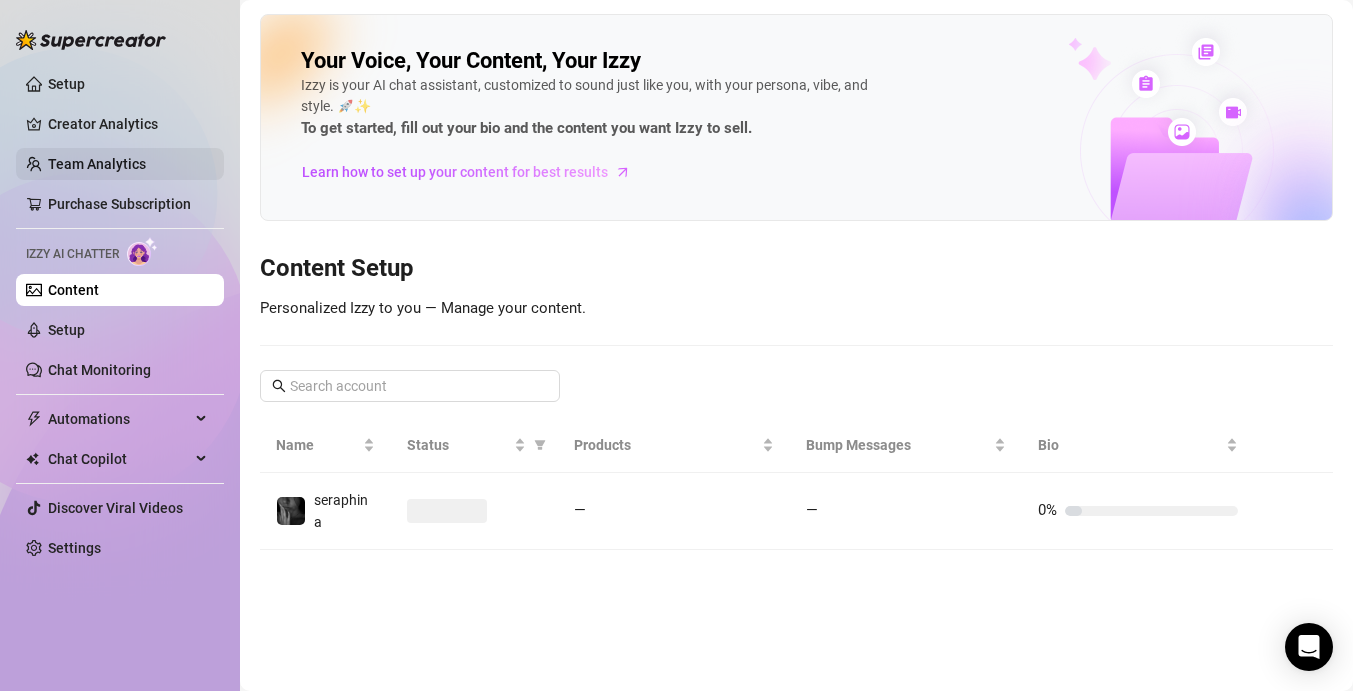 click on "Team Analytics" at bounding box center (97, 164) 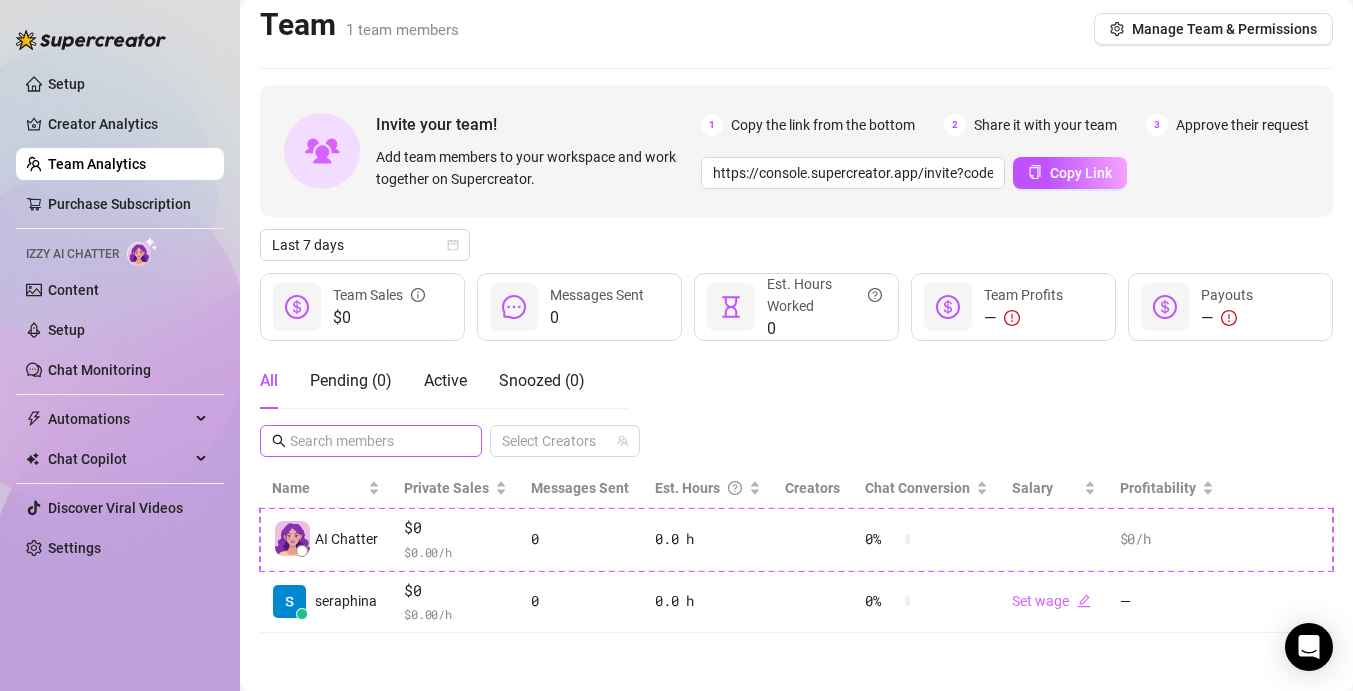 scroll, scrollTop: 7, scrollLeft: 0, axis: vertical 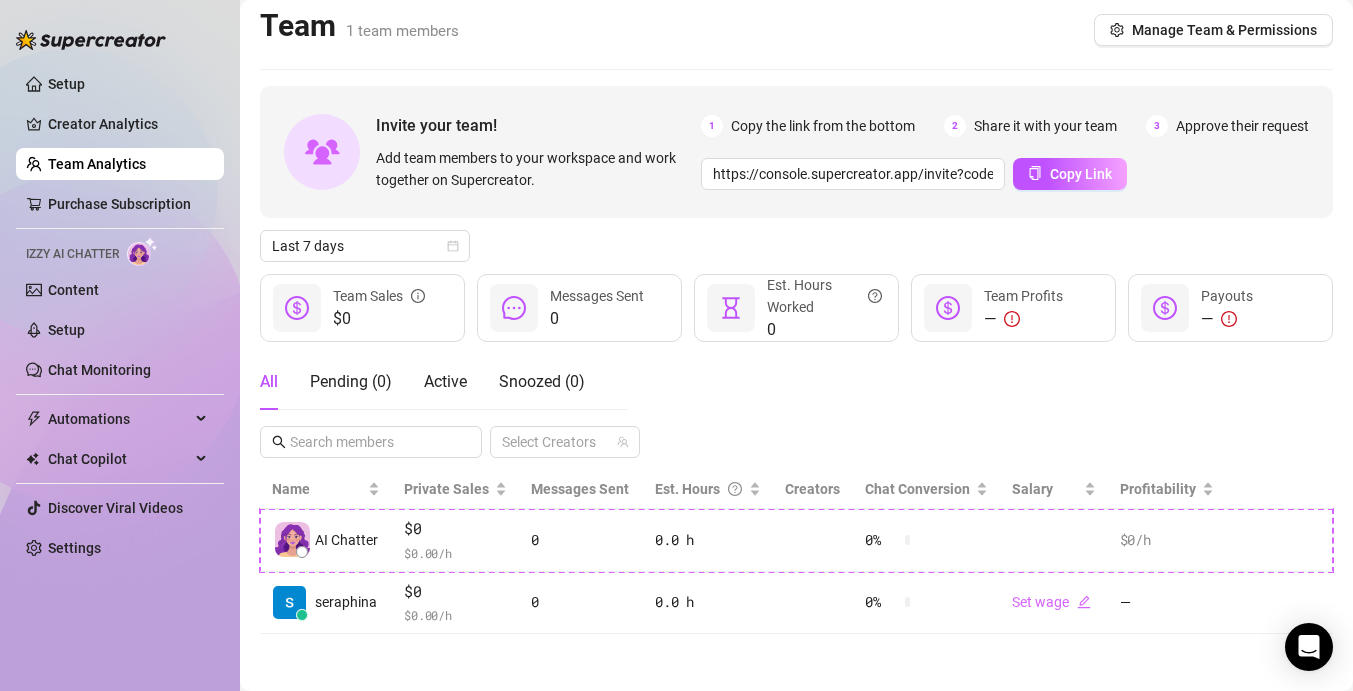 click on "Setup Creator Analytics   Team Analytics Purchase Subscription Izzy AI Chatter Content Setup Chat Monitoring Automations Chat Copilot Discover Viral Videos Settings" at bounding box center (120, 316) 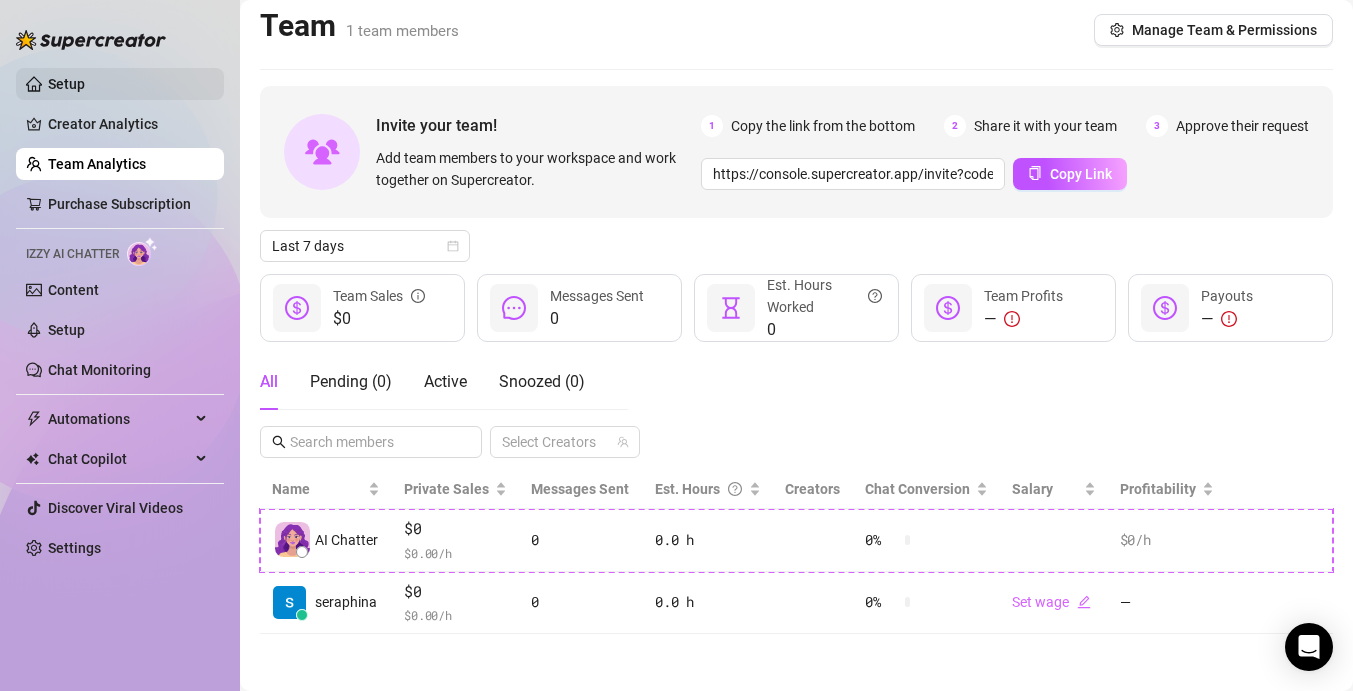 click on "Setup" at bounding box center (66, 84) 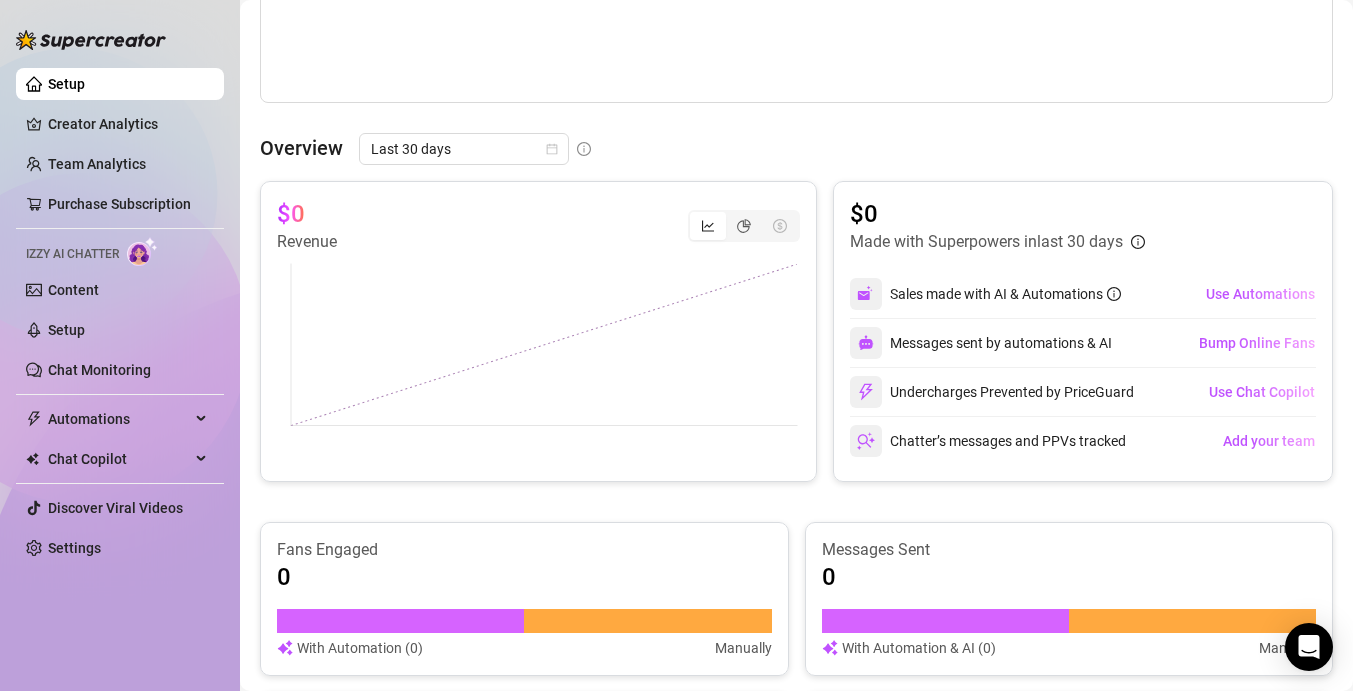 scroll, scrollTop: 526, scrollLeft: 0, axis: vertical 